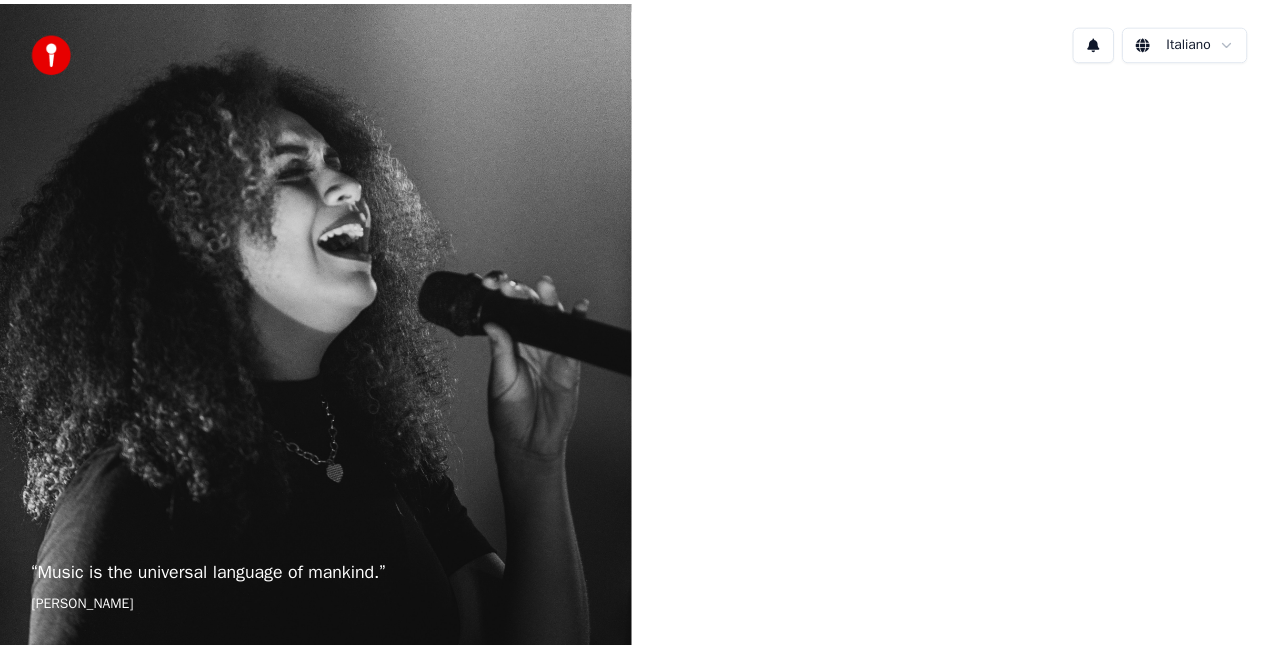 scroll, scrollTop: 0, scrollLeft: 0, axis: both 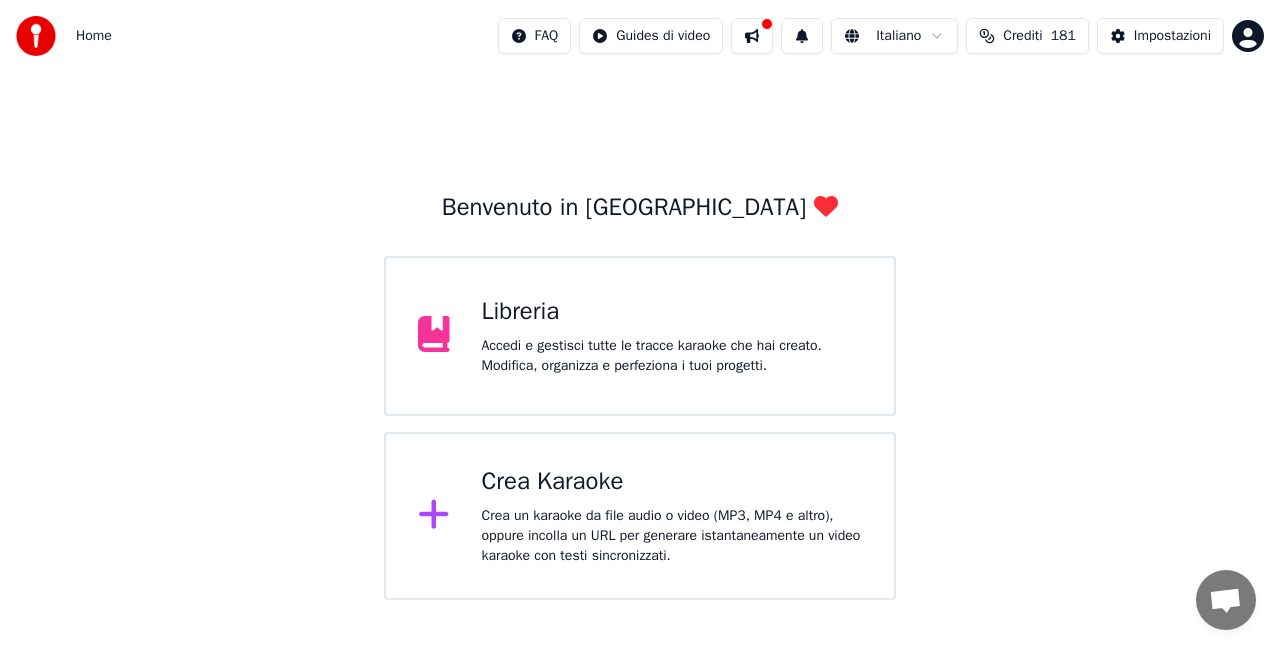 click on "Libreria Accedi e gestisci tutte le tracce karaoke che hai creato. Modifica, organizza e perfeziona i tuoi progetti." at bounding box center (640, 336) 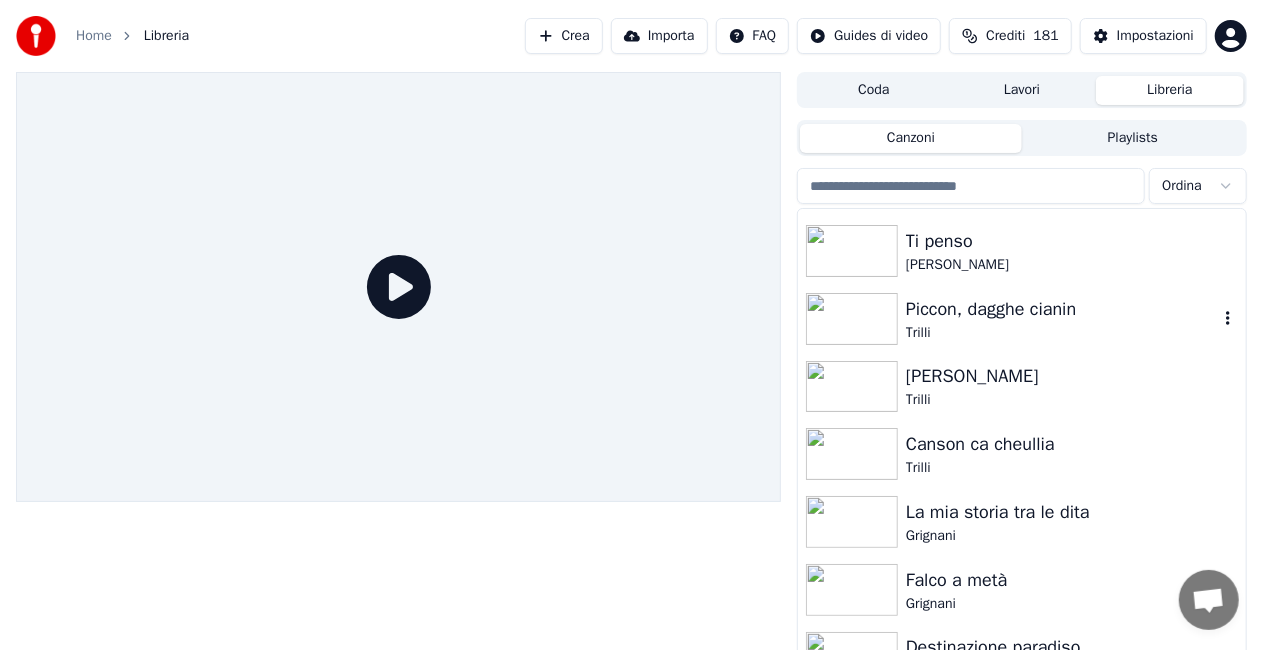 scroll, scrollTop: 26804, scrollLeft: 0, axis: vertical 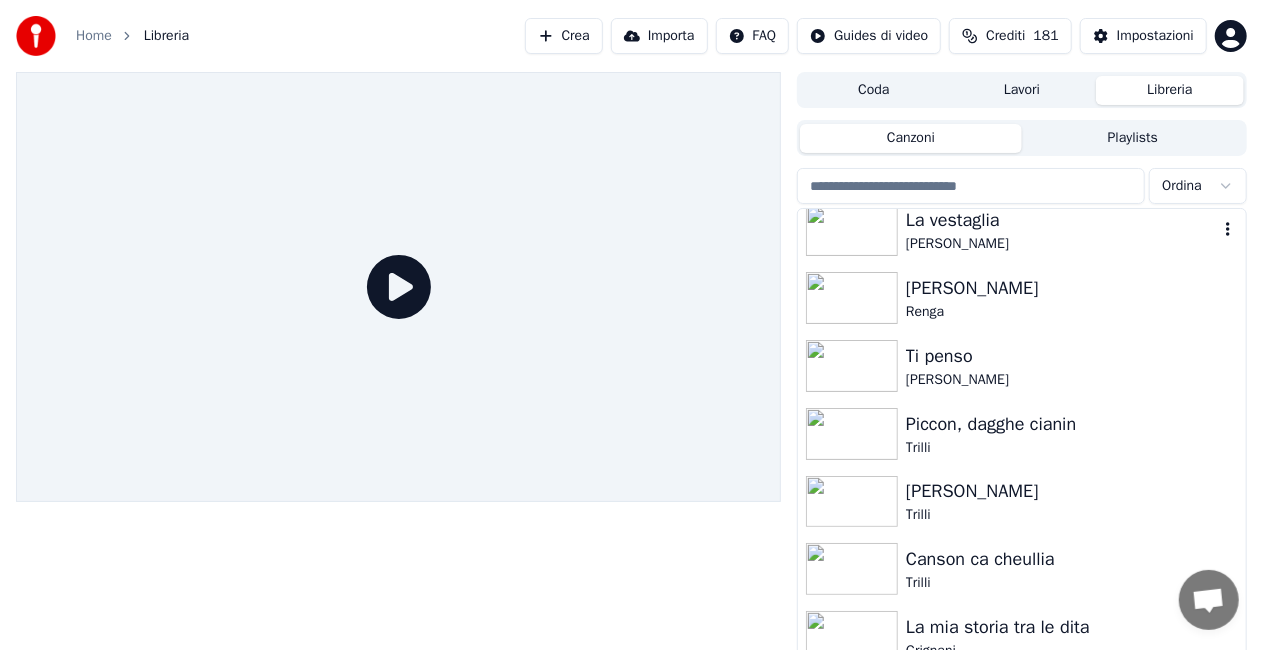 click on "[PERSON_NAME]" at bounding box center (1062, 244) 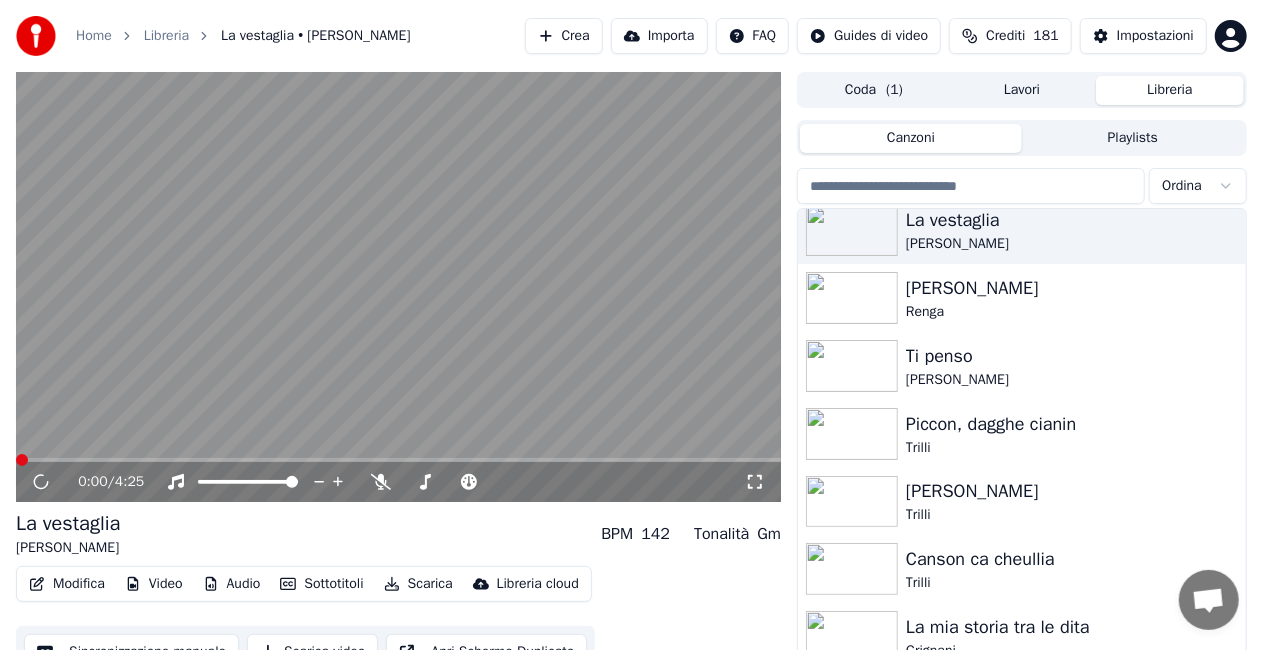 click 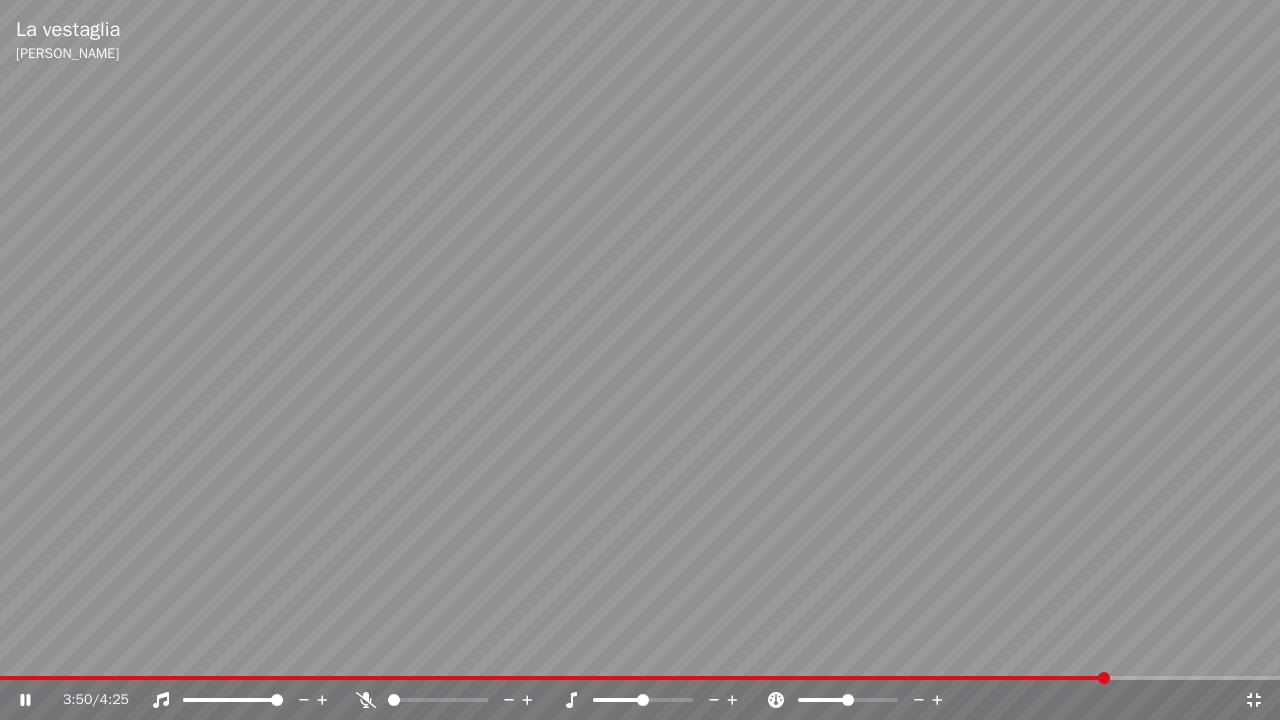 click 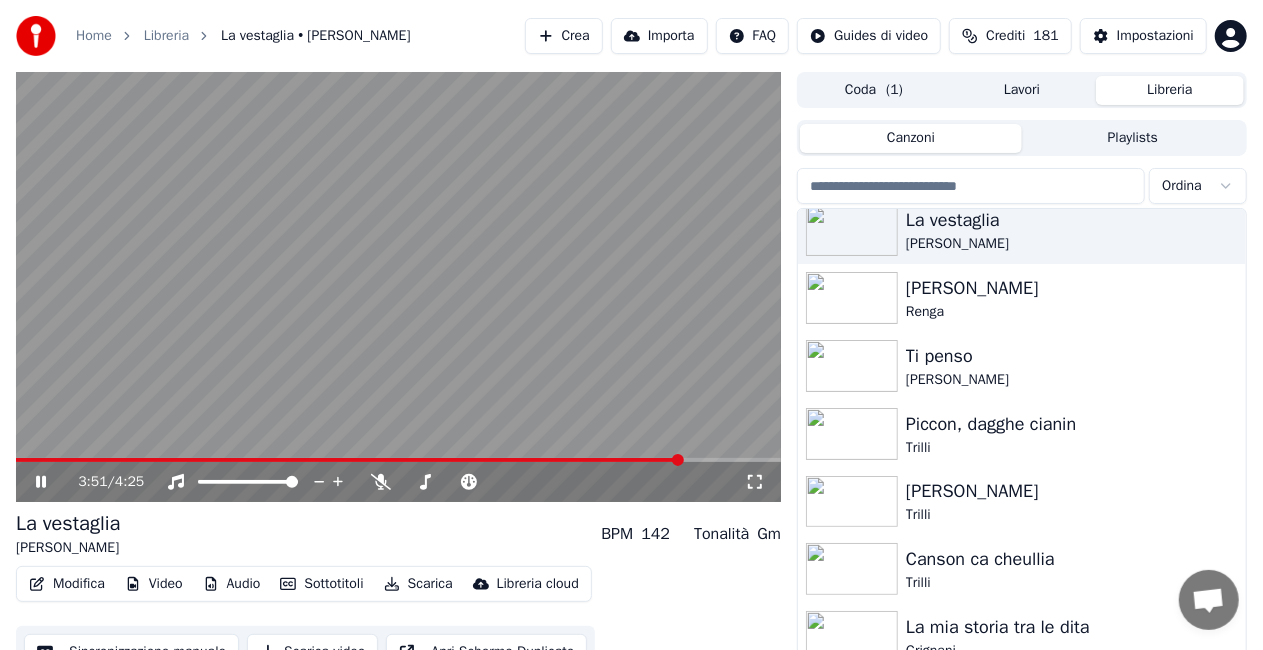 click at bounding box center [398, 287] 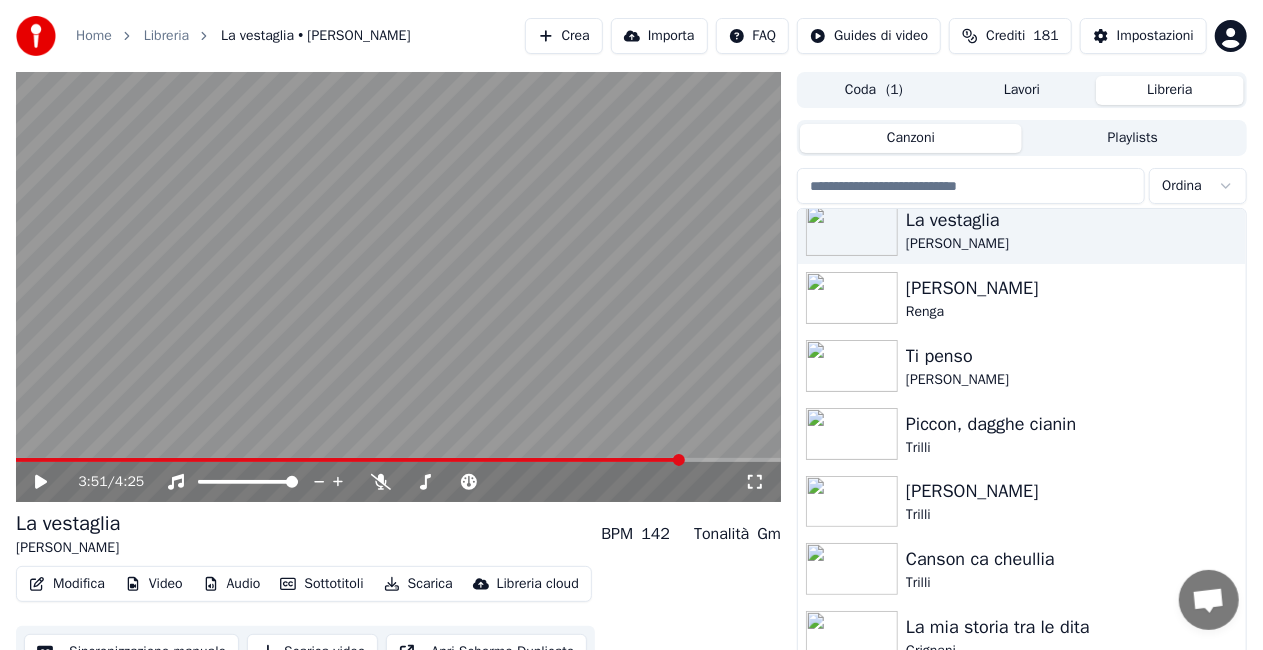 click at bounding box center [398, 287] 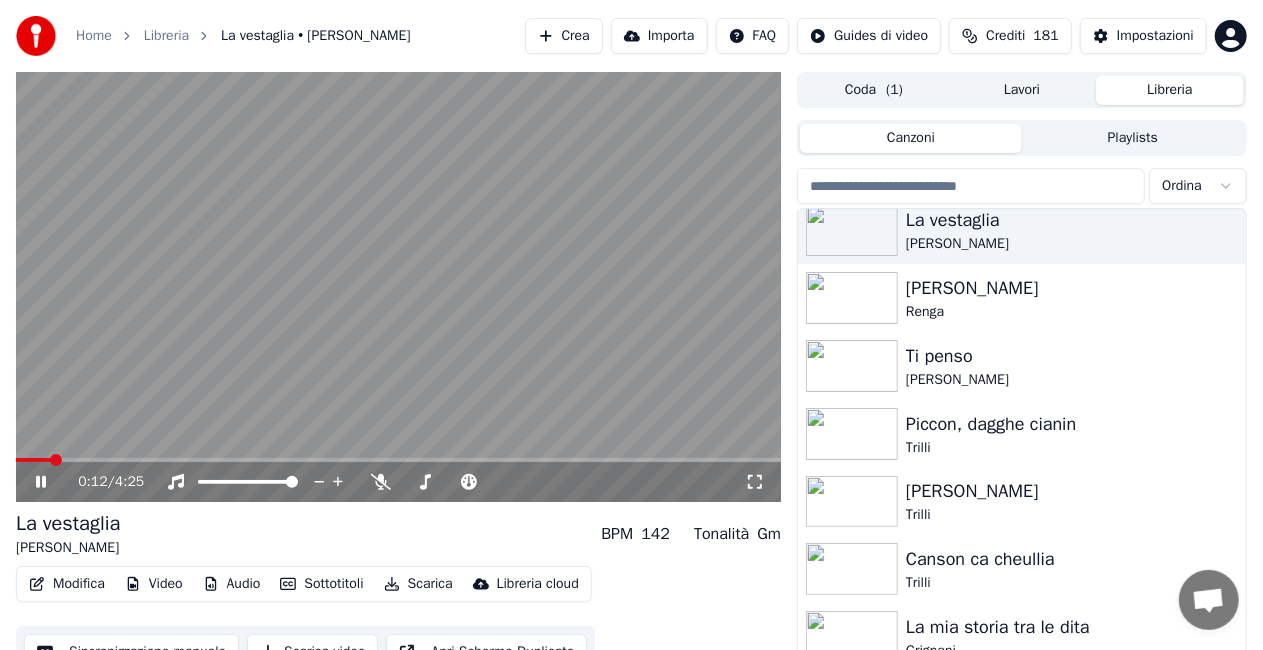 click at bounding box center (33, 460) 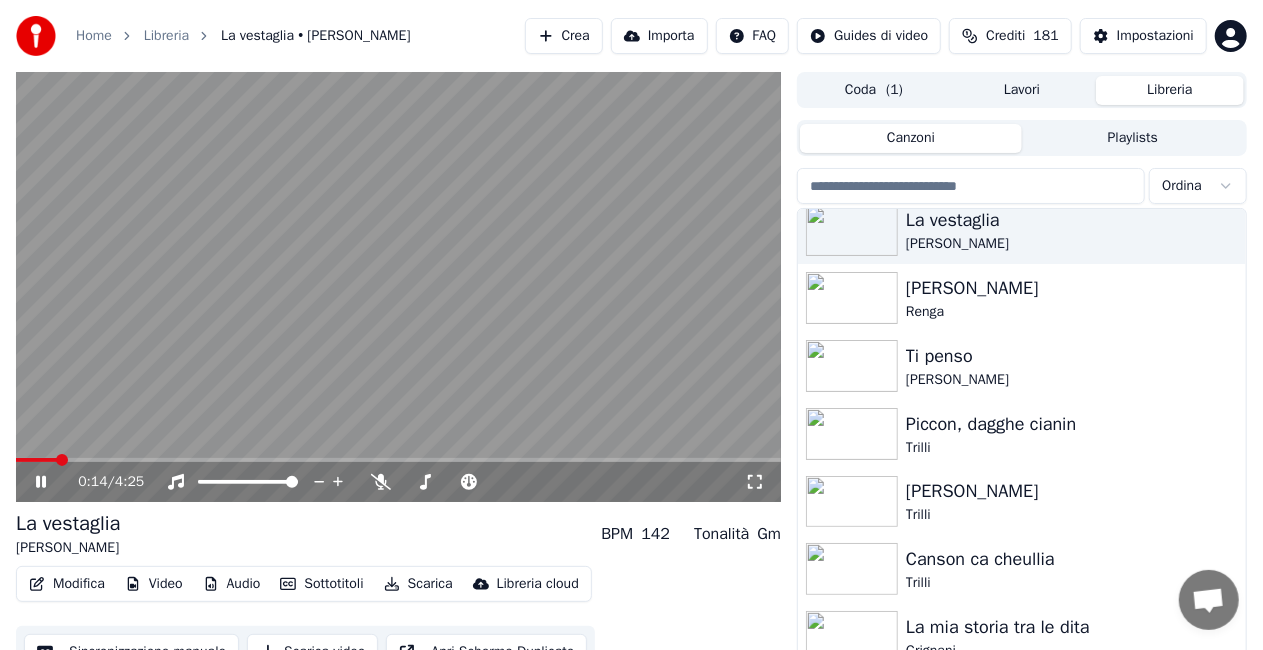 click 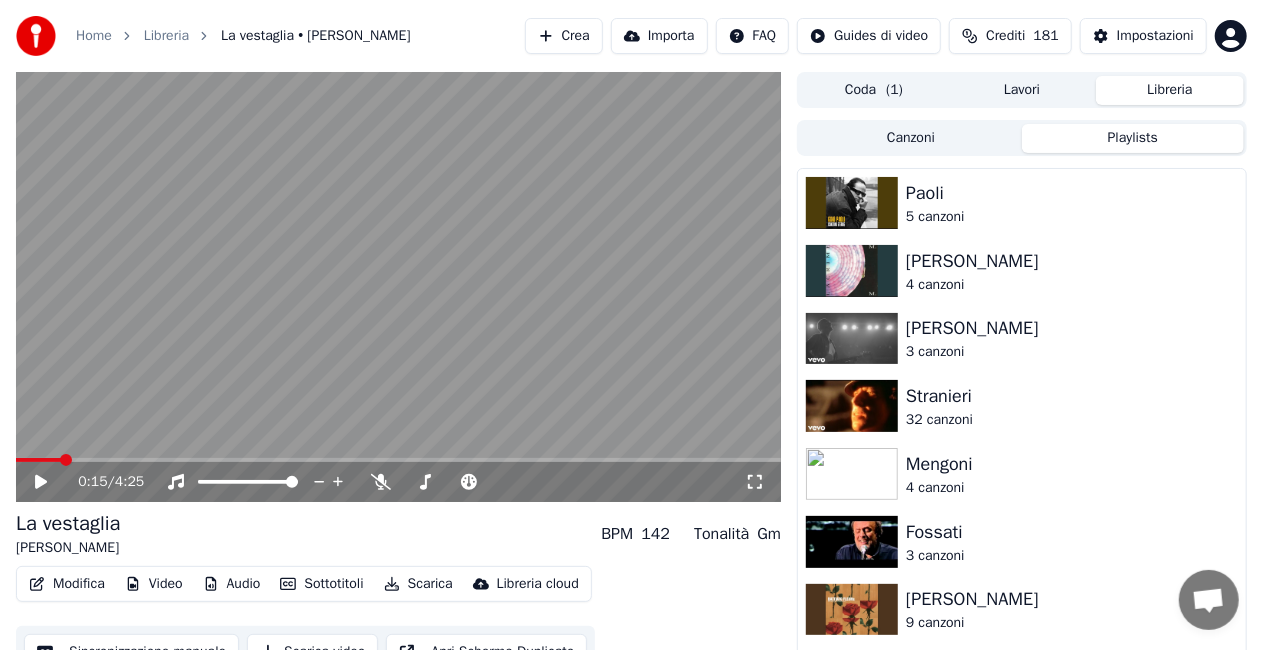 click on "Playlists" at bounding box center (1133, 138) 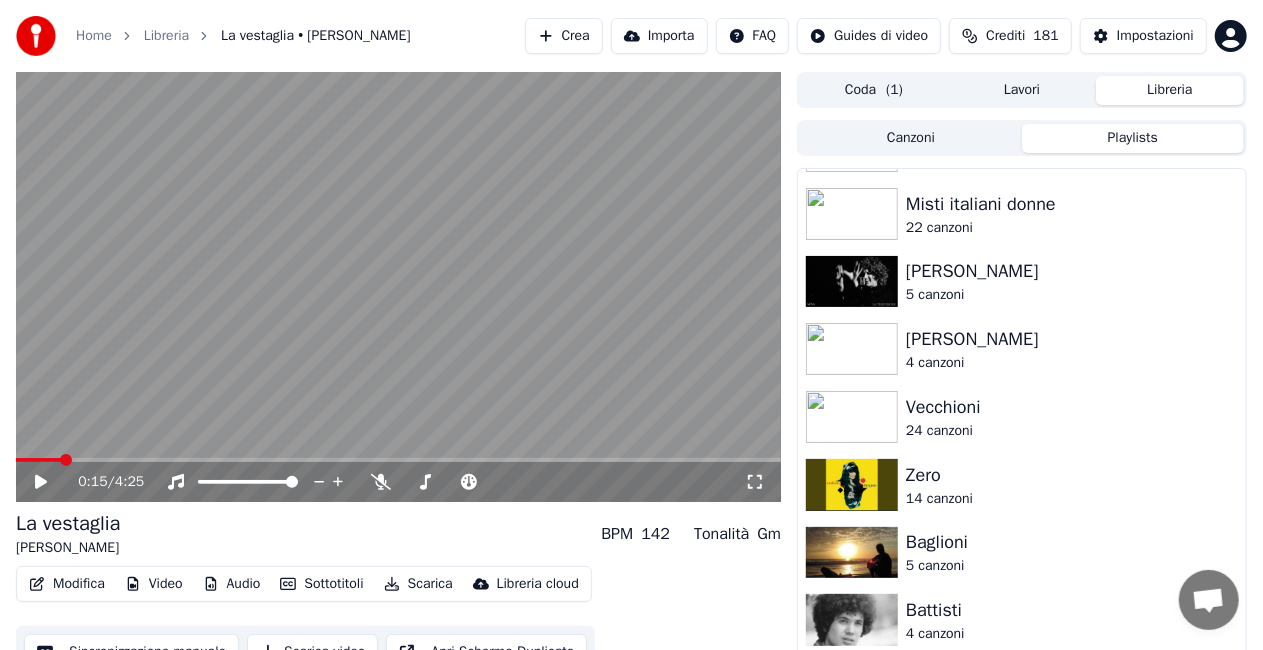 scroll, scrollTop: 1700, scrollLeft: 0, axis: vertical 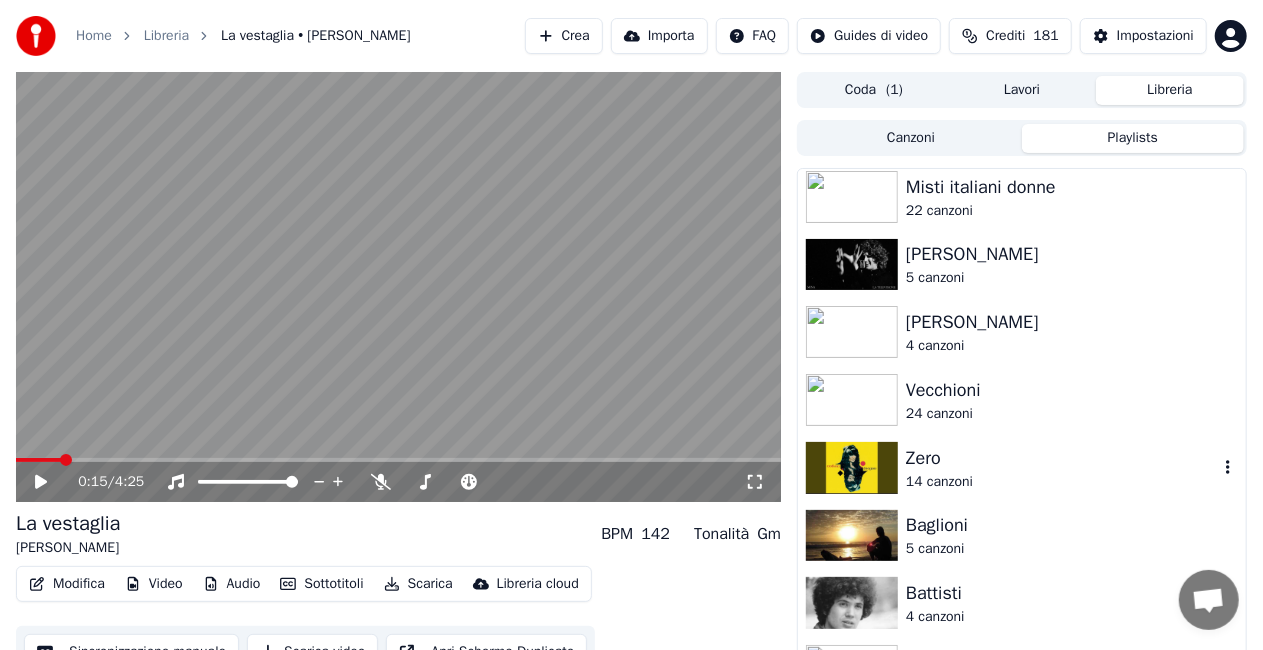 click on "Zero" at bounding box center [1062, 458] 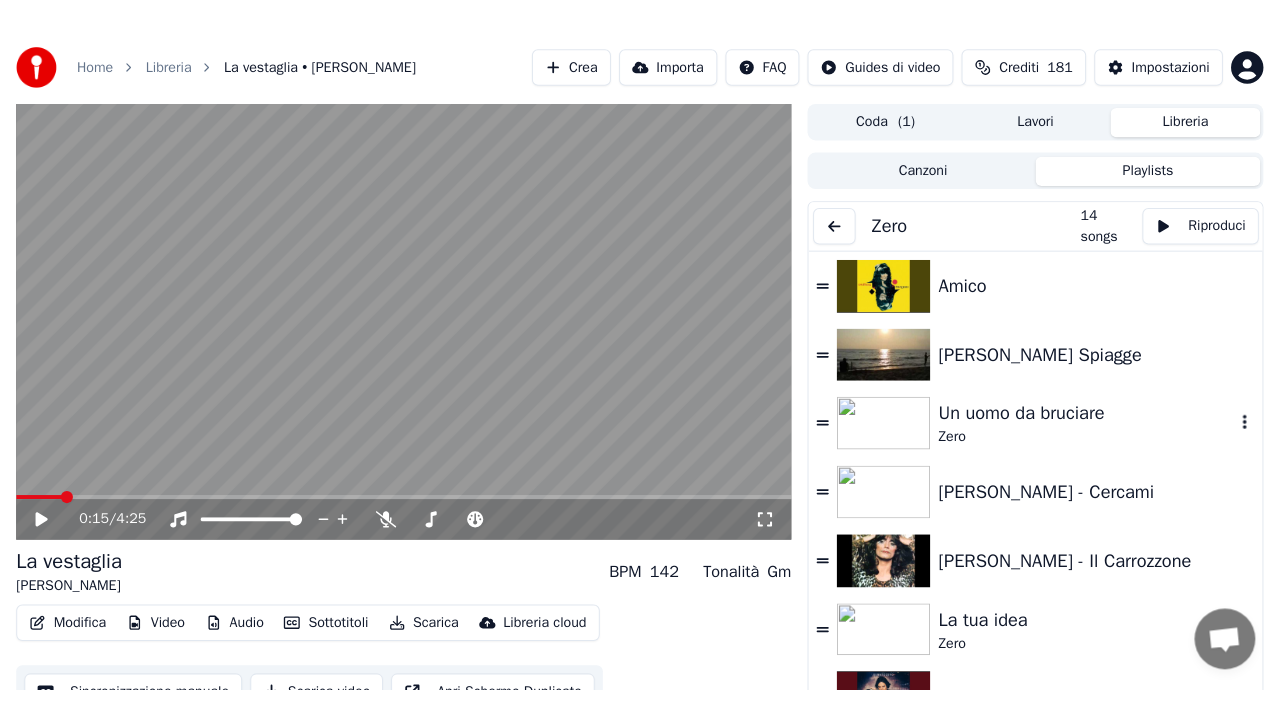 scroll, scrollTop: 478, scrollLeft: 0, axis: vertical 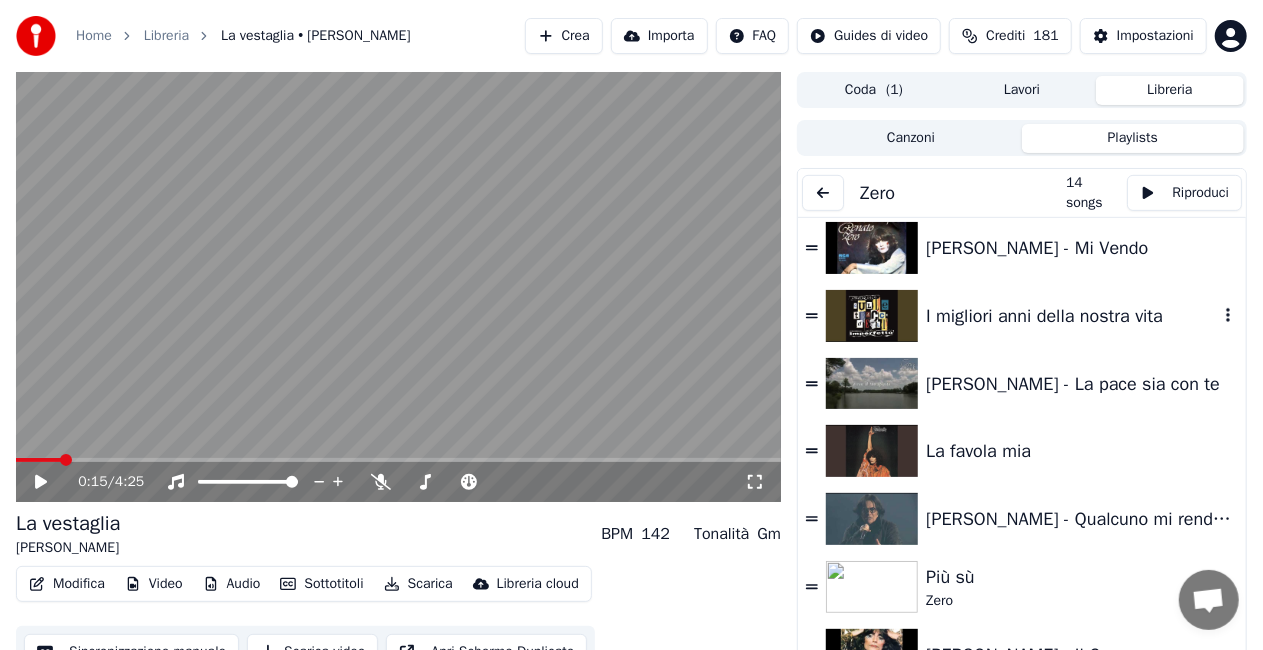 click on "I migliori anni della nostra vita" at bounding box center (1072, 316) 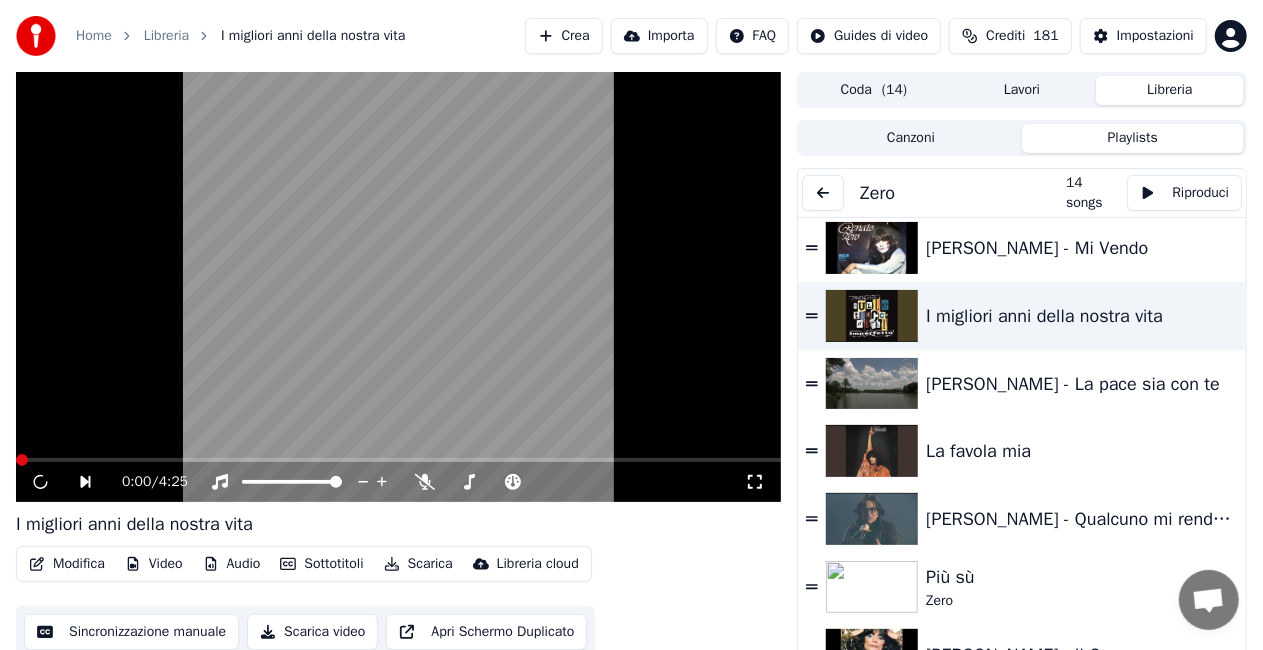 click 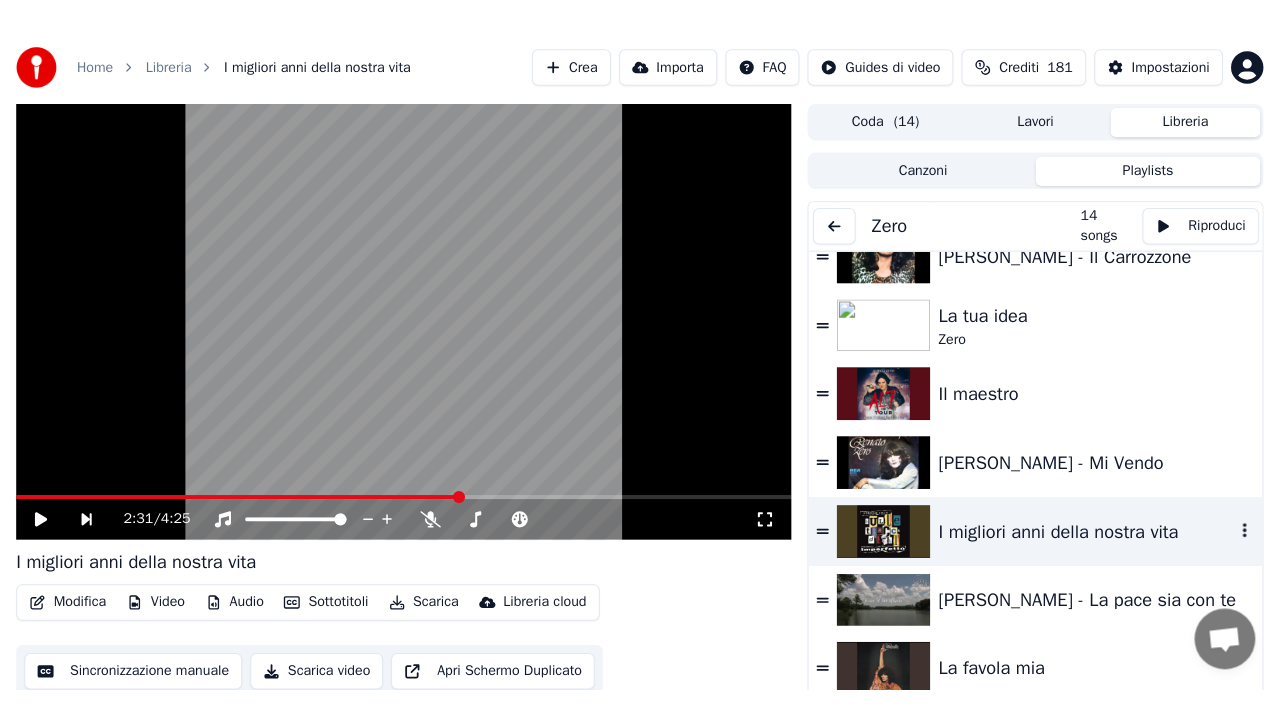scroll, scrollTop: 478, scrollLeft: 0, axis: vertical 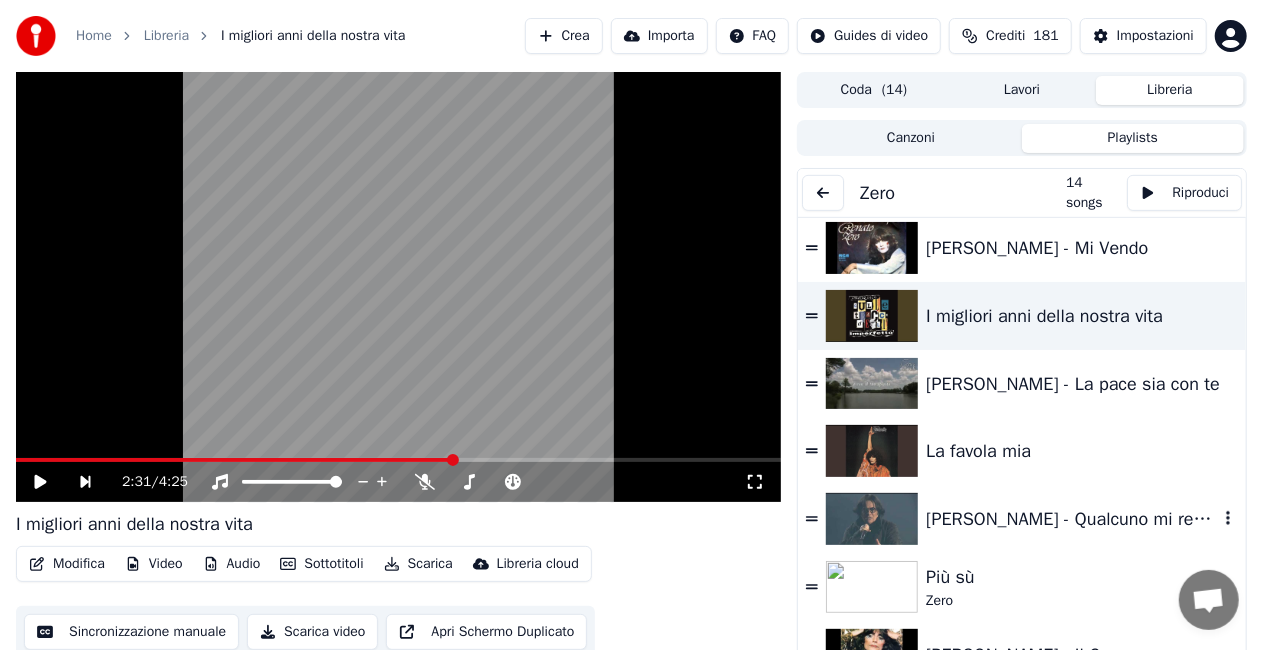 click on "[PERSON_NAME] - Qualcuno mi renda l'anima" at bounding box center [1072, 519] 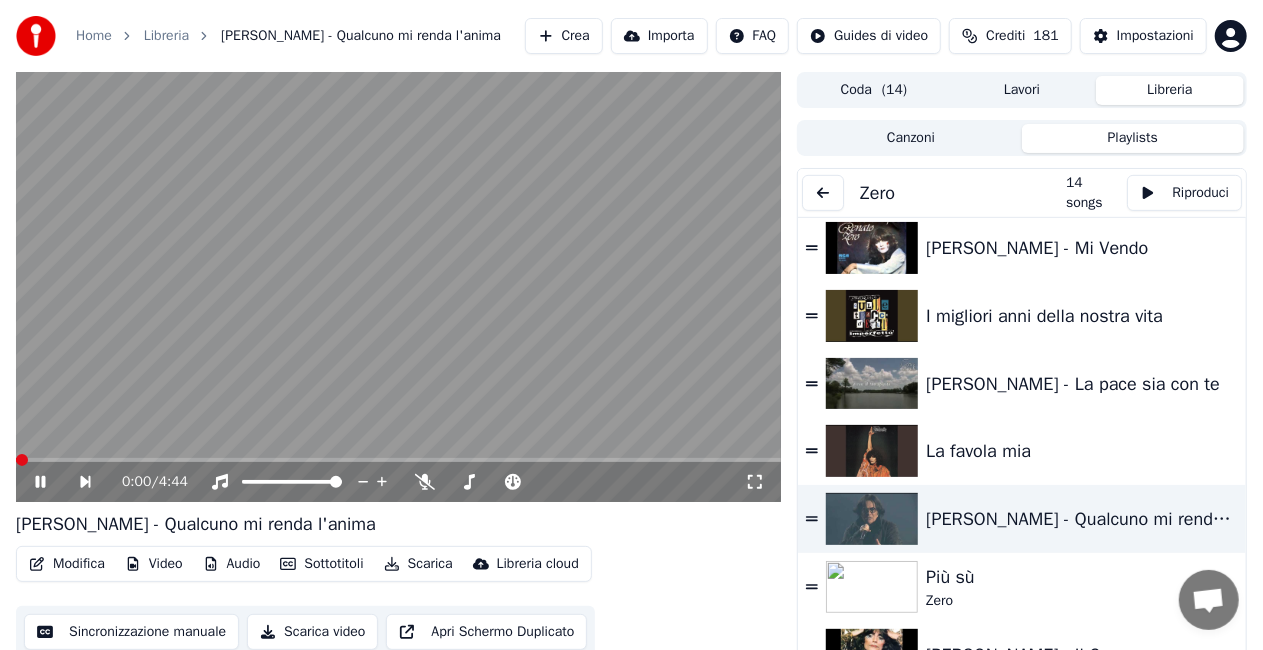 click 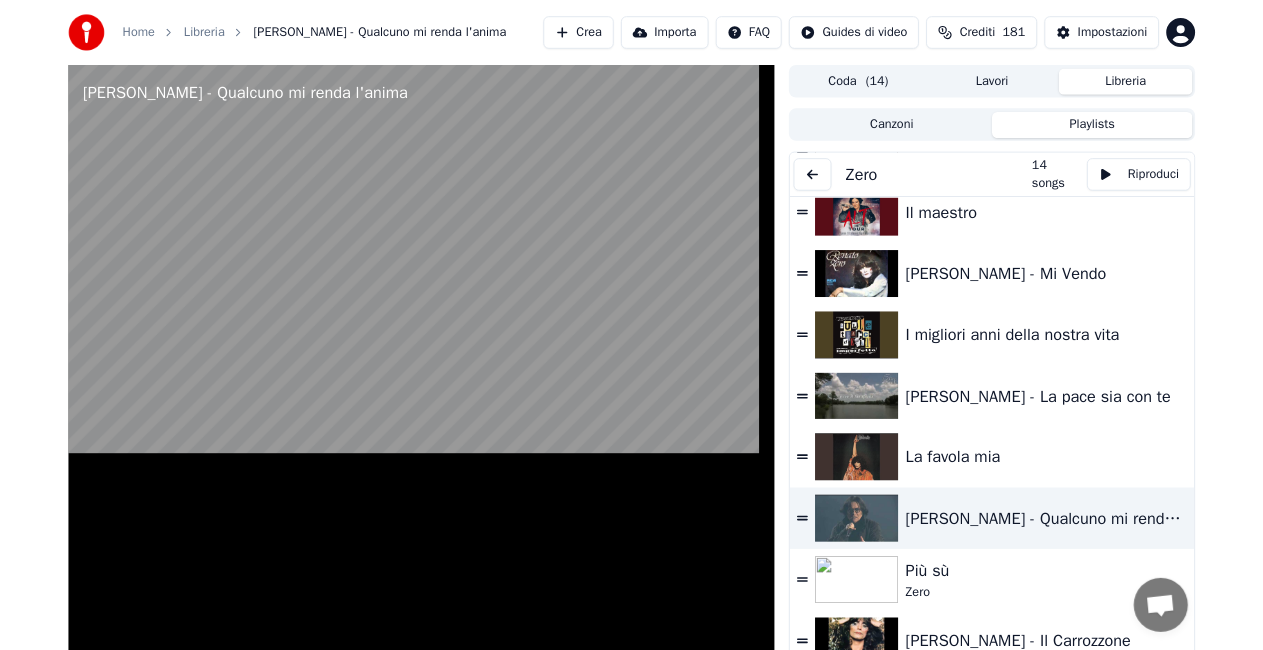 scroll, scrollTop: 422, scrollLeft: 0, axis: vertical 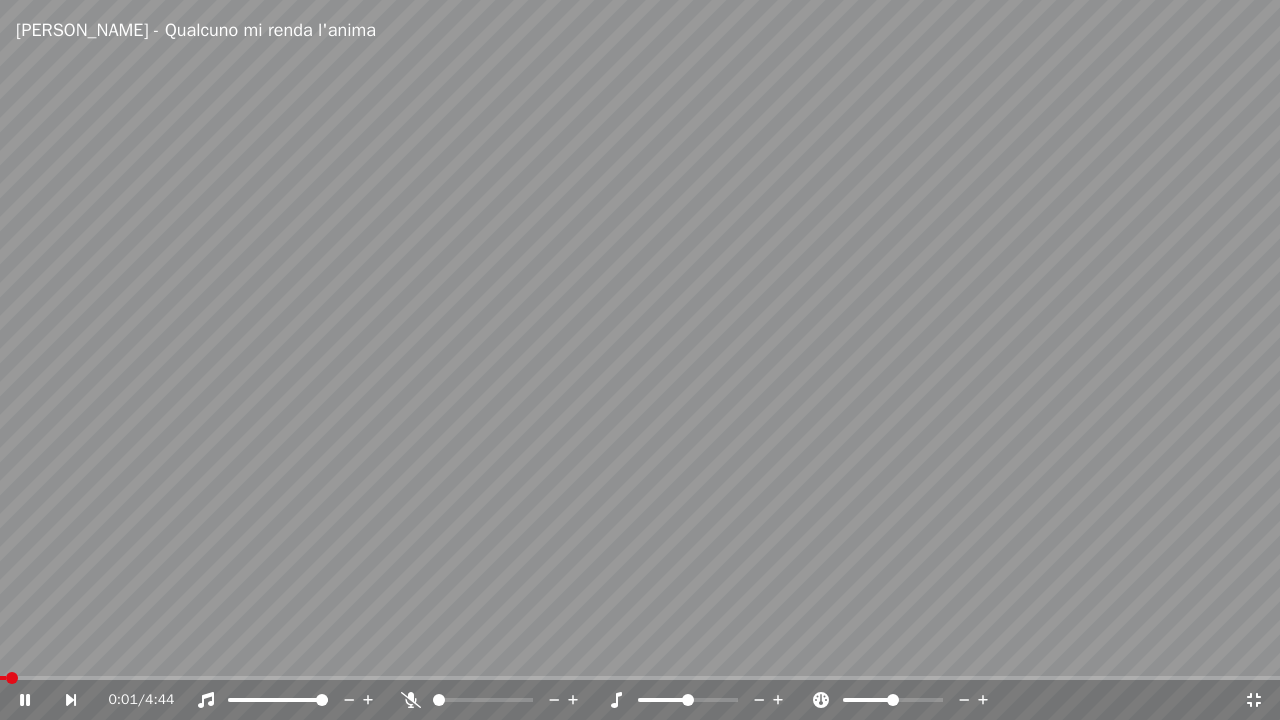 click at bounding box center [640, 360] 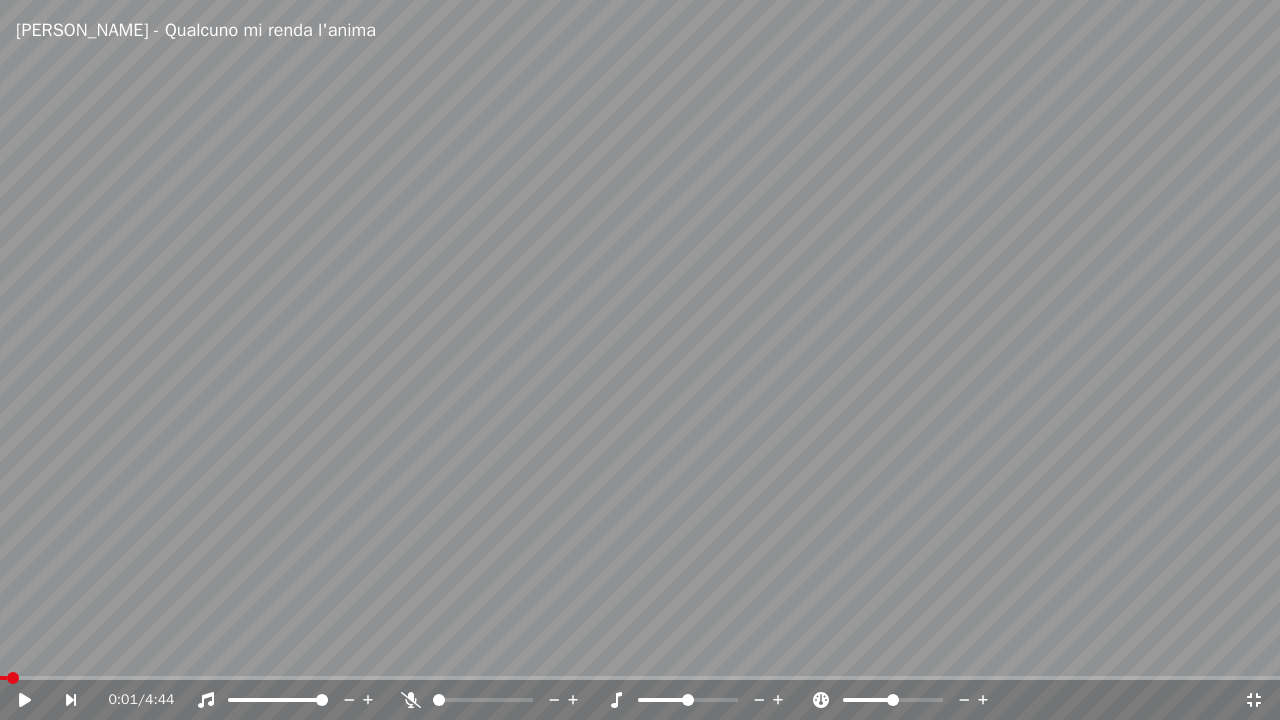 click 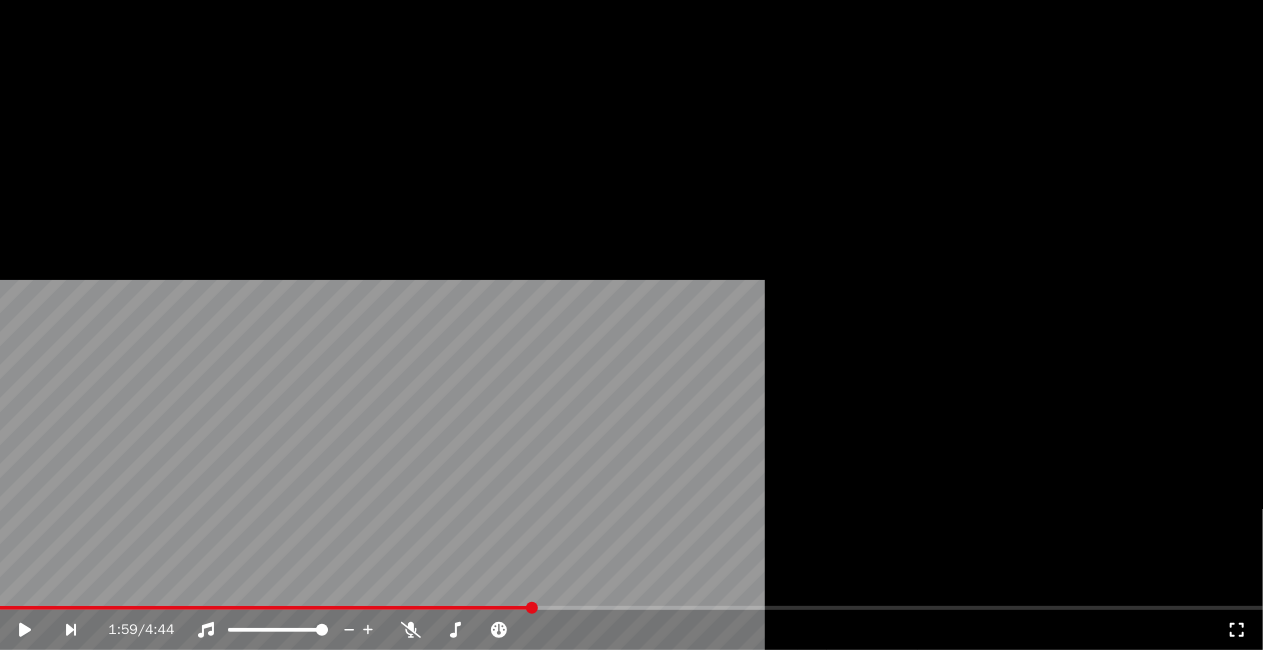 scroll, scrollTop: 478, scrollLeft: 0, axis: vertical 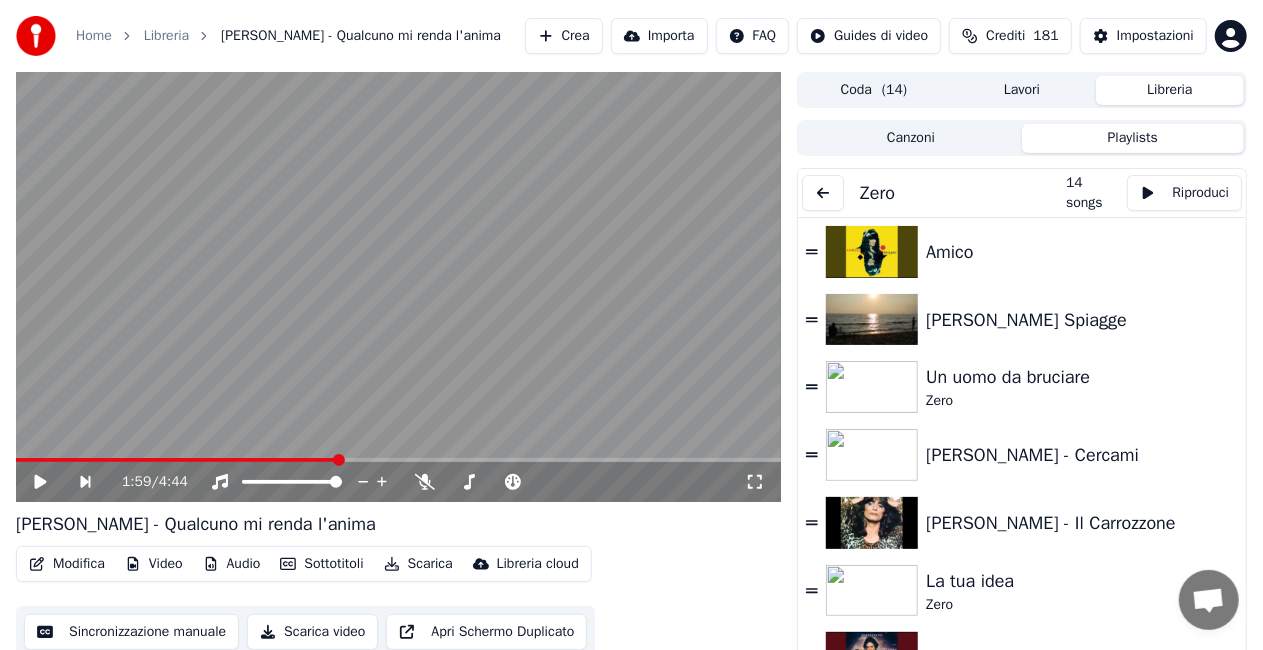 click on "1:59  /  4:44" at bounding box center [398, 482] 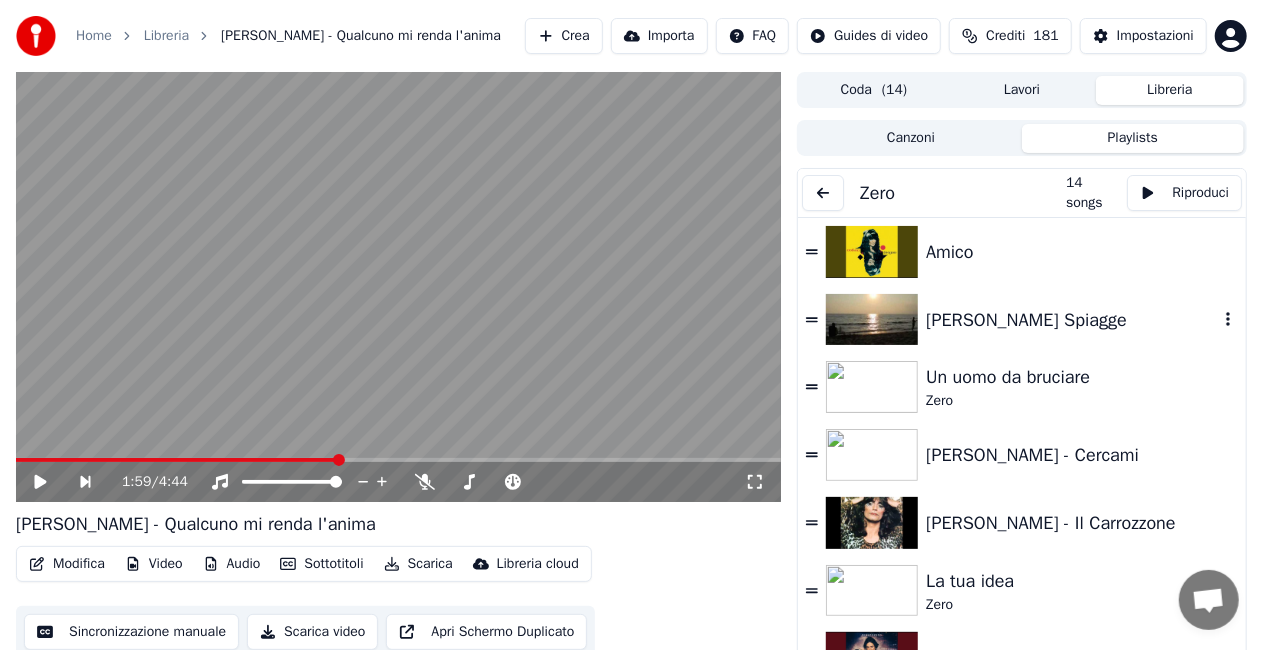 click on "[PERSON_NAME] Spiagge" at bounding box center (1072, 320) 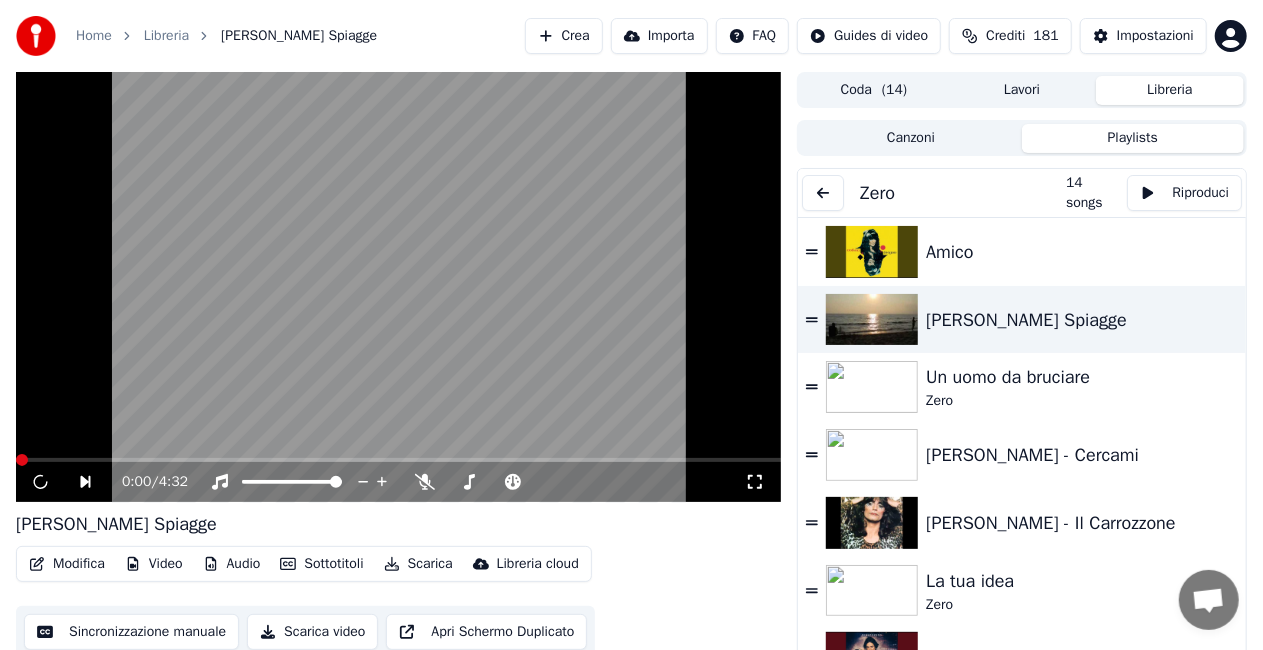 click 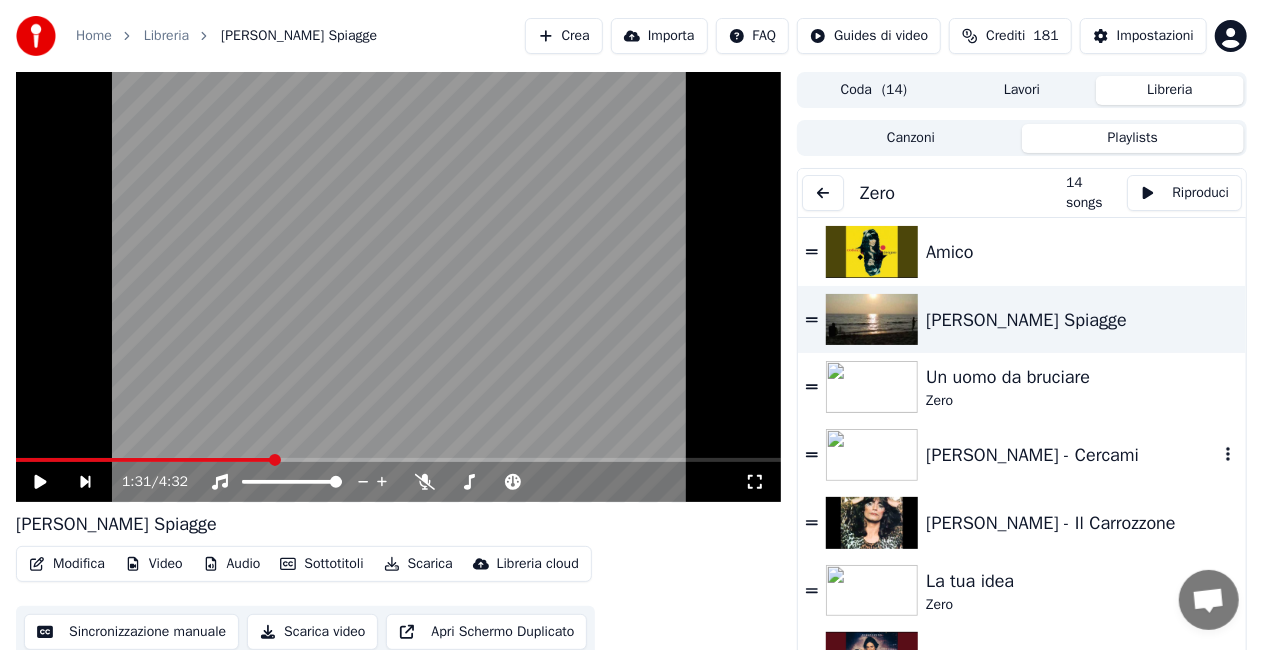 click on "[PERSON_NAME] - Cercami" at bounding box center (1072, 455) 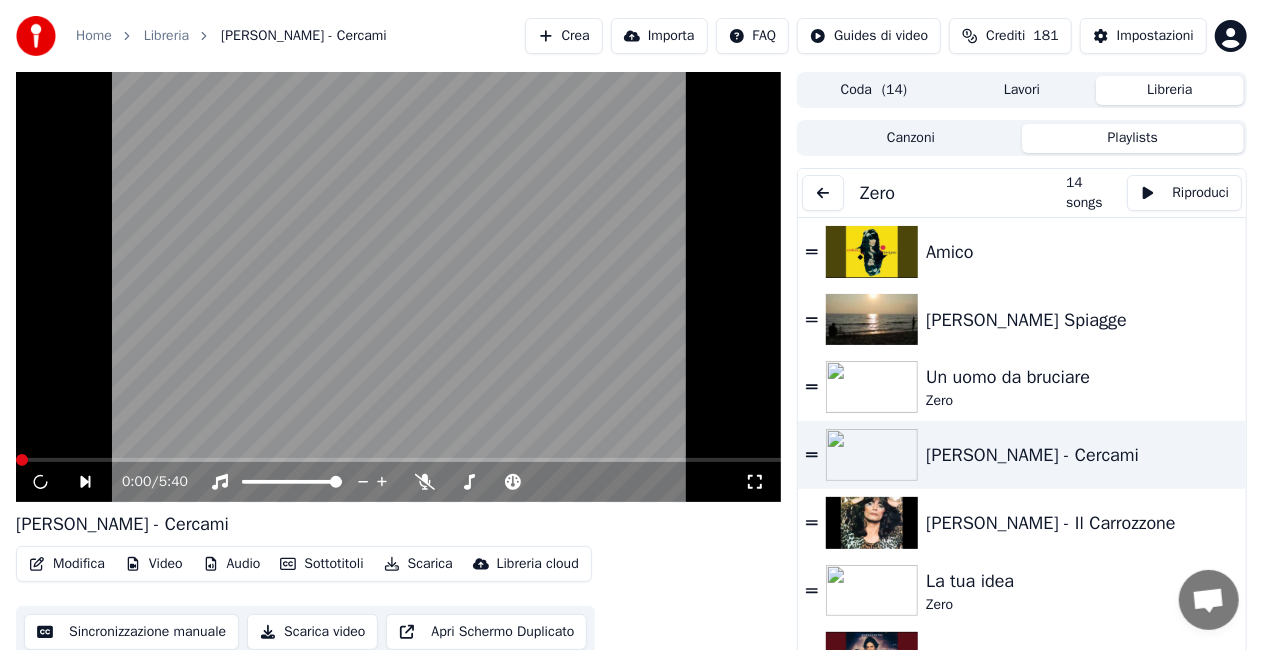 click 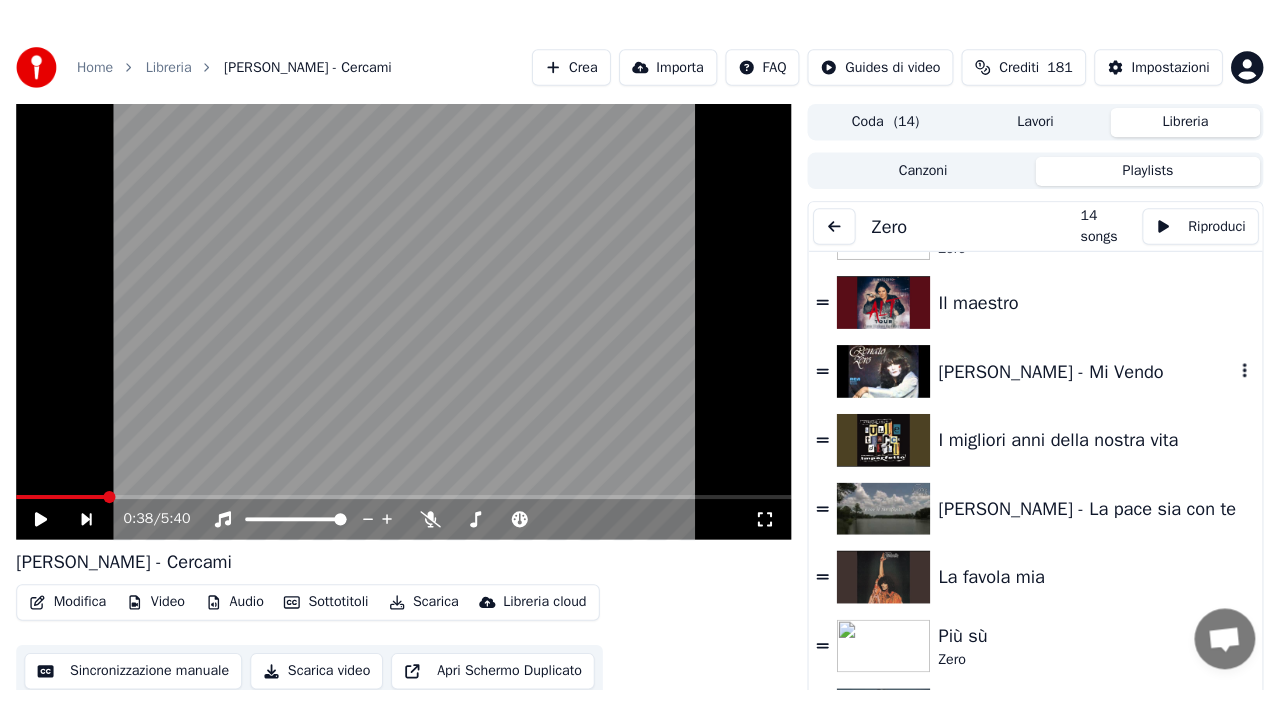 scroll, scrollTop: 478, scrollLeft: 0, axis: vertical 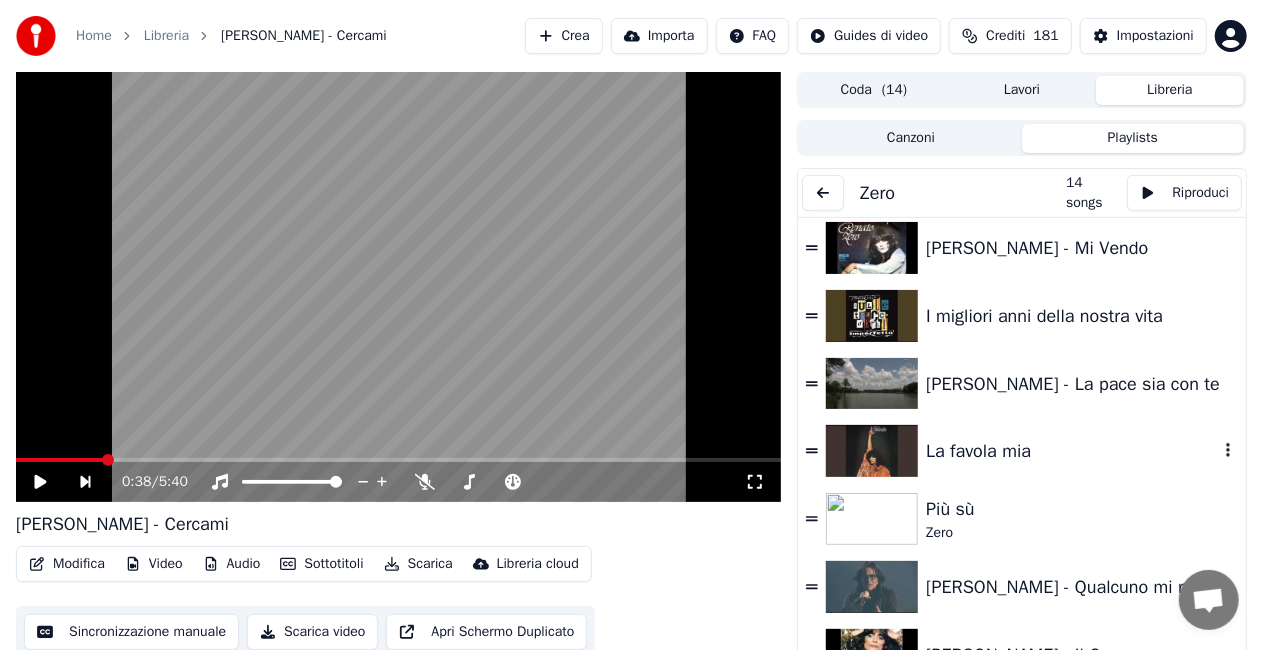 click at bounding box center (872, 451) 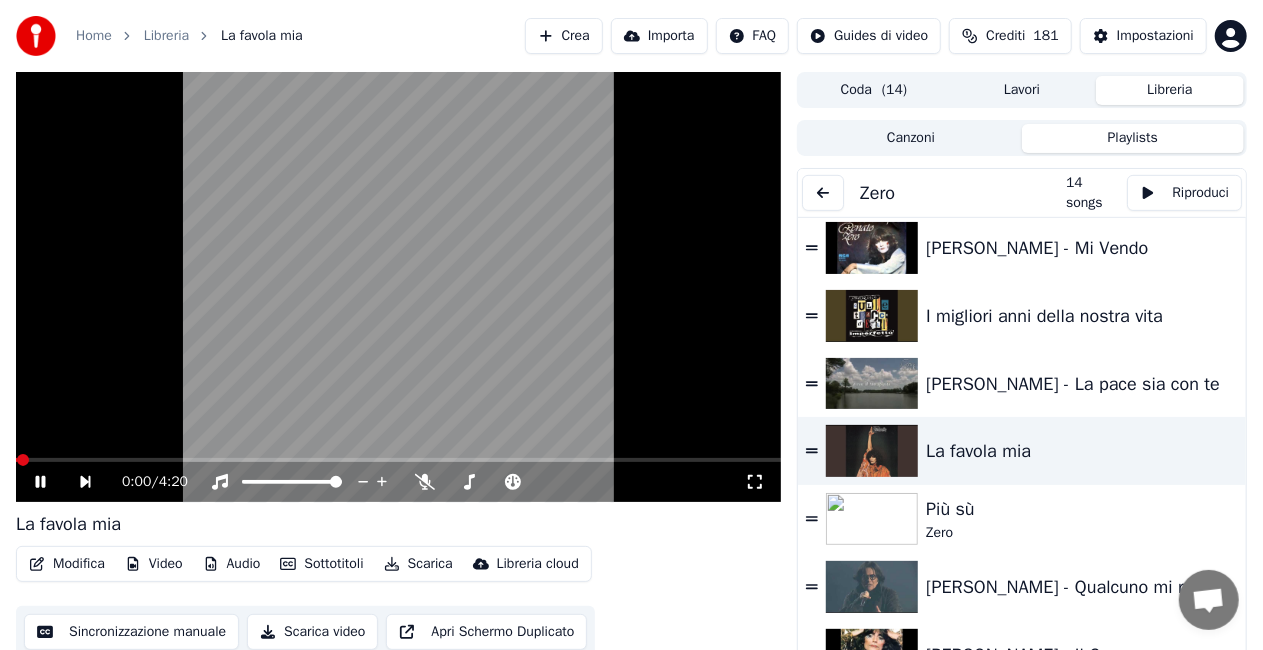 click 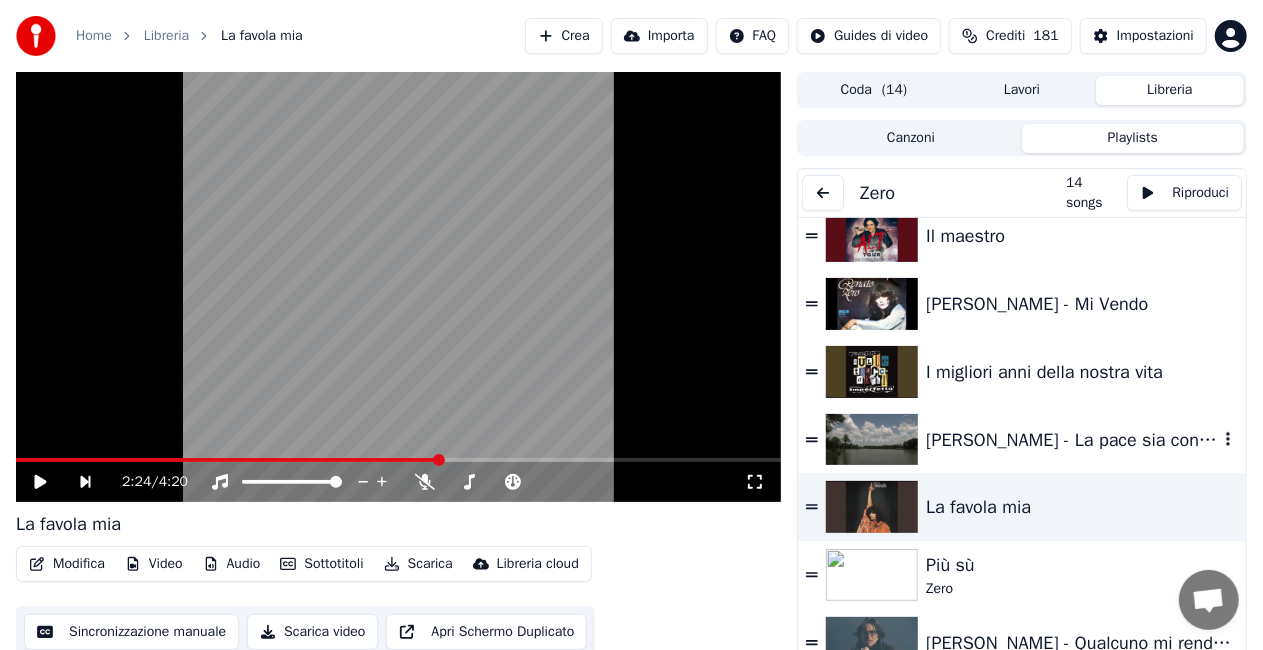 click on "[PERSON_NAME] - La pace sia con te" at bounding box center [1022, 440] 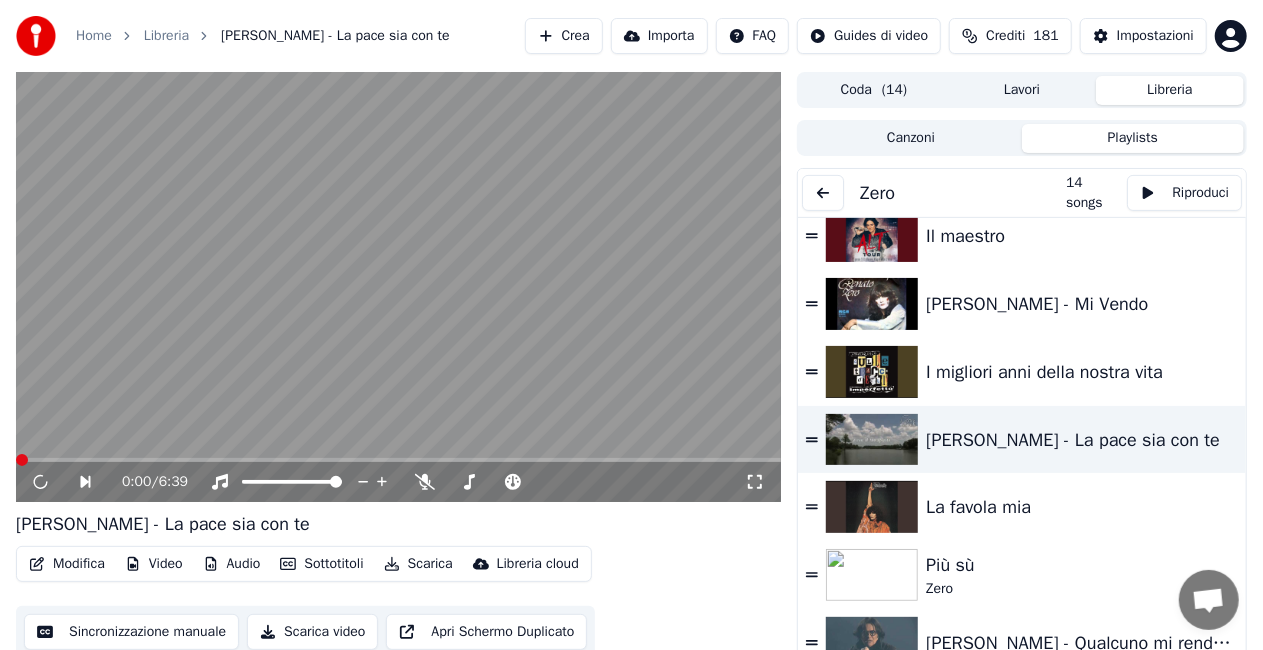 click 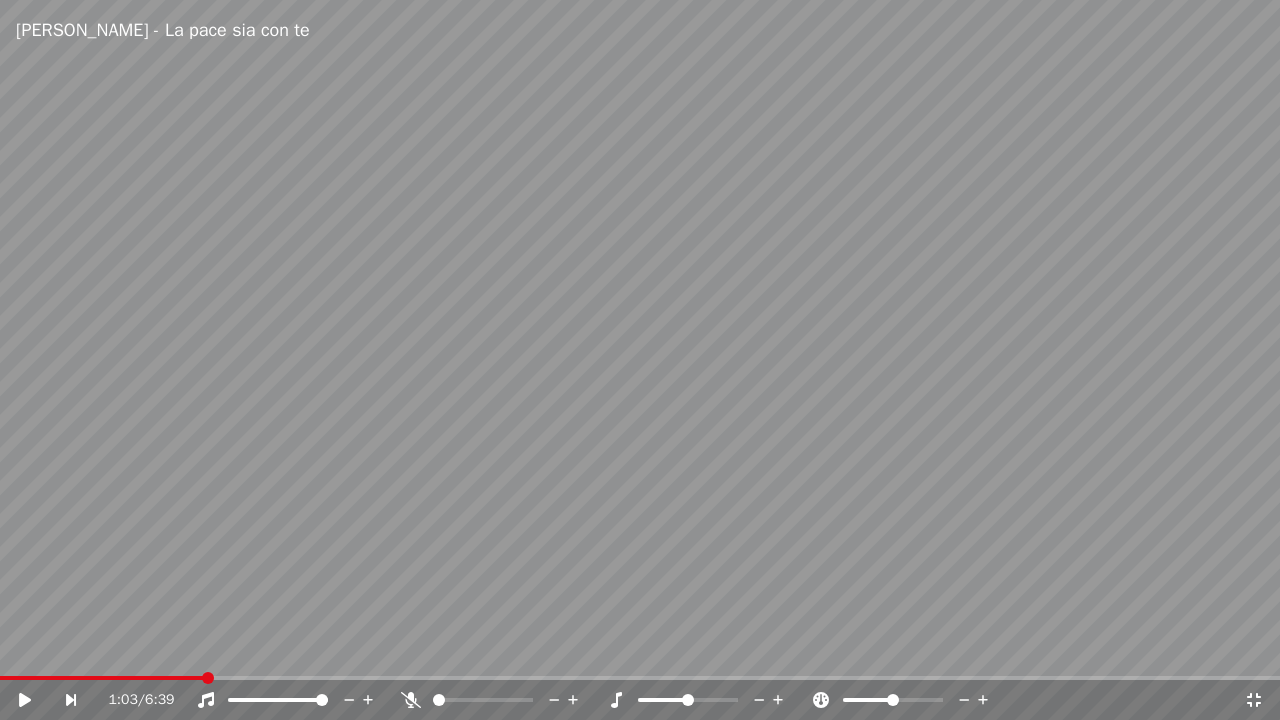 click at bounding box center (102, 678) 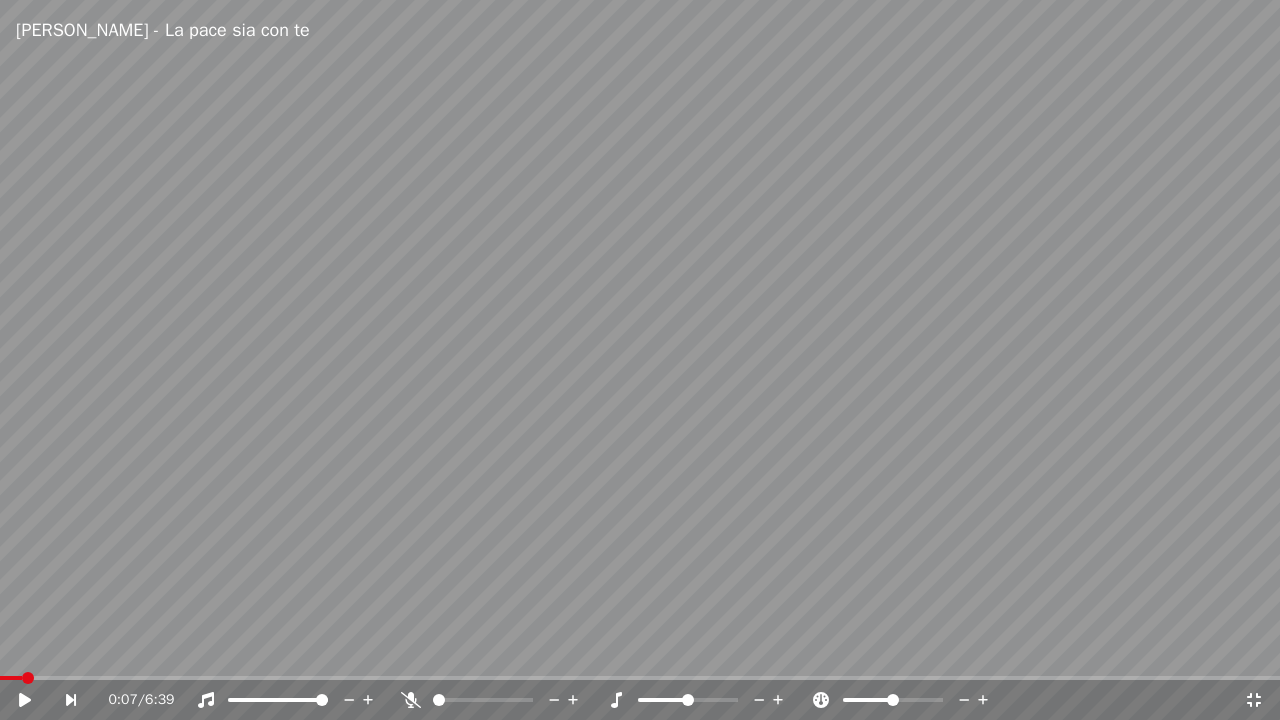 click 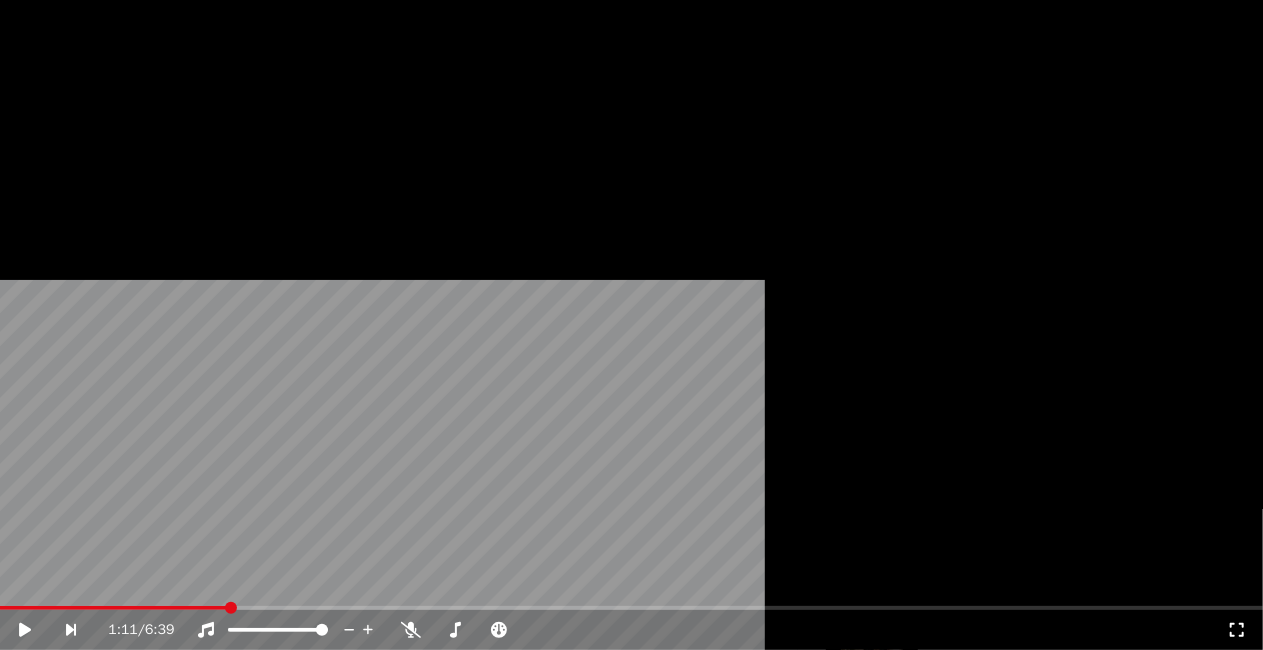 scroll, scrollTop: 478, scrollLeft: 0, axis: vertical 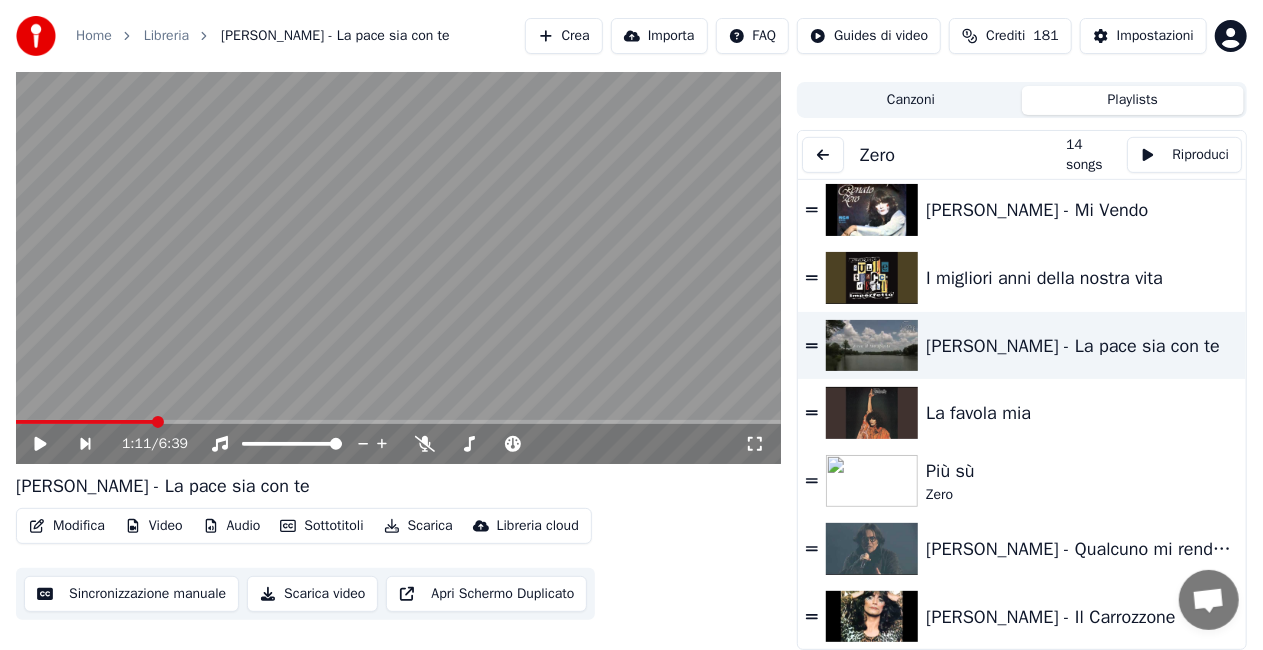 click at bounding box center (823, 155) 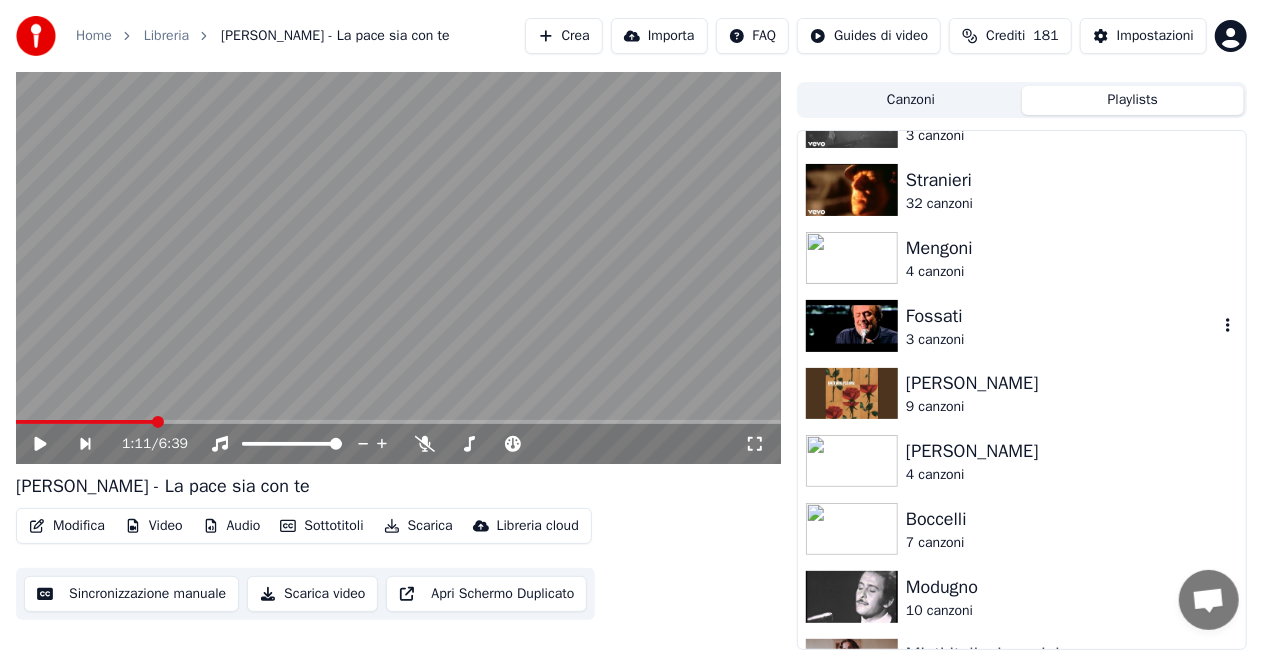 scroll, scrollTop: 0, scrollLeft: 0, axis: both 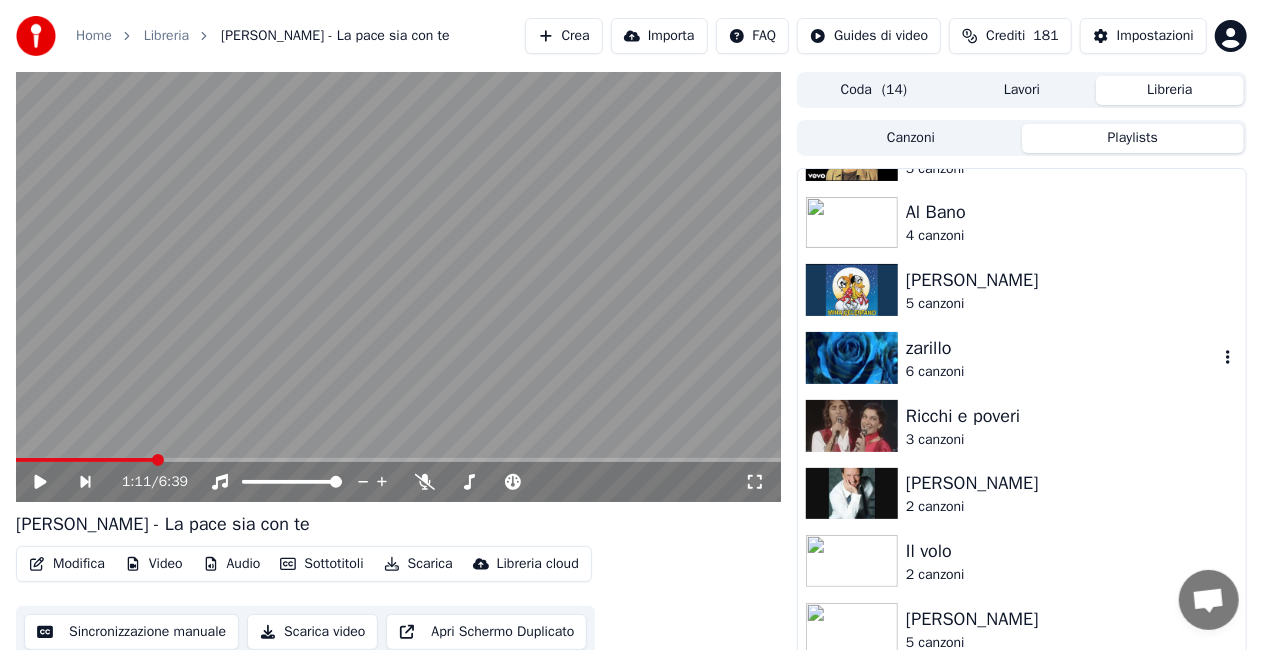 click on "6 canzoni" at bounding box center (1062, 372) 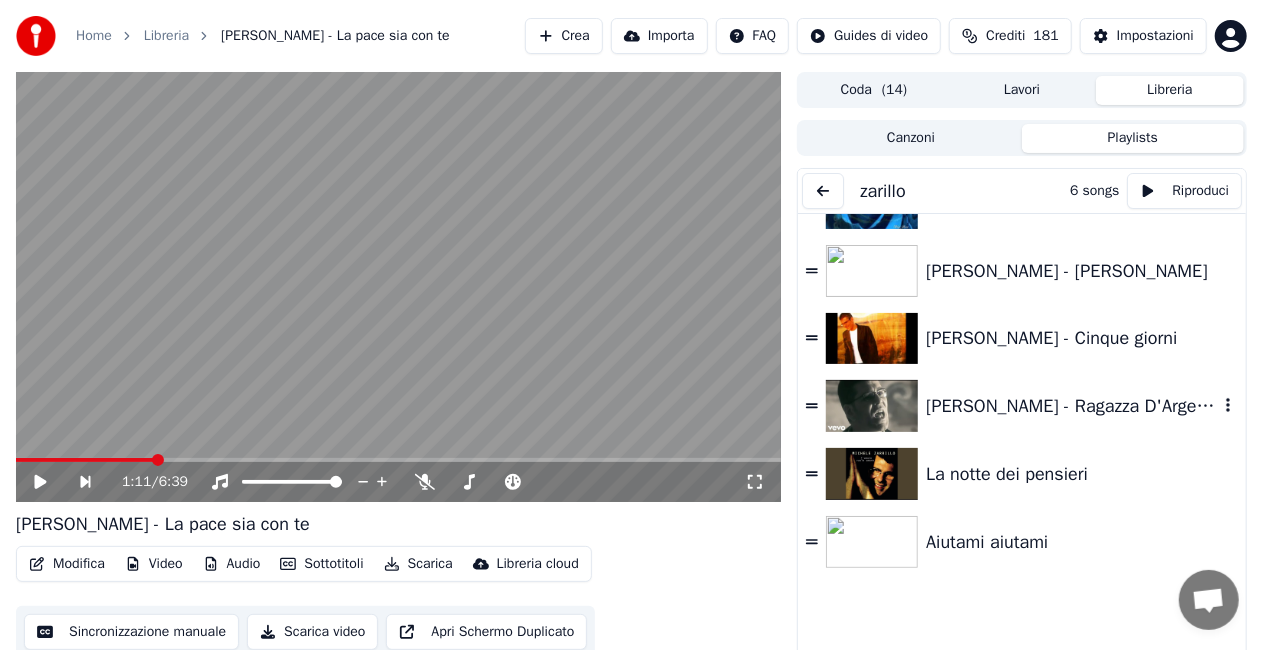 click on "[PERSON_NAME] - Ragazza D'Argento" at bounding box center [1072, 406] 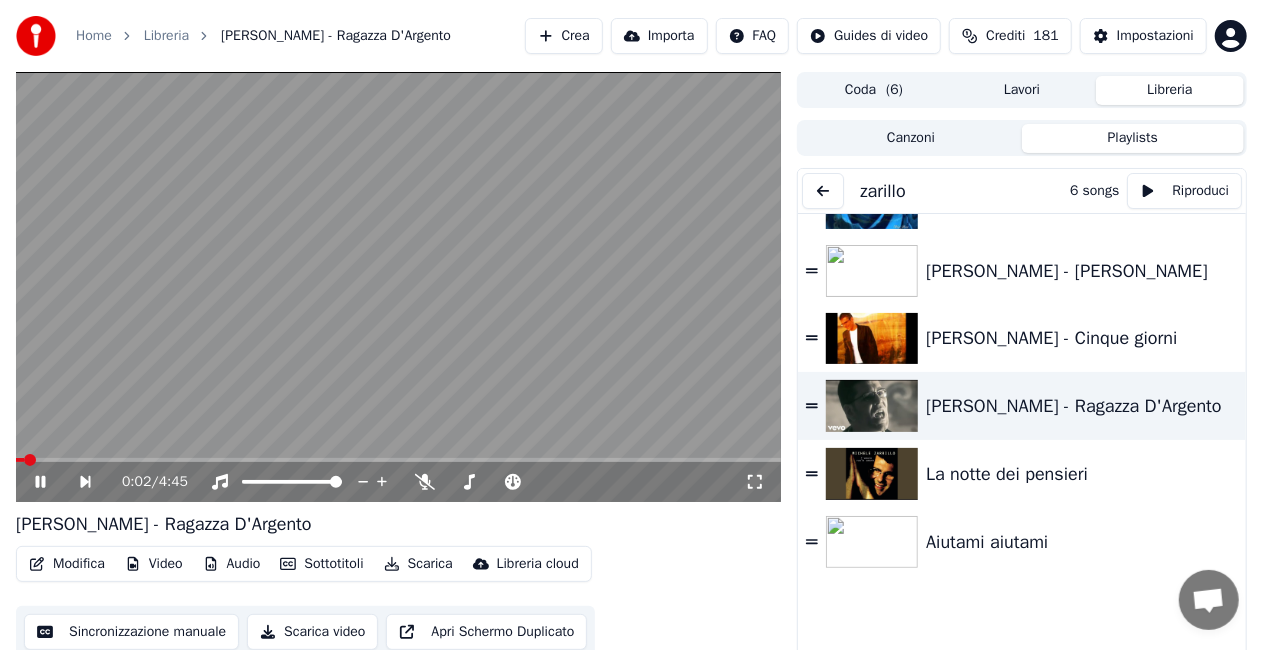 click 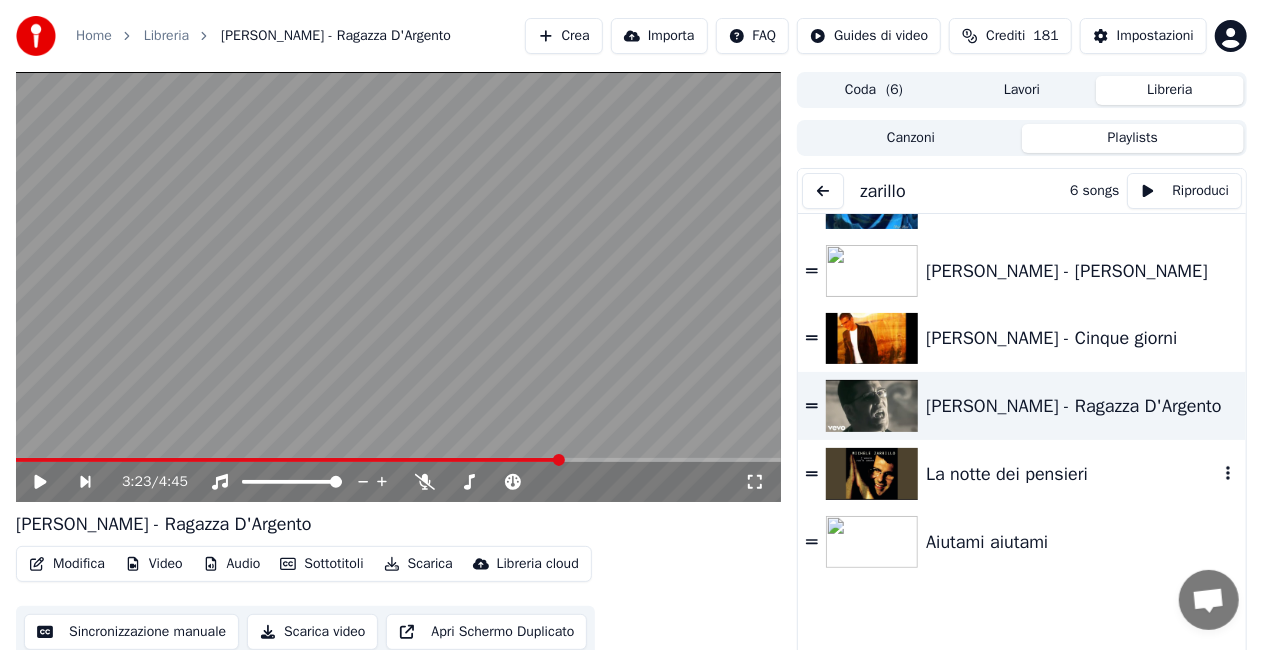 scroll, scrollTop: 0, scrollLeft: 0, axis: both 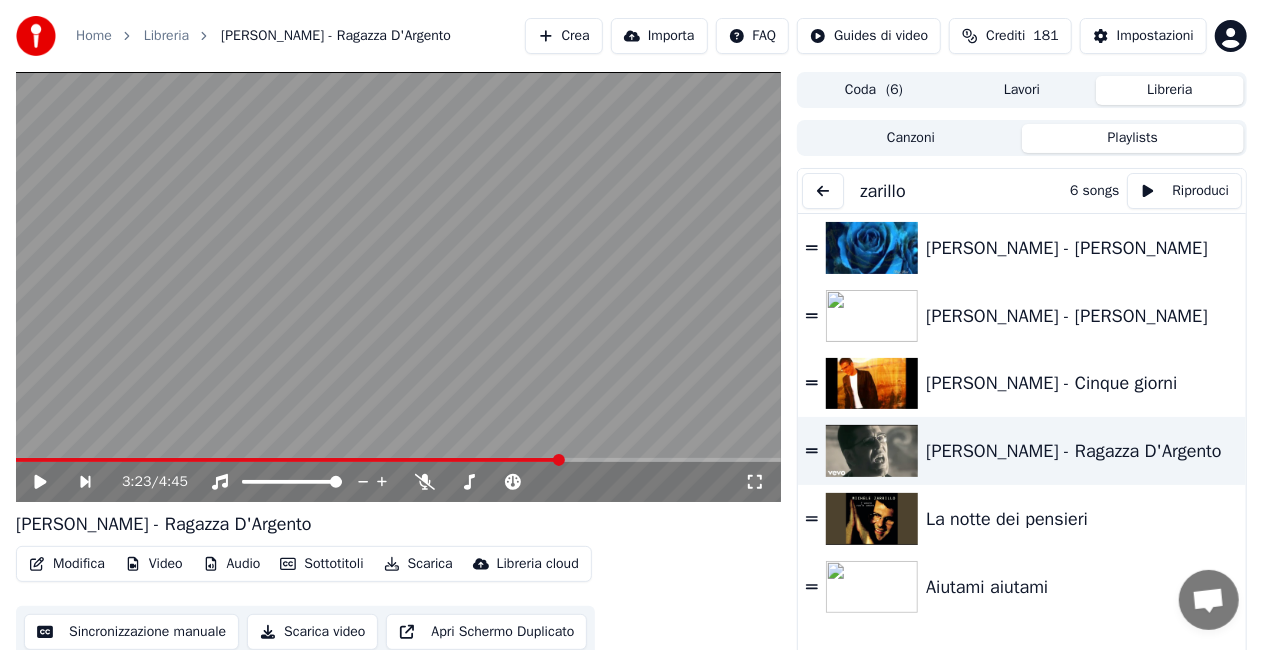click at bounding box center [823, 191] 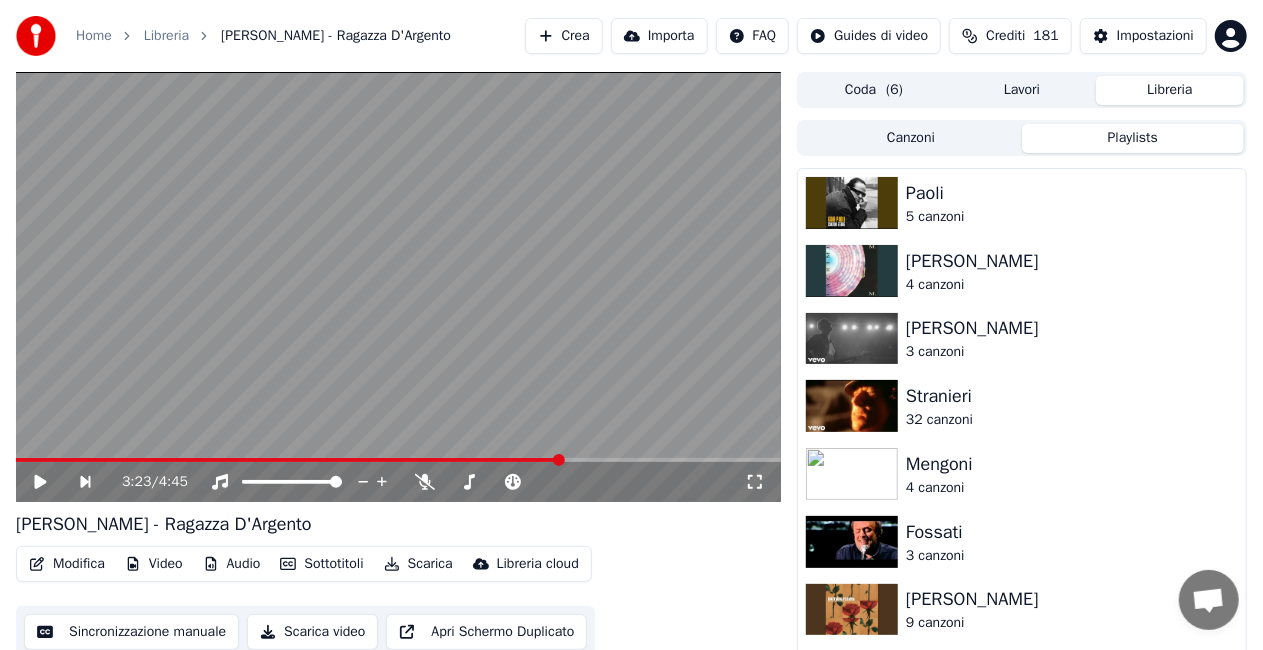 click on "Canzoni Playlists" at bounding box center (1022, 138) 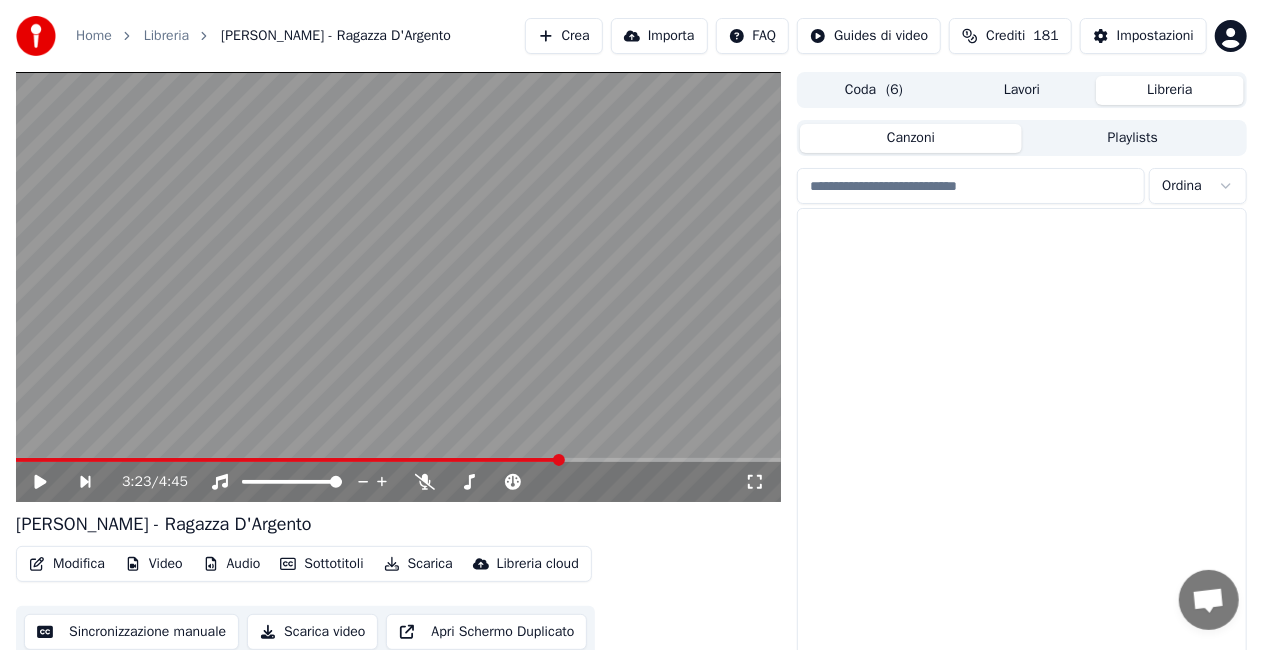click on "Canzoni" at bounding box center [911, 138] 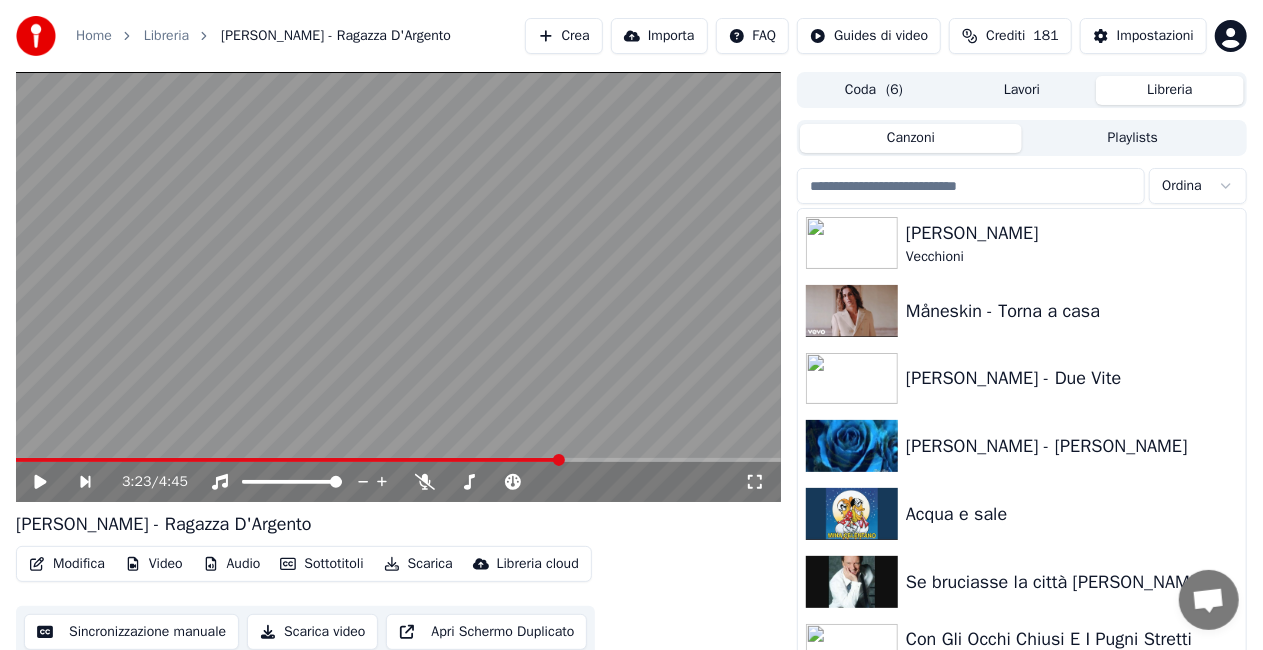 click at bounding box center [971, 186] 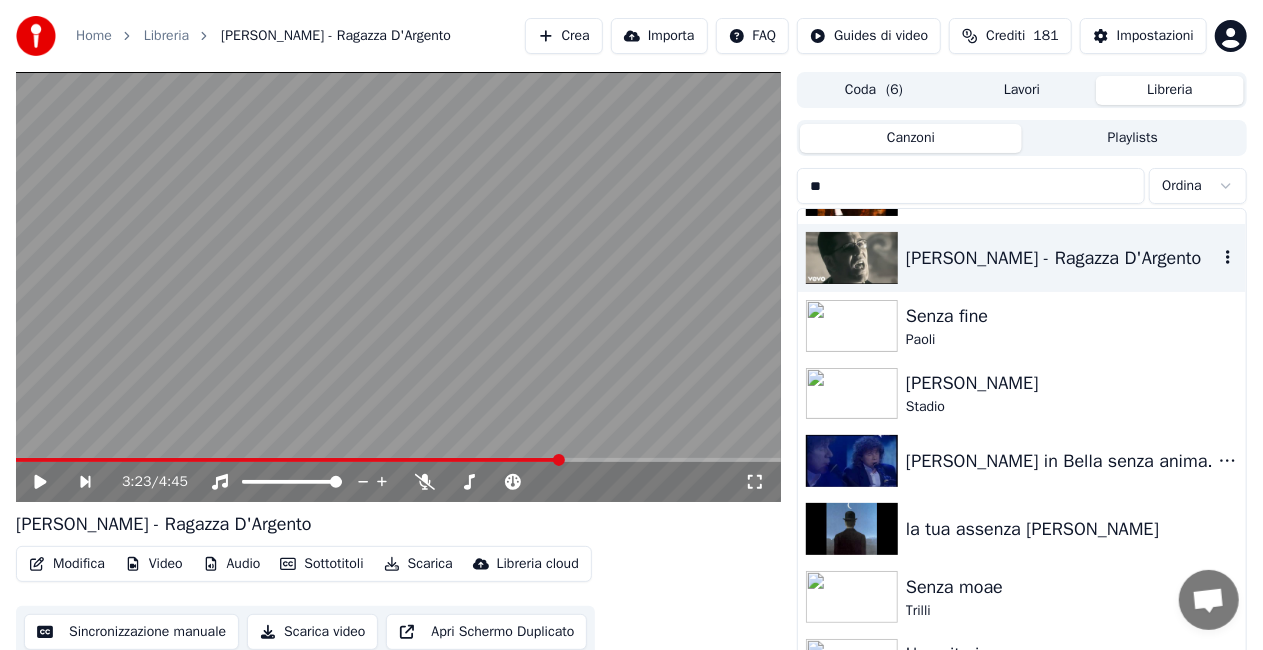 scroll, scrollTop: 735, scrollLeft: 0, axis: vertical 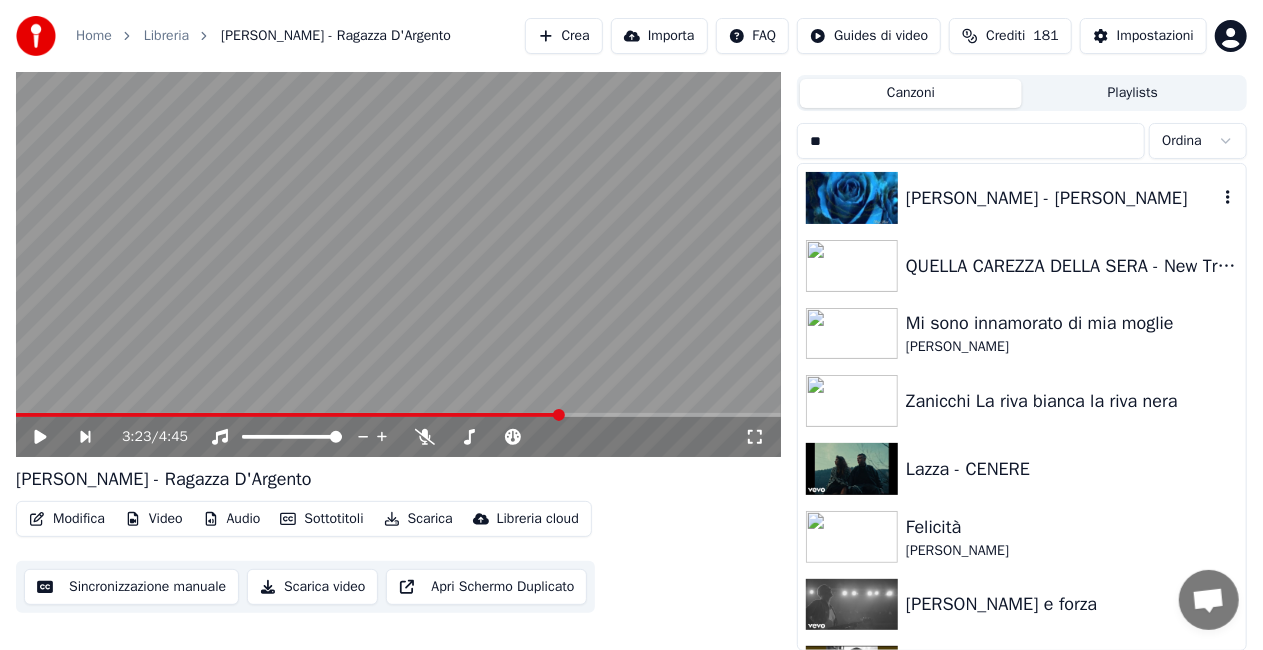 type on "*" 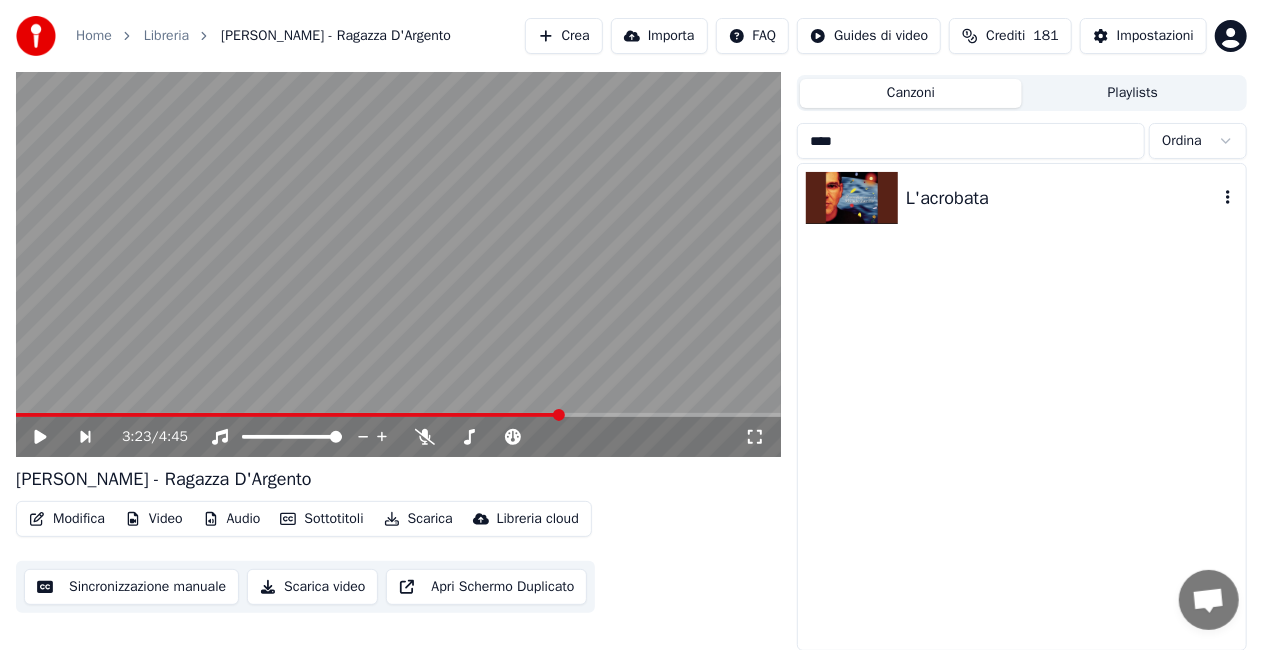 type on "****" 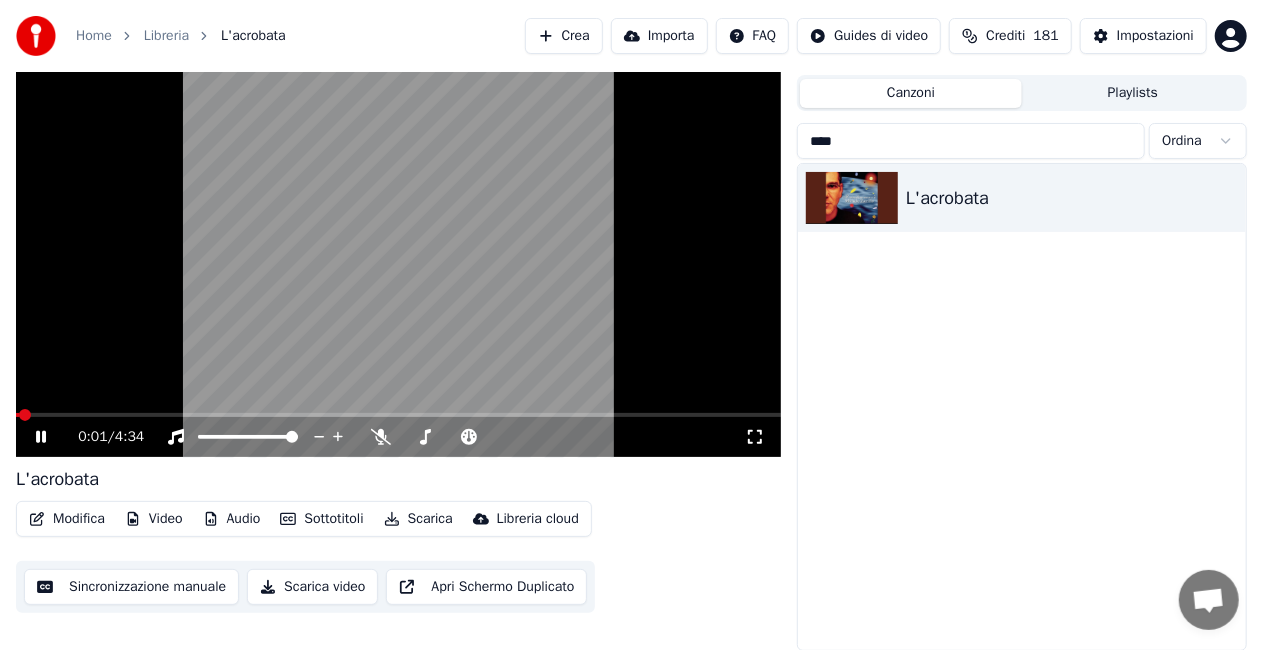 click on "0:01  /  4:34" at bounding box center (398, 437) 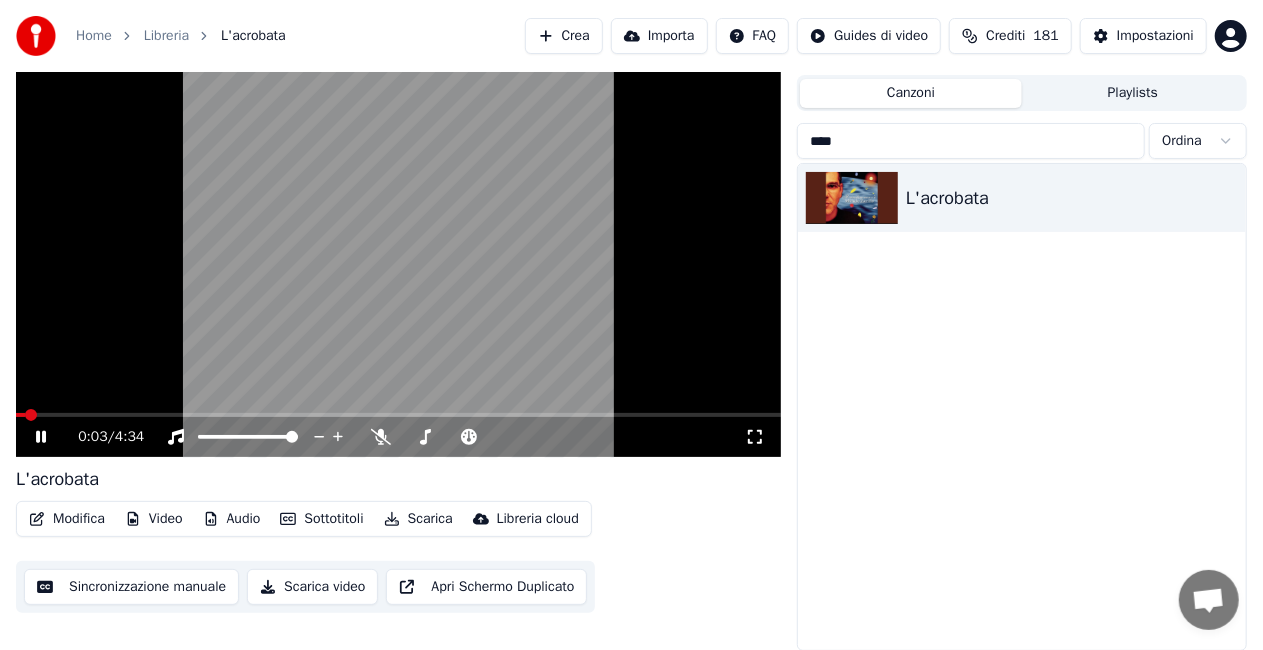 click 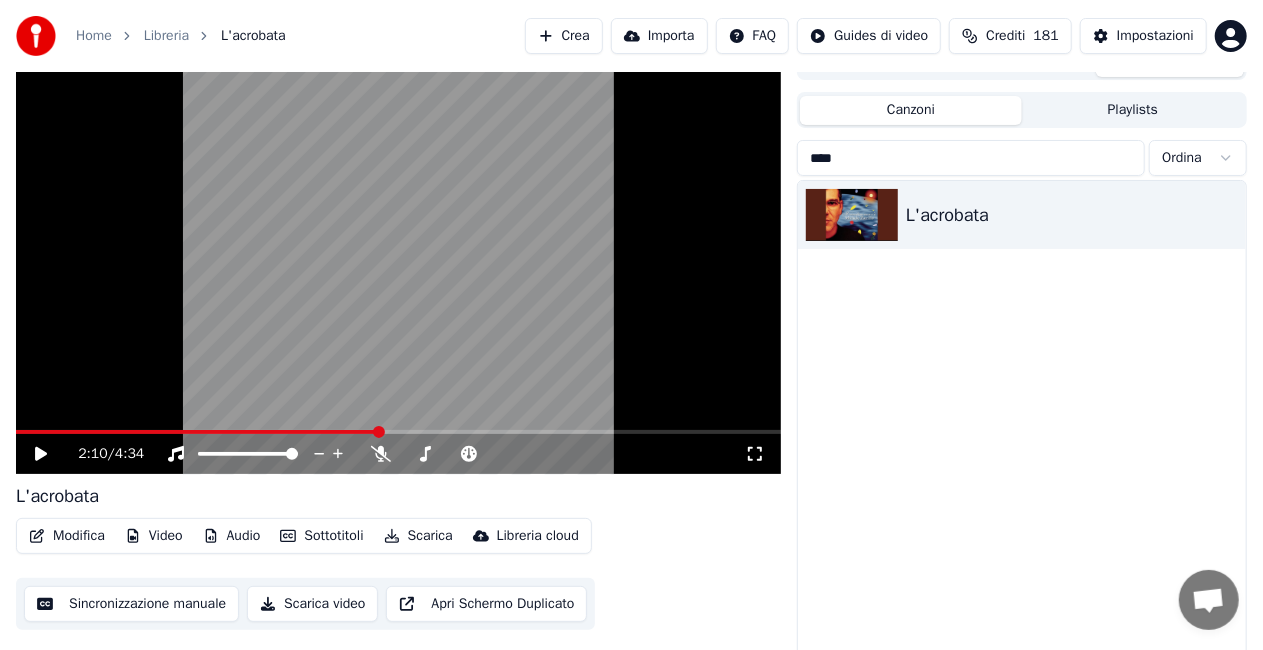 click on "****" at bounding box center [971, 158] 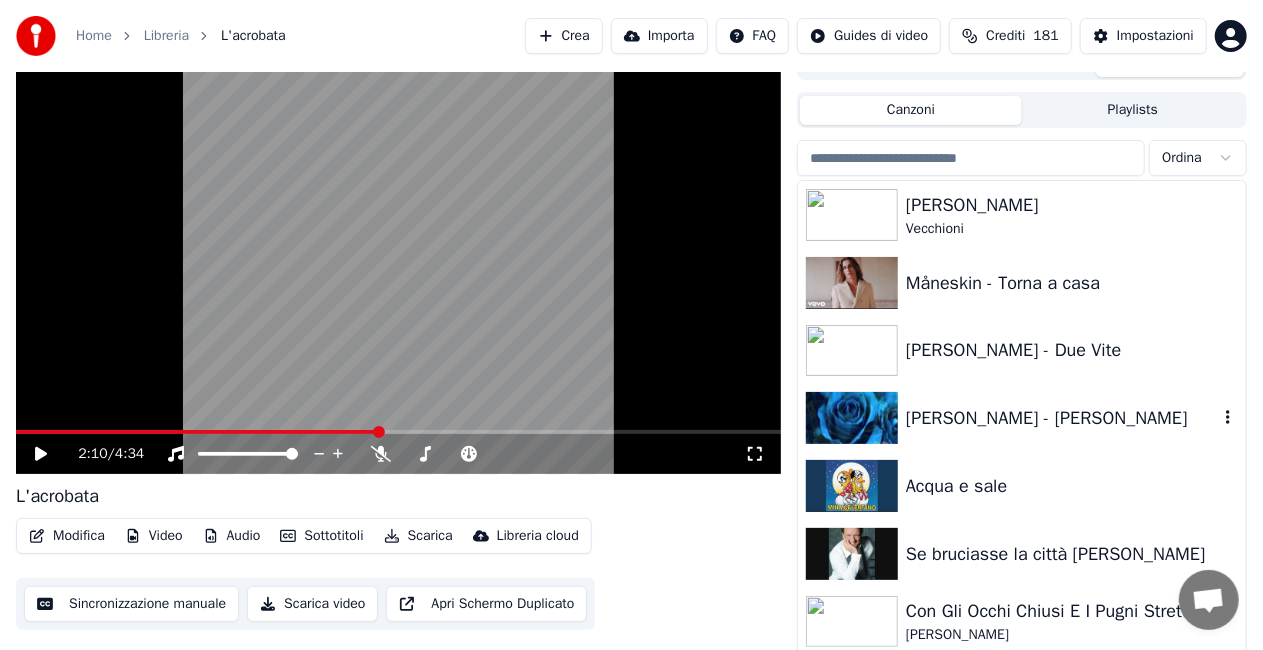 type 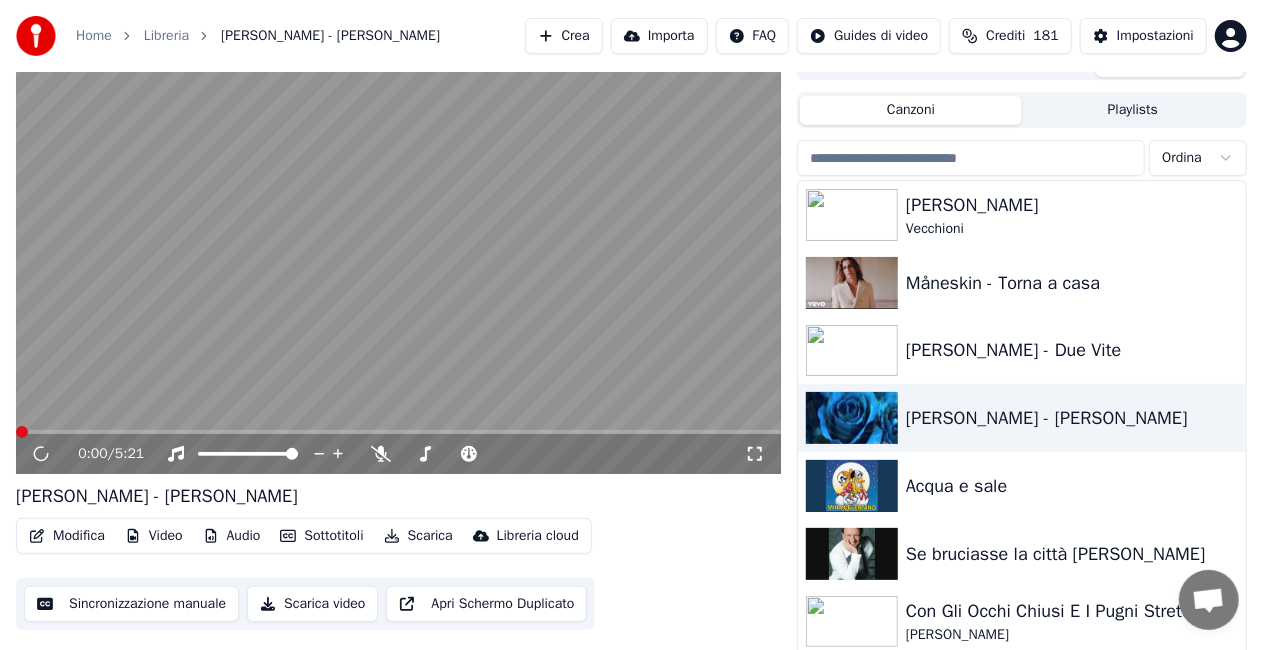 click 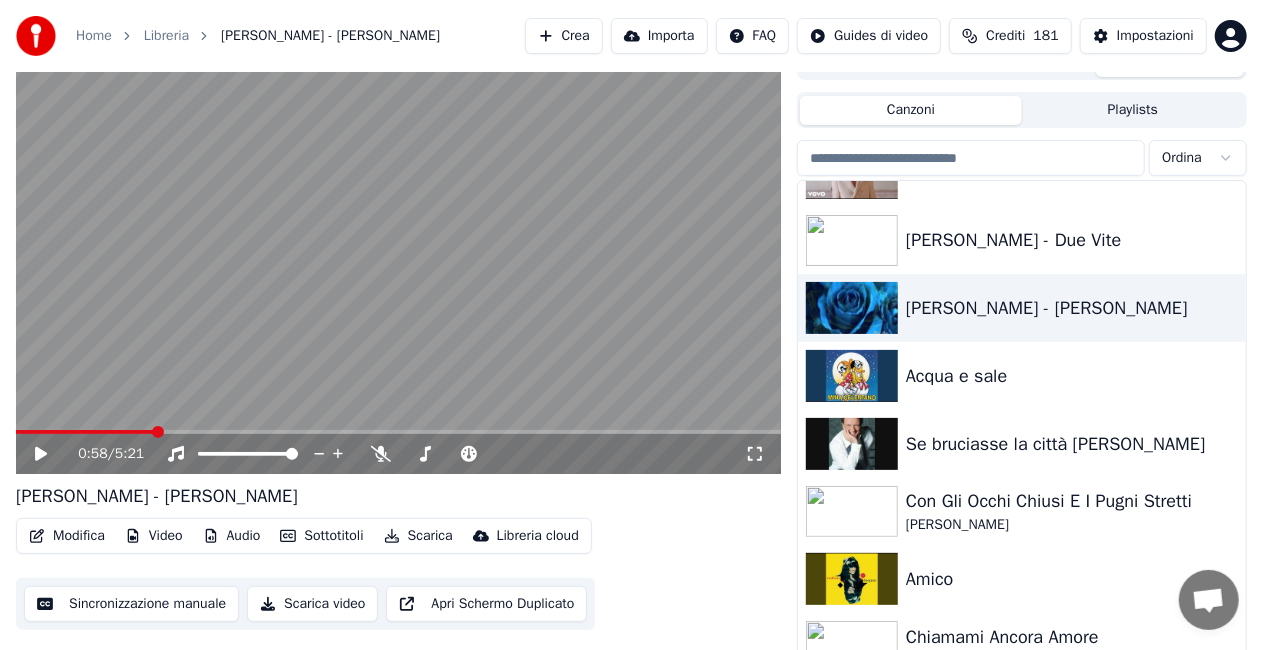 scroll, scrollTop: 300, scrollLeft: 0, axis: vertical 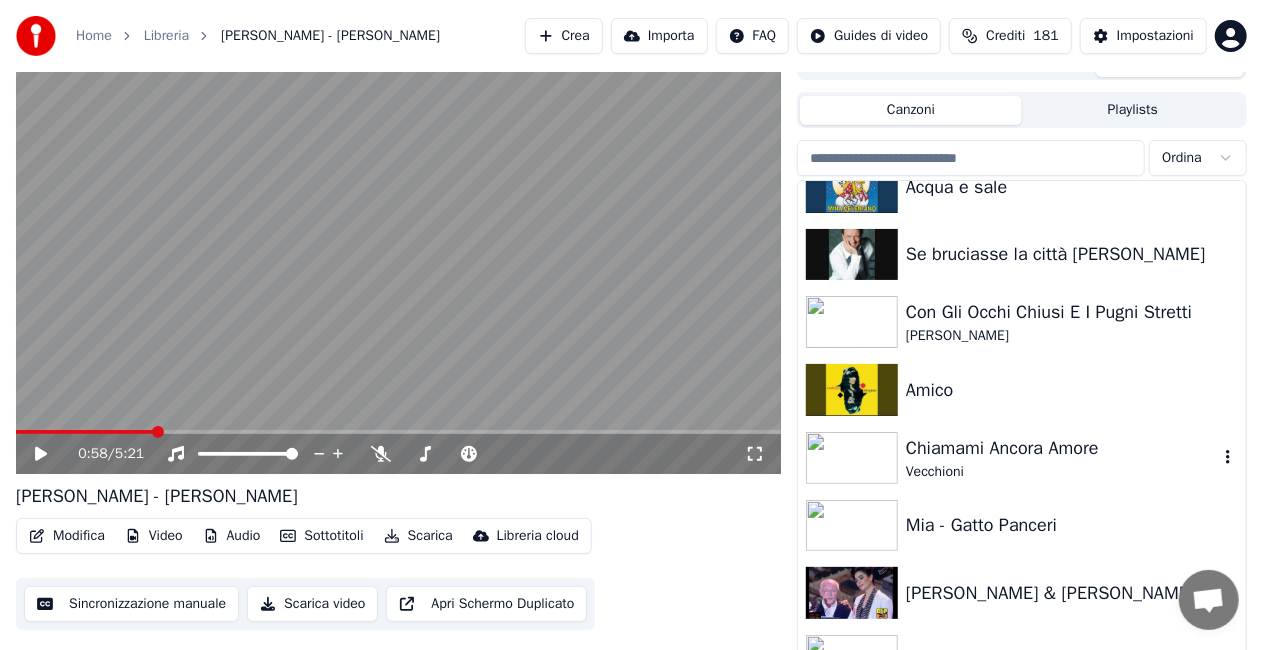 click on "Chiamami Ancora Amore" at bounding box center (1062, 448) 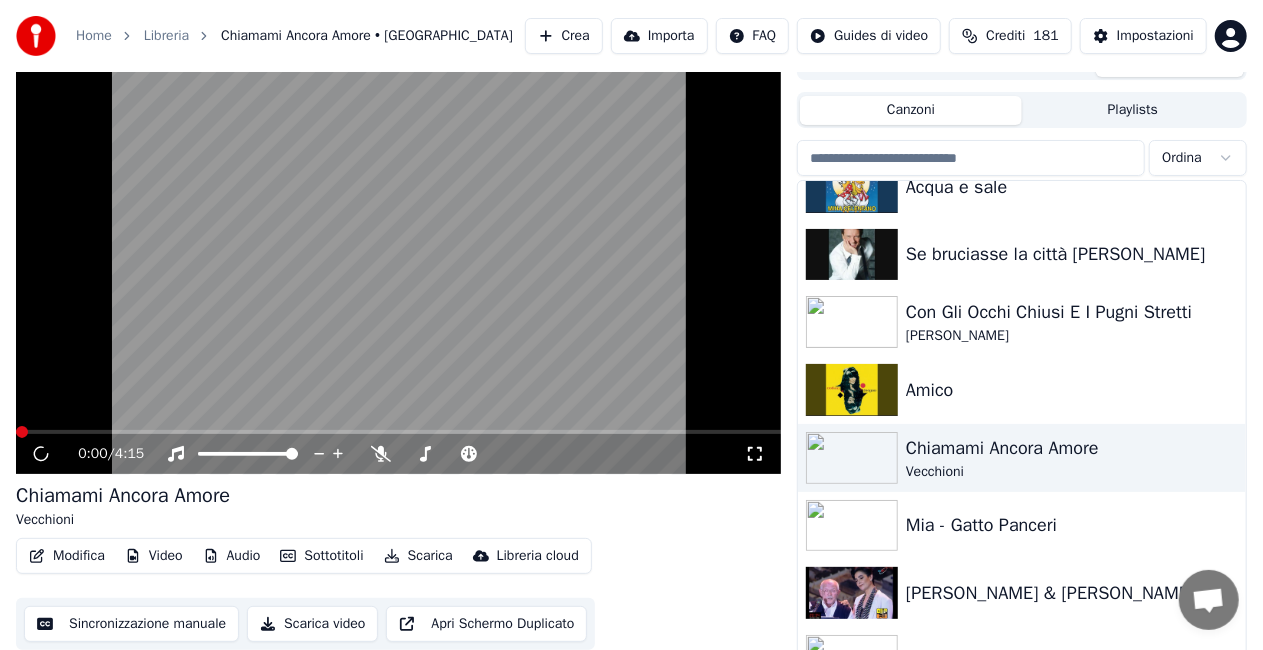 click 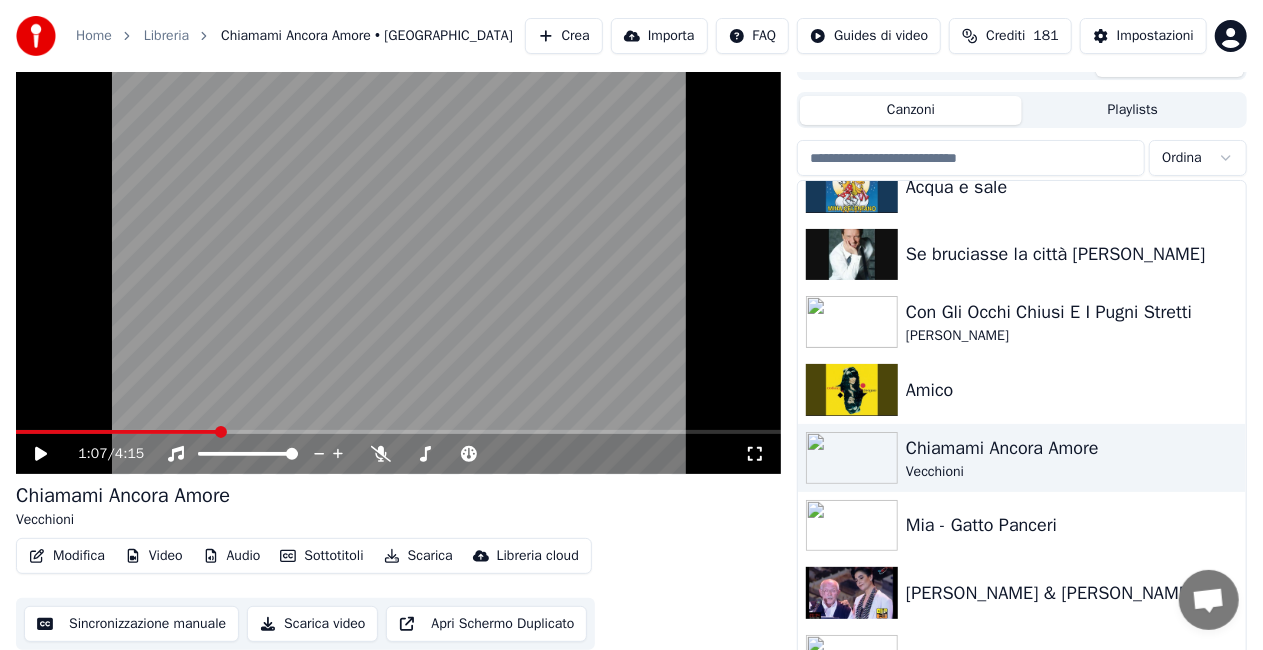 click 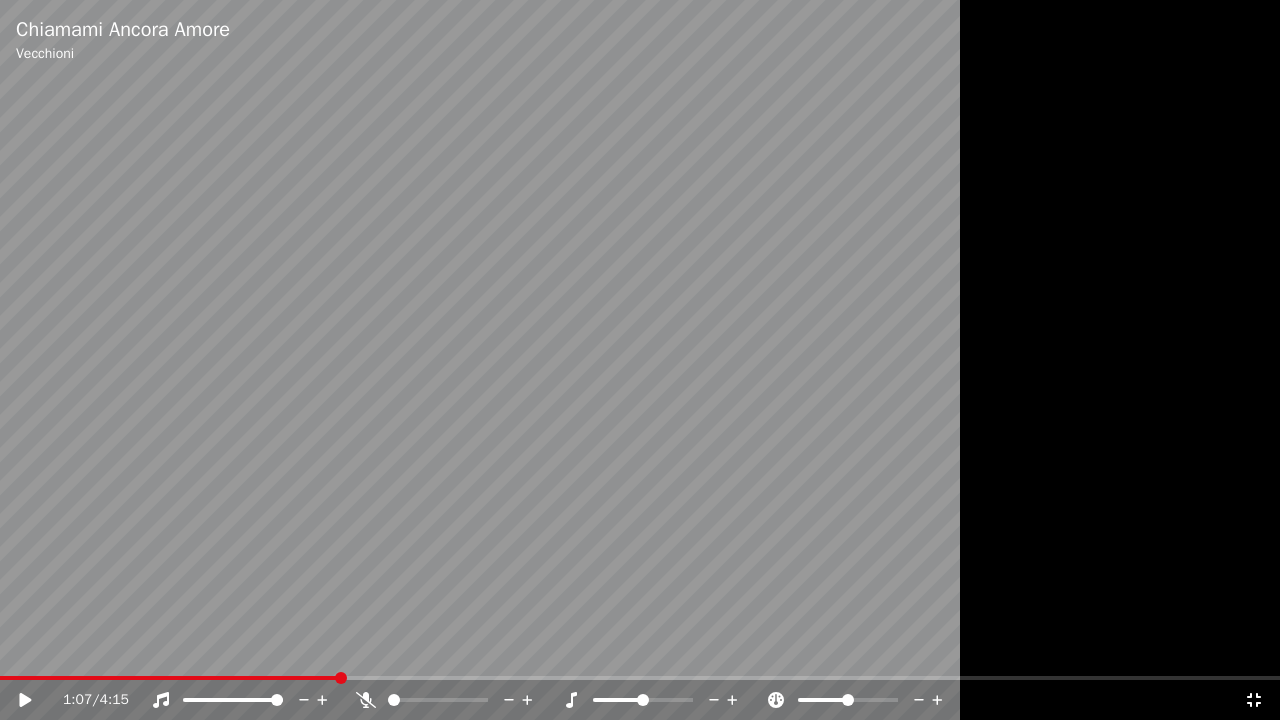 click on "1:07  /  4:15" at bounding box center (640, 700) 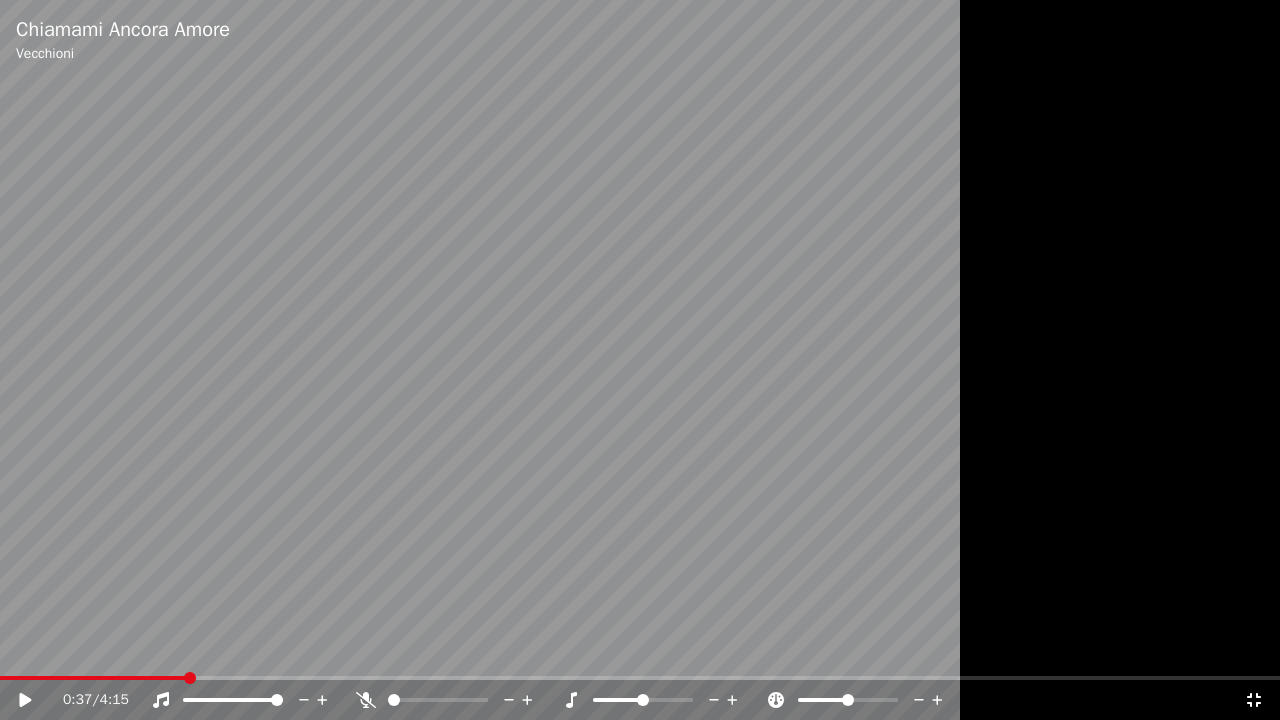 click at bounding box center (93, 678) 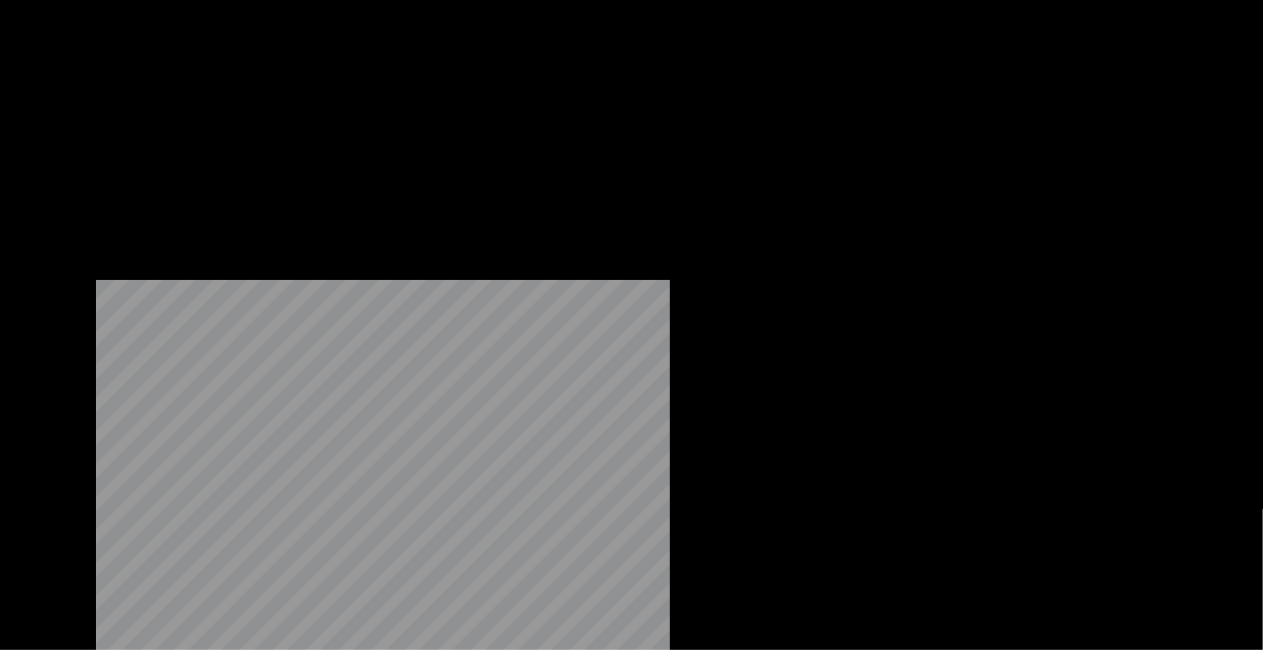 scroll, scrollTop: 500, scrollLeft: 0, axis: vertical 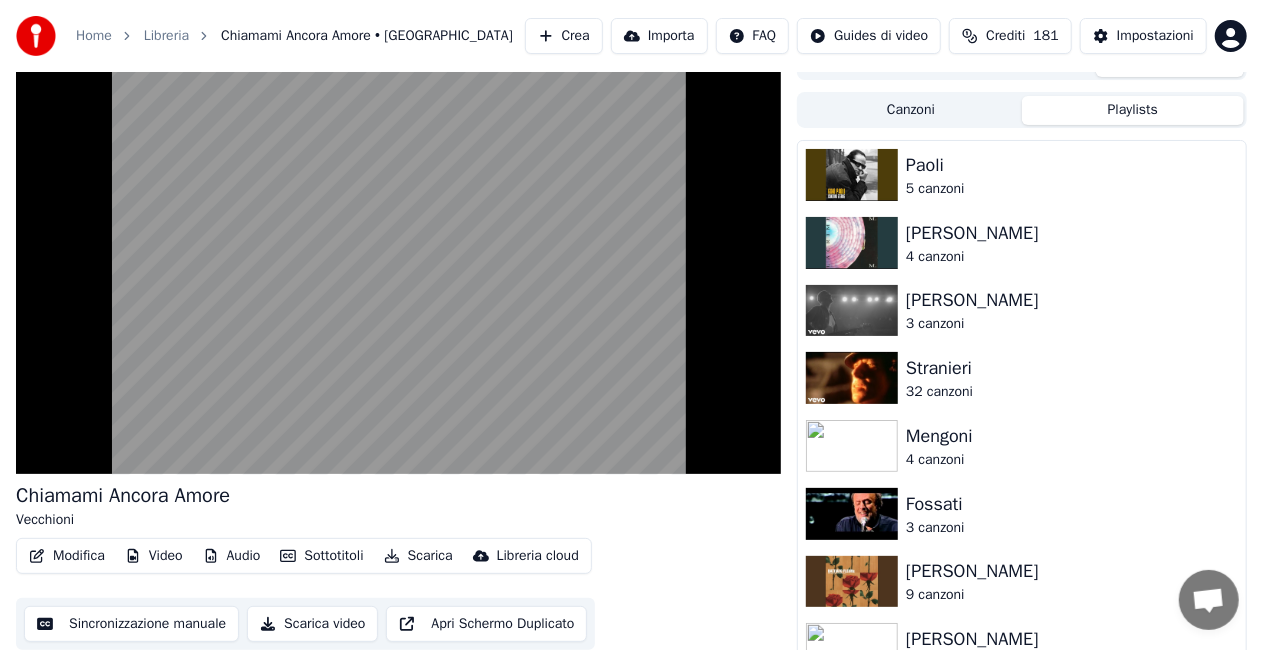 click on "Playlists" at bounding box center [1133, 110] 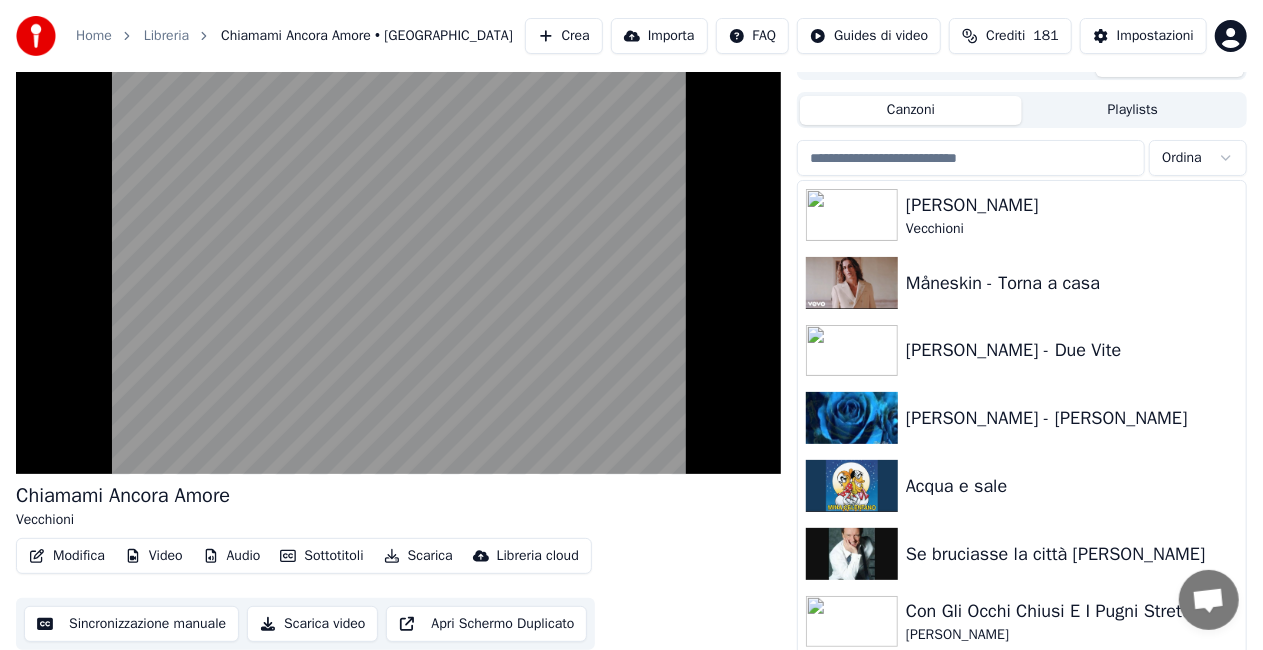 click on "Canzoni" at bounding box center [911, 110] 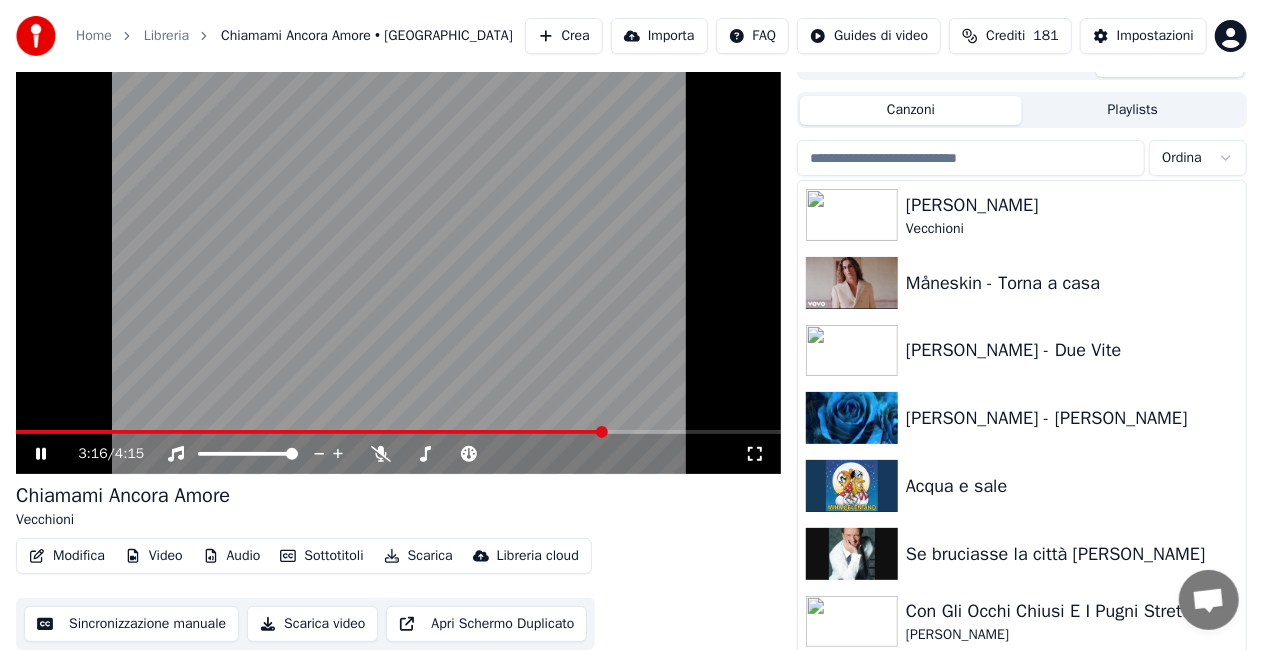 type 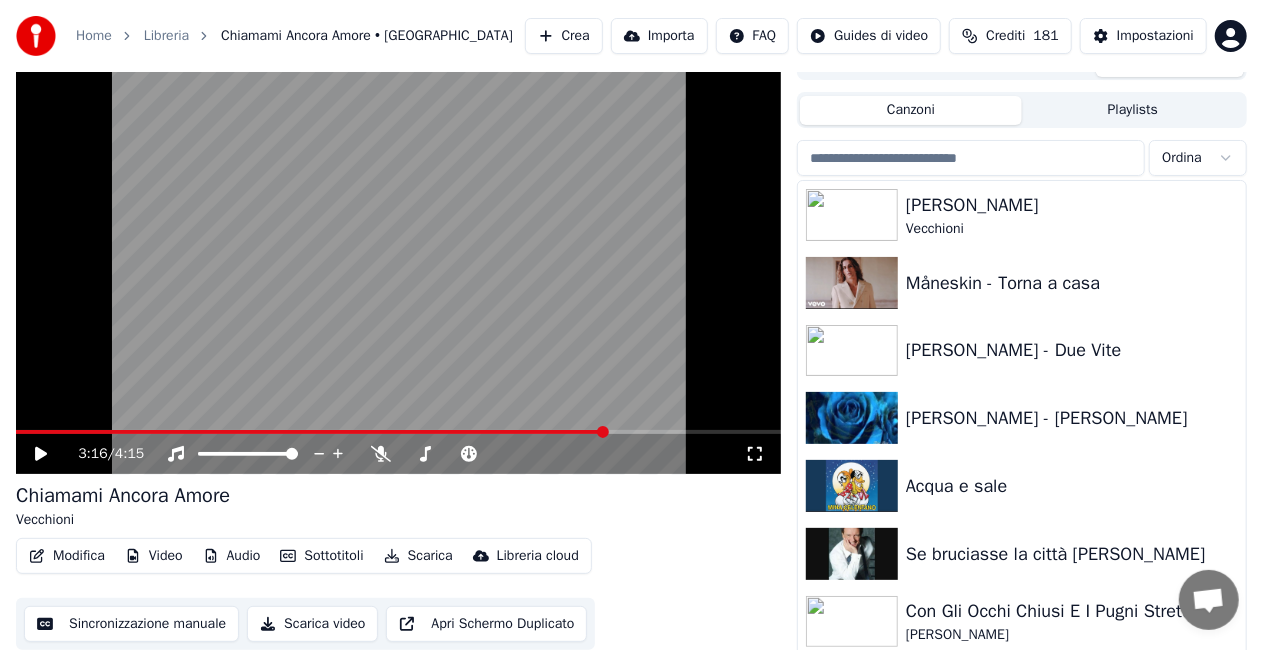 click on "Canzoni" at bounding box center (911, 110) 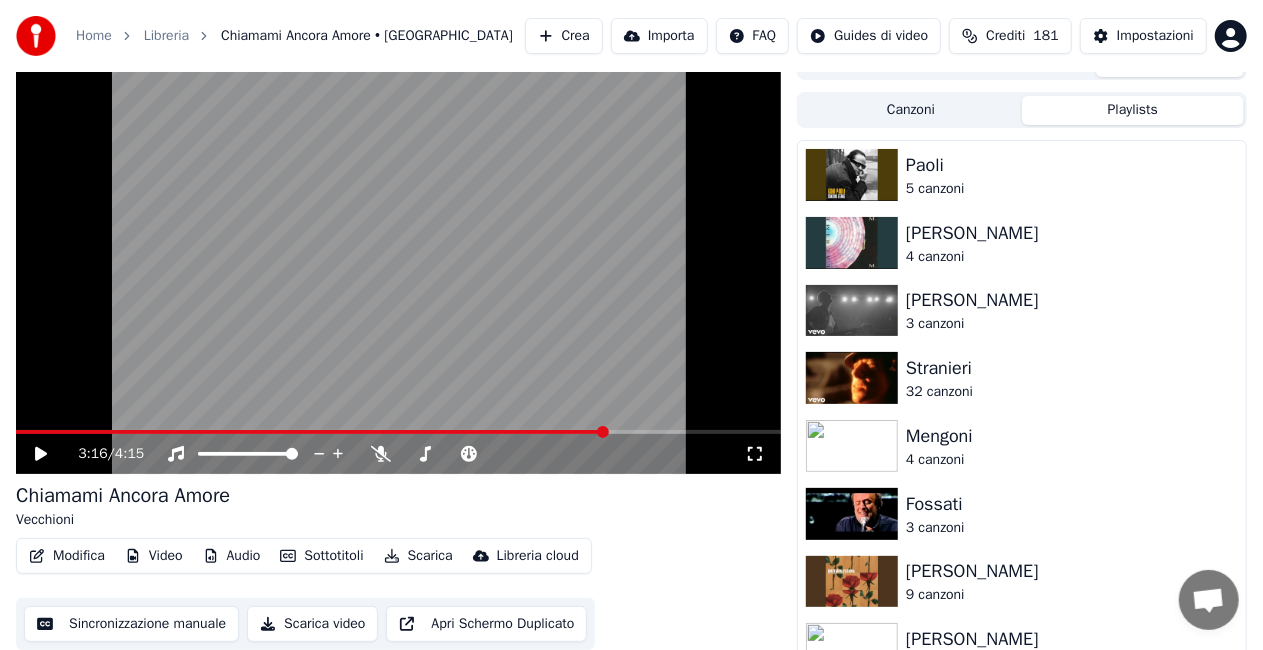 click on "Playlists" at bounding box center (1133, 110) 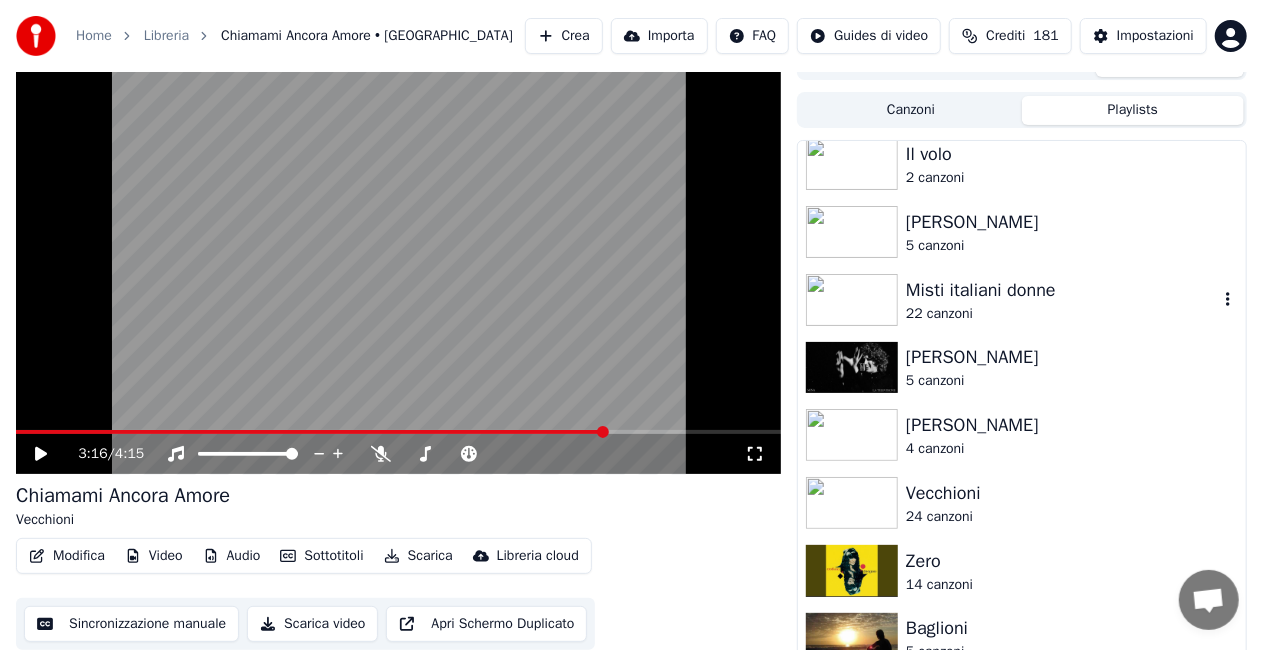 scroll, scrollTop: 1700, scrollLeft: 0, axis: vertical 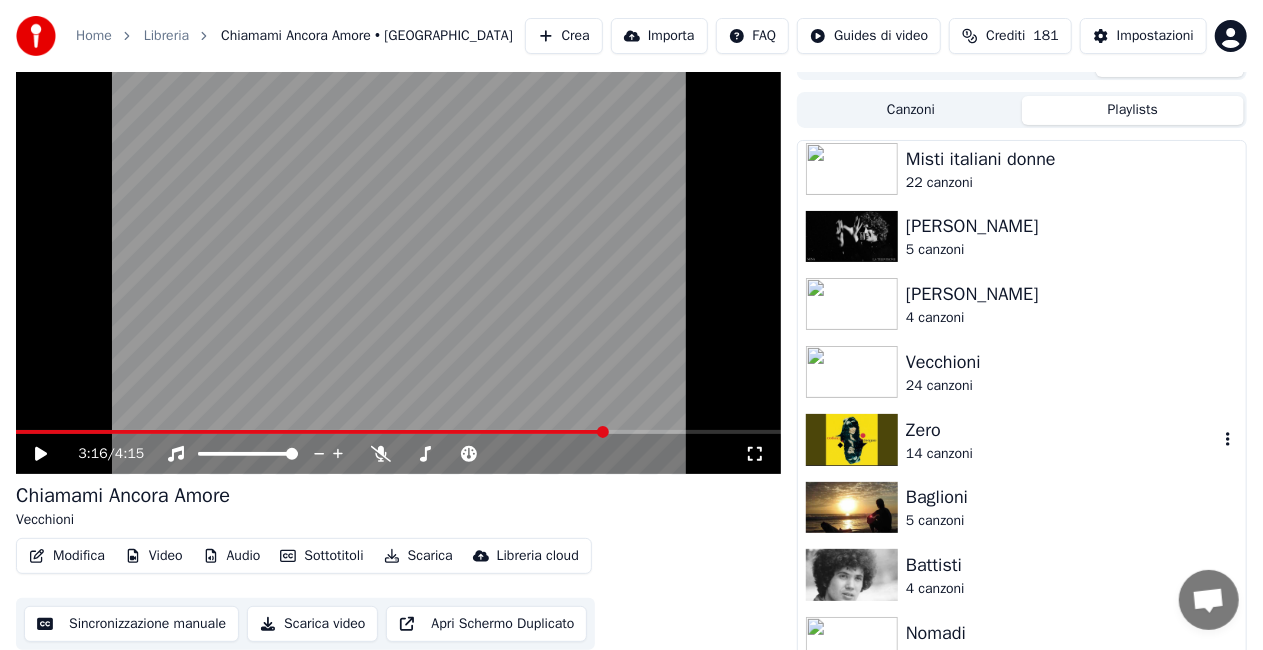 click on "Zero" at bounding box center [1062, 430] 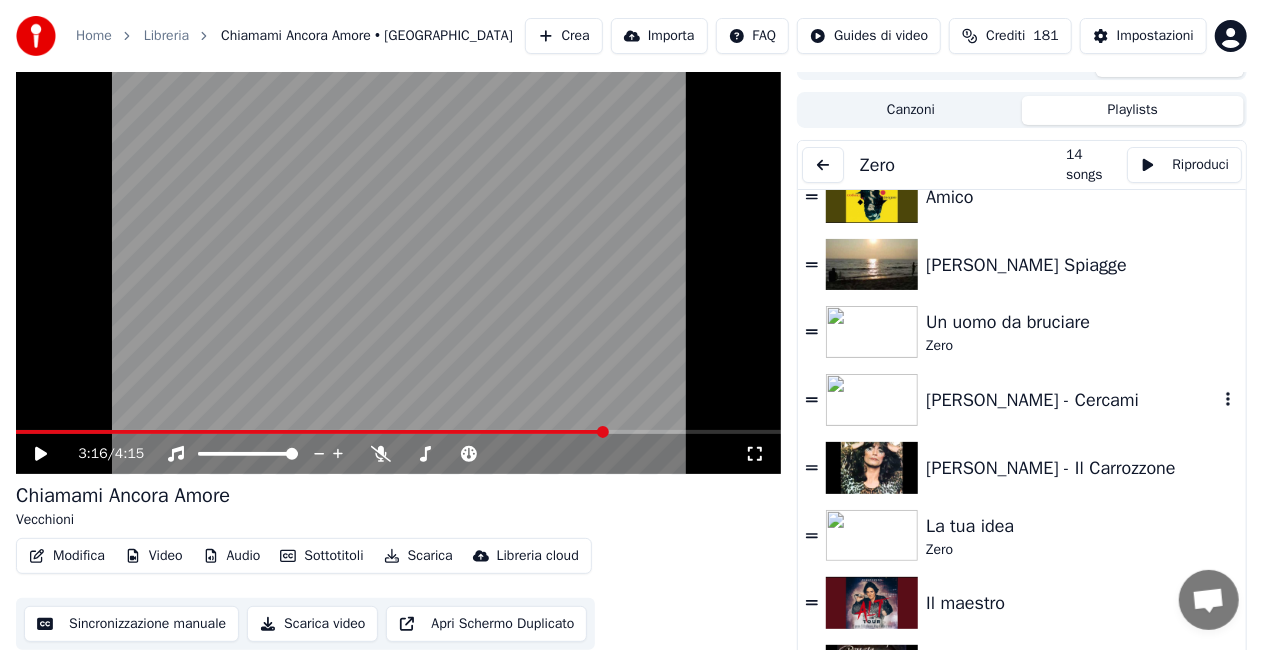 scroll, scrollTop: 0, scrollLeft: 0, axis: both 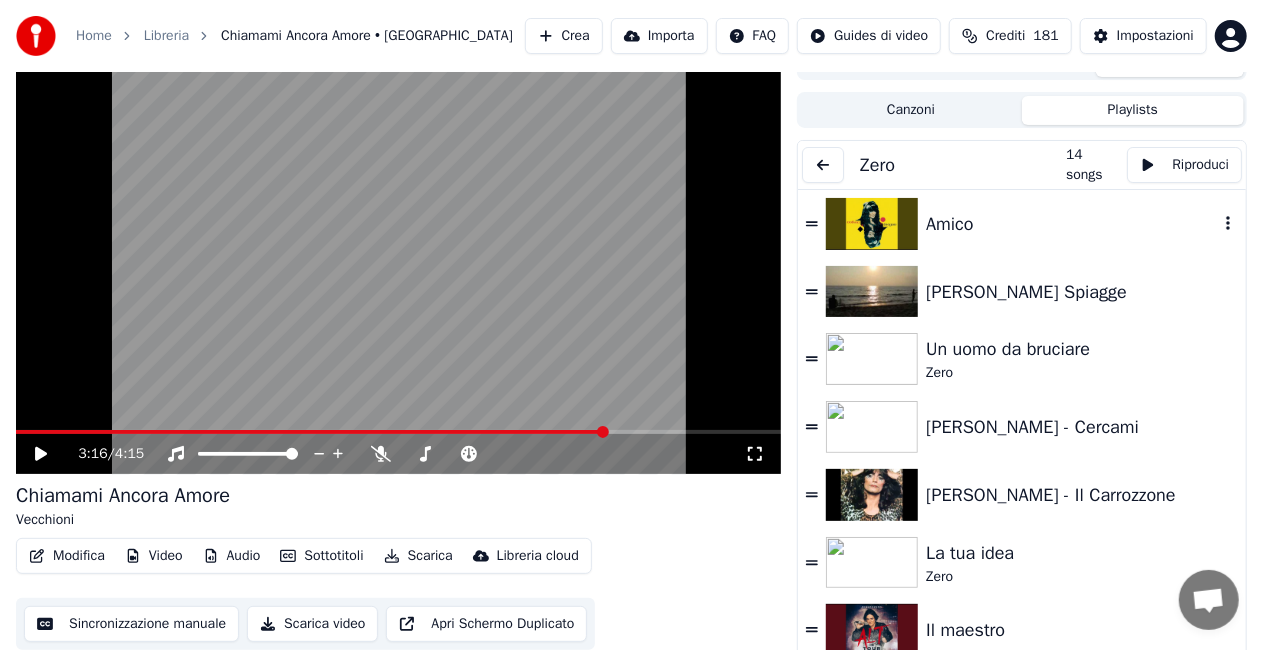 click on "Amico" at bounding box center (1072, 224) 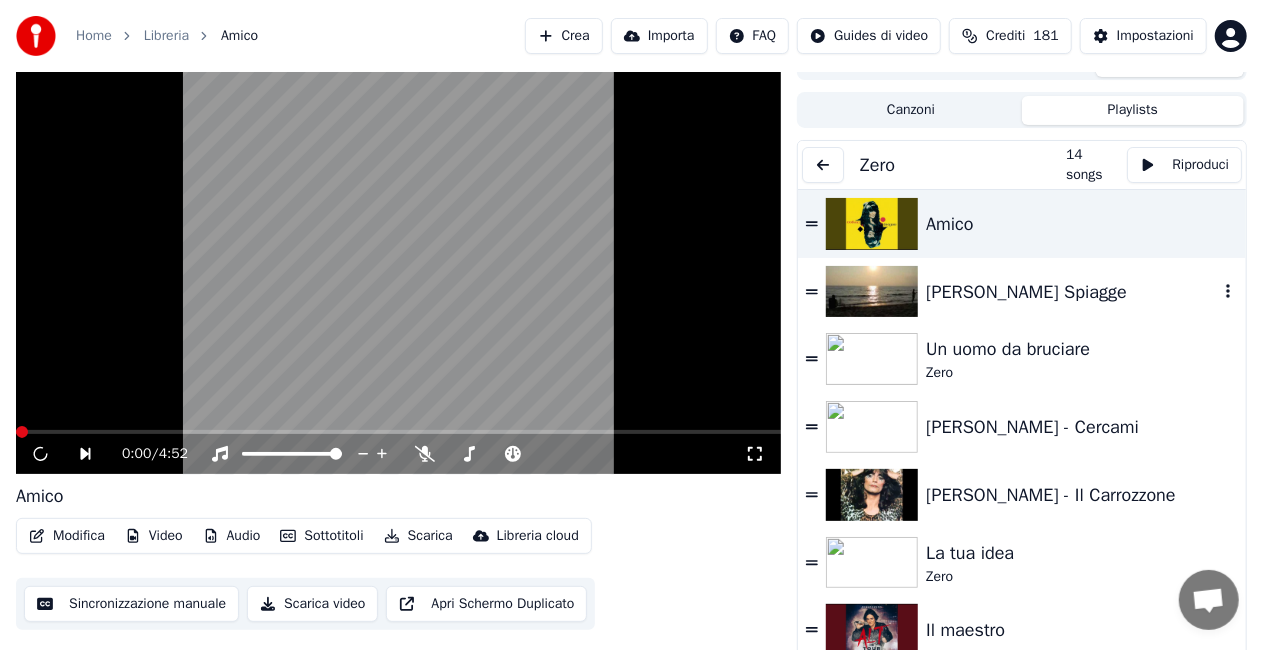 click on "[PERSON_NAME] Spiagge" at bounding box center [1022, 292] 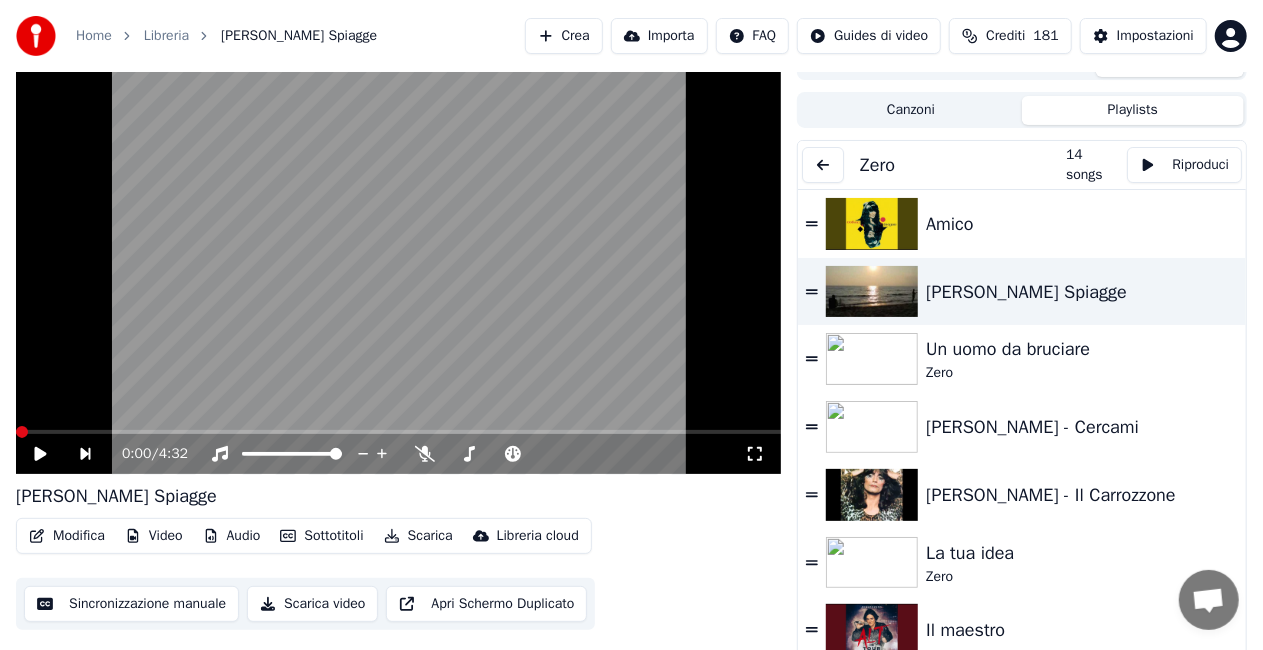 click 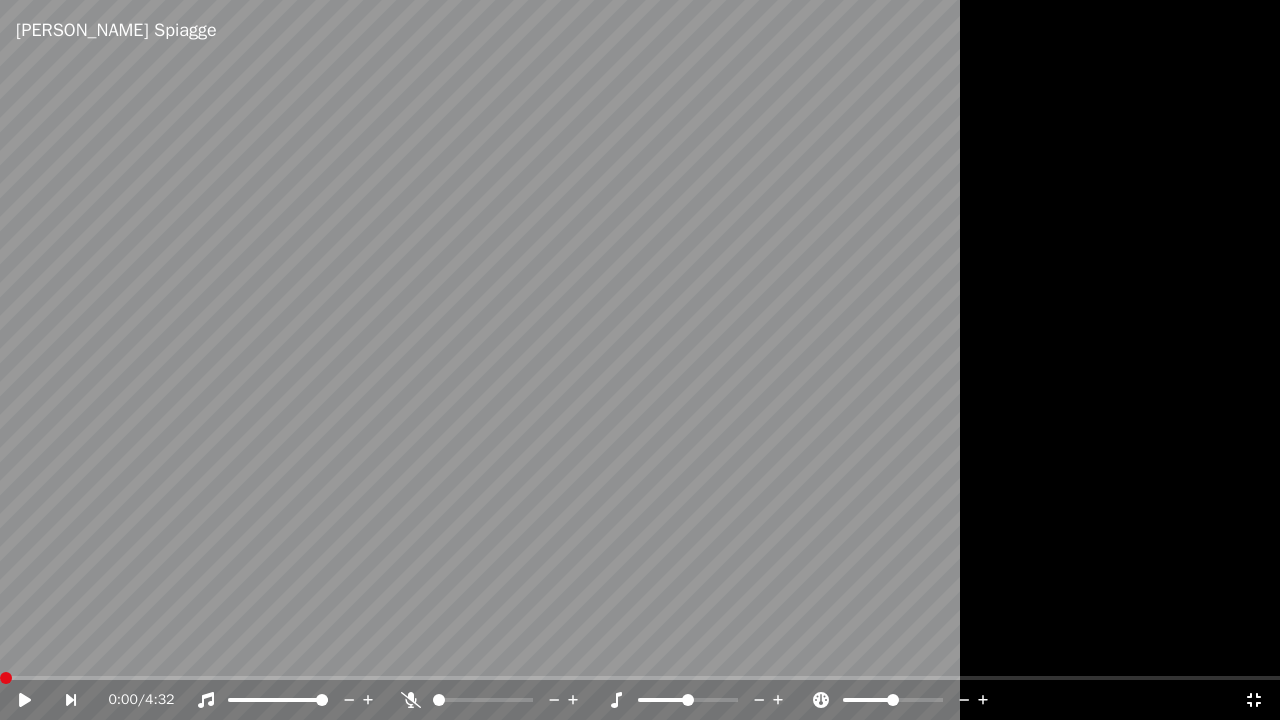 click at bounding box center [640, 360] 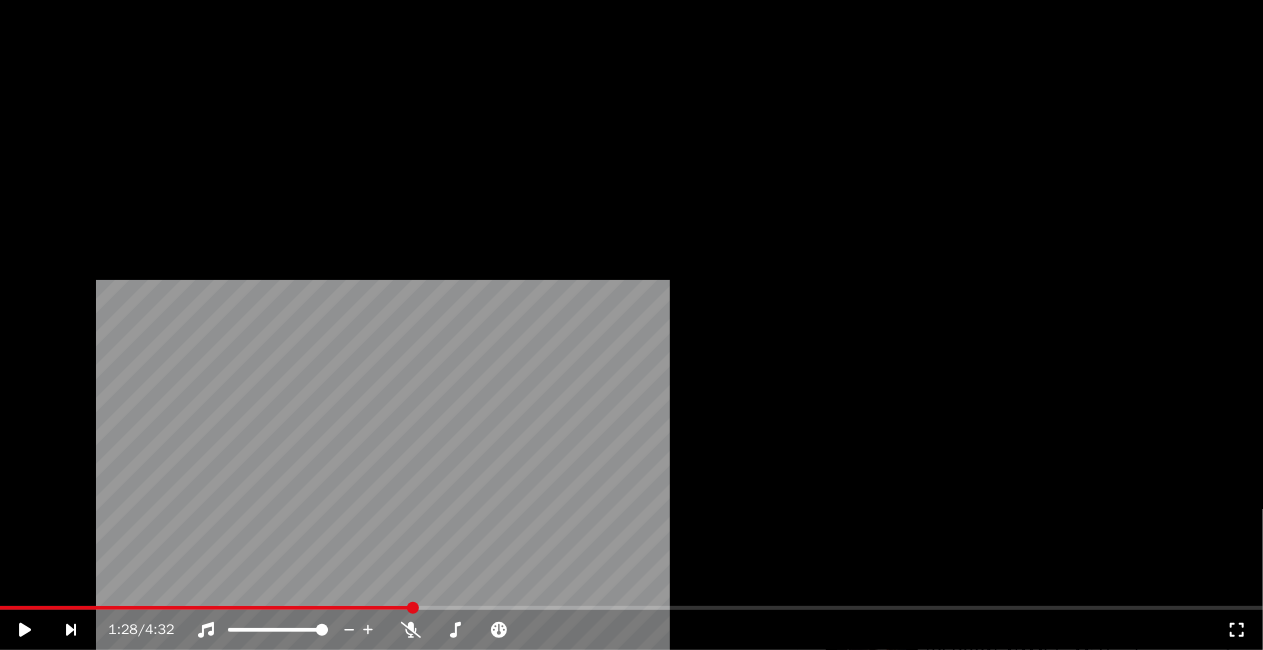 scroll, scrollTop: 0, scrollLeft: 0, axis: both 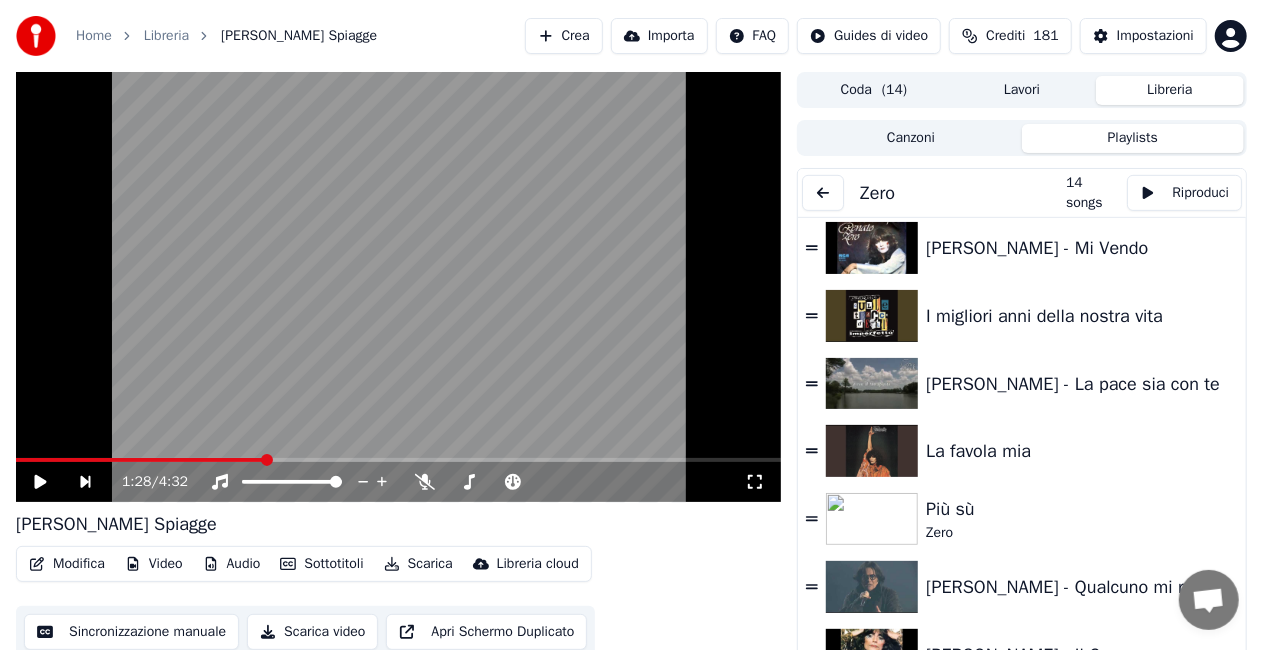 click on "[PERSON_NAME] - Qualcuno mi renda l'anima" at bounding box center (1072, 587) 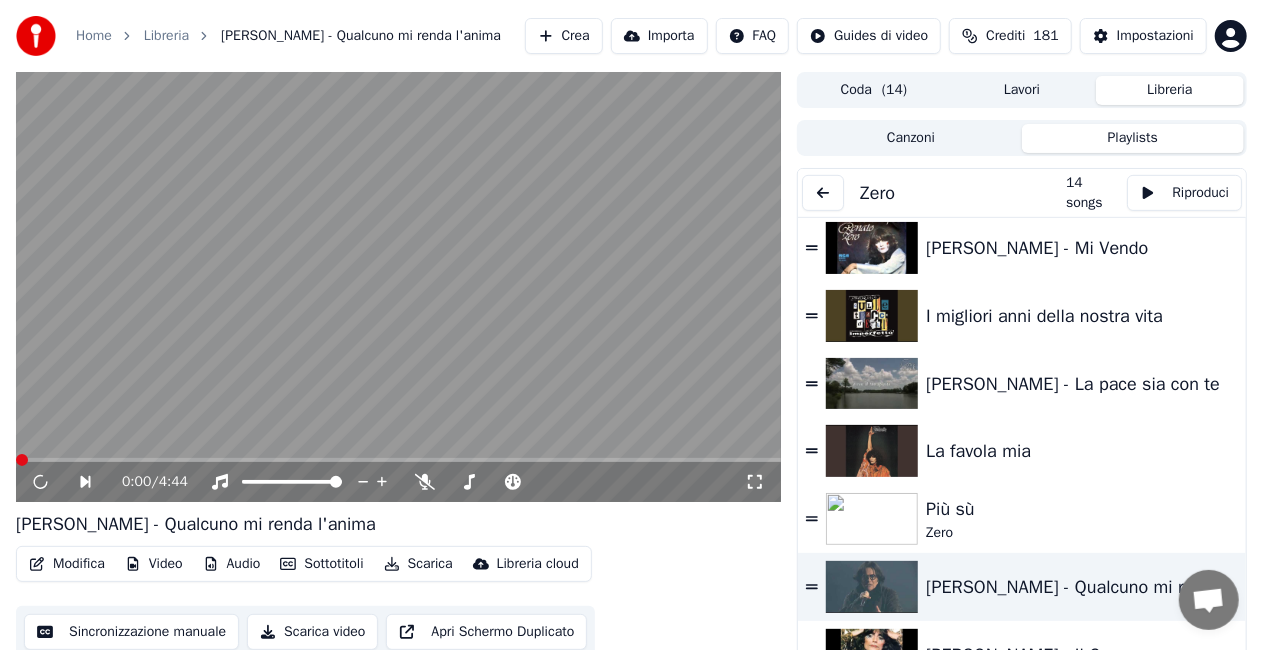 click 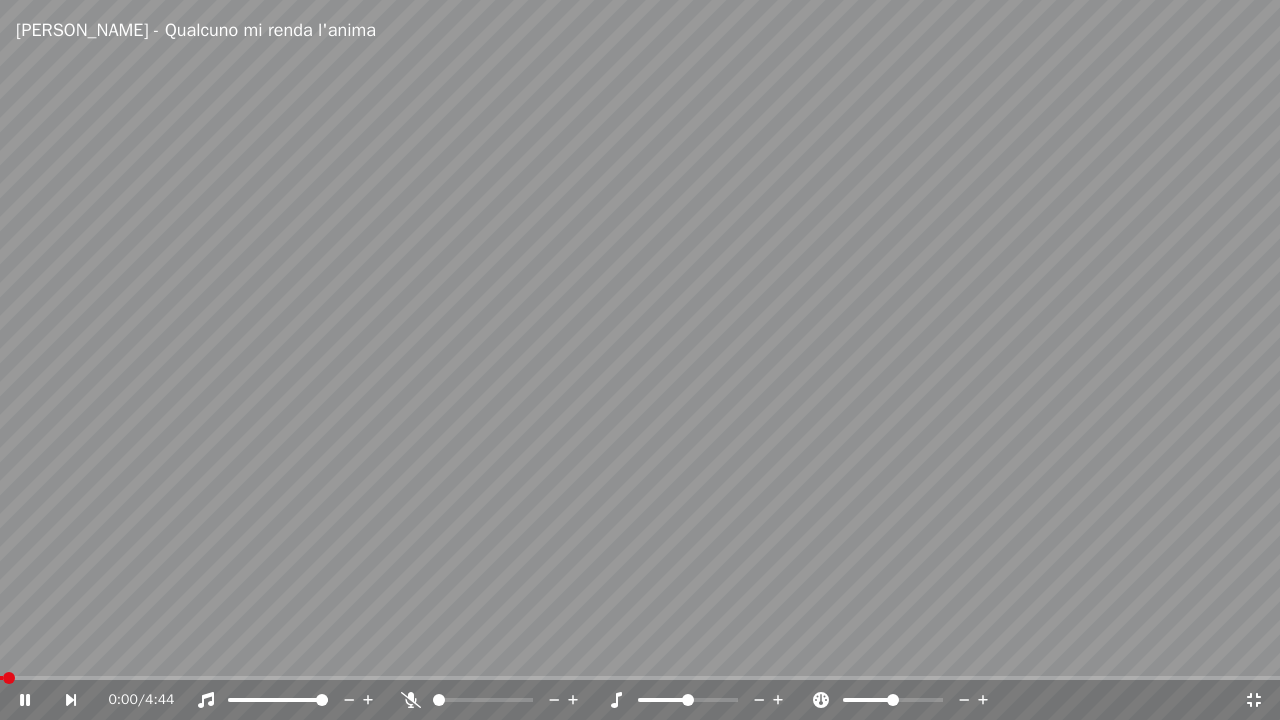 click at bounding box center (640, 360) 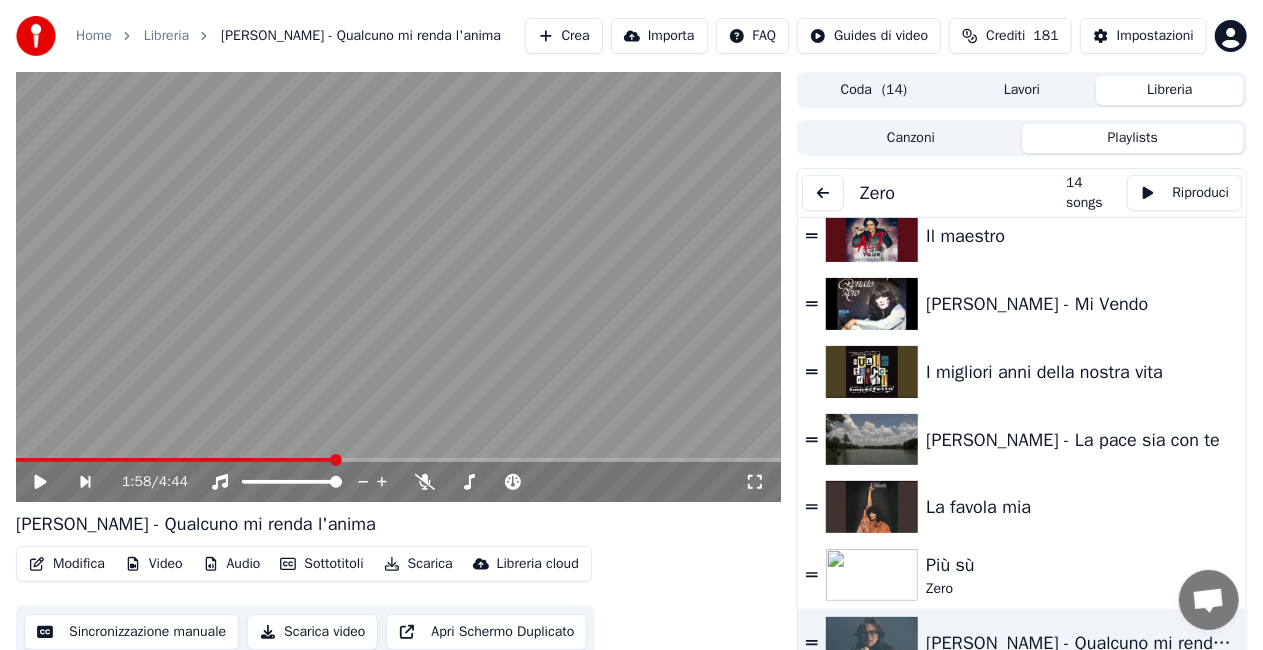 click at bounding box center [823, 193] 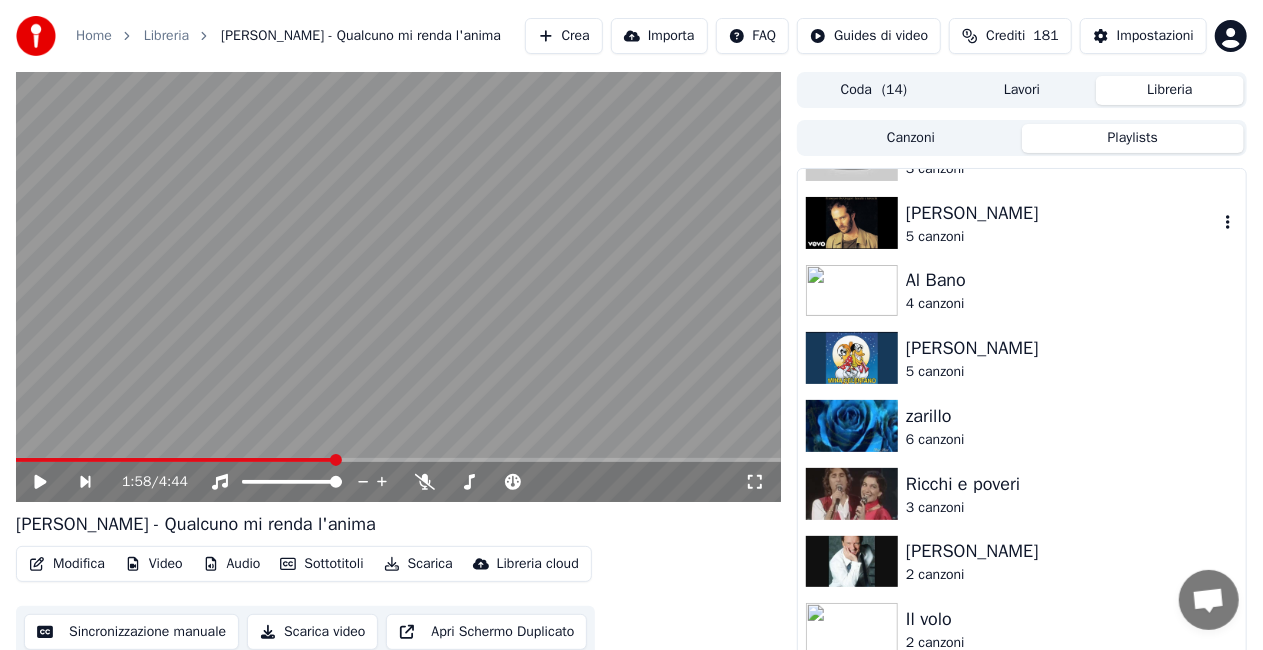 scroll, scrollTop: 1222, scrollLeft: 0, axis: vertical 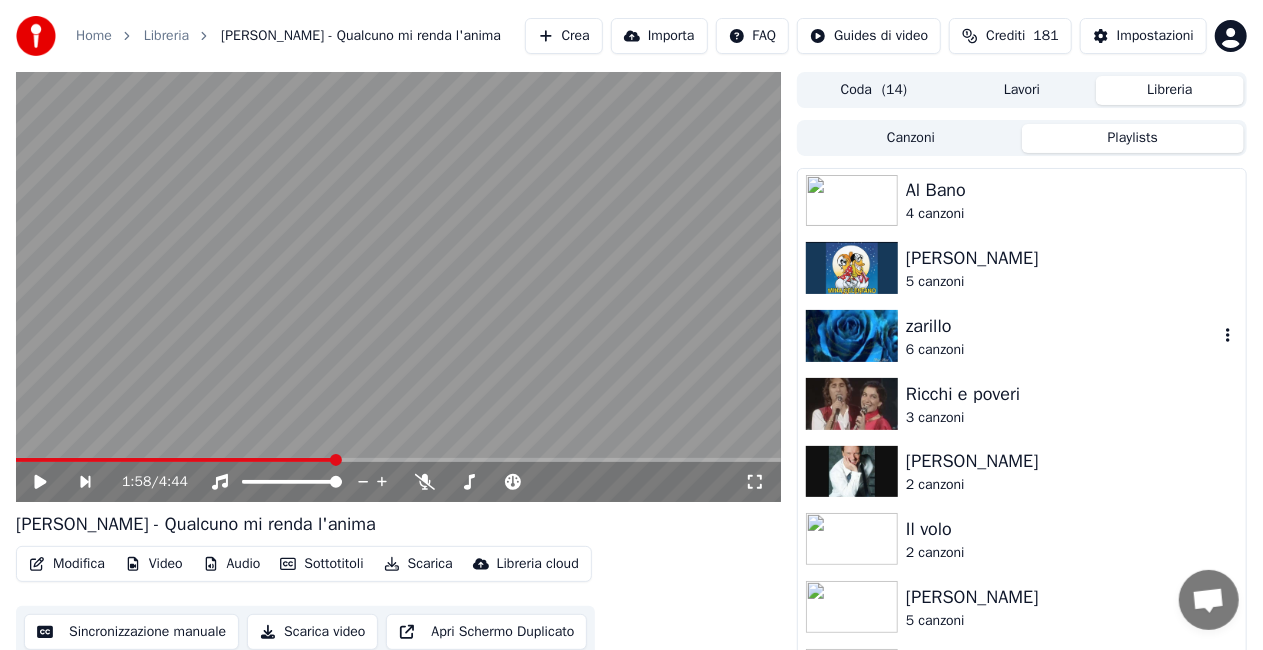 click on "6 canzoni" at bounding box center (1062, 350) 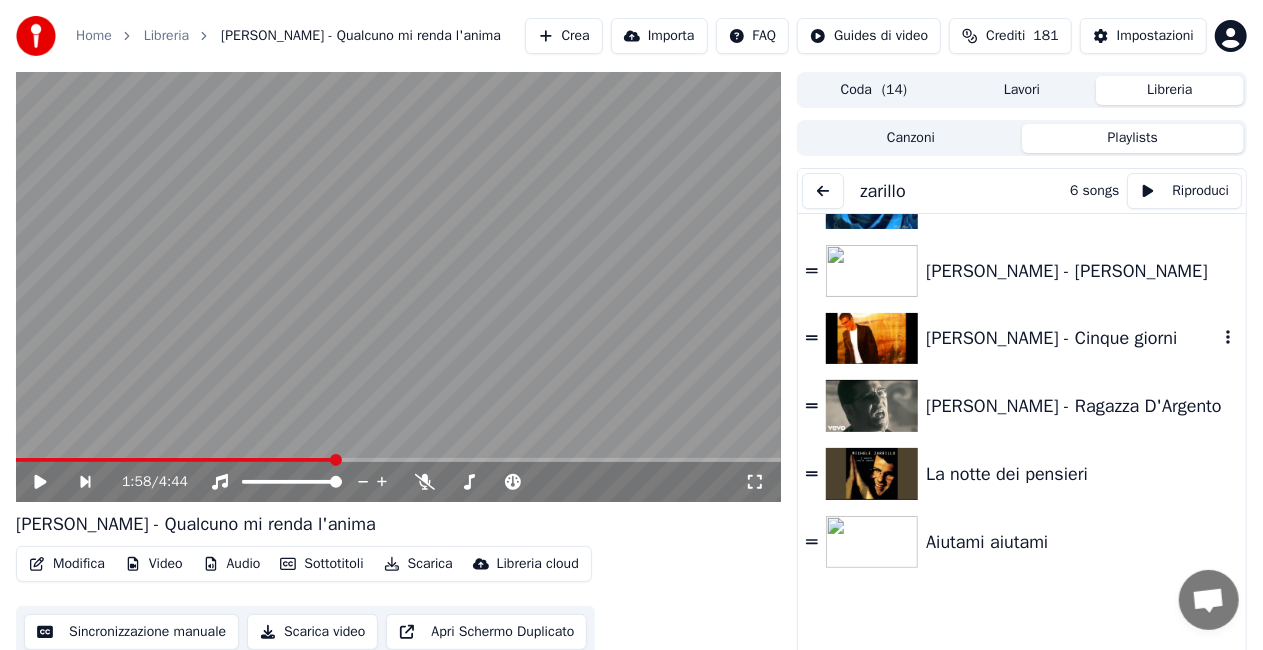 scroll, scrollTop: 48, scrollLeft: 0, axis: vertical 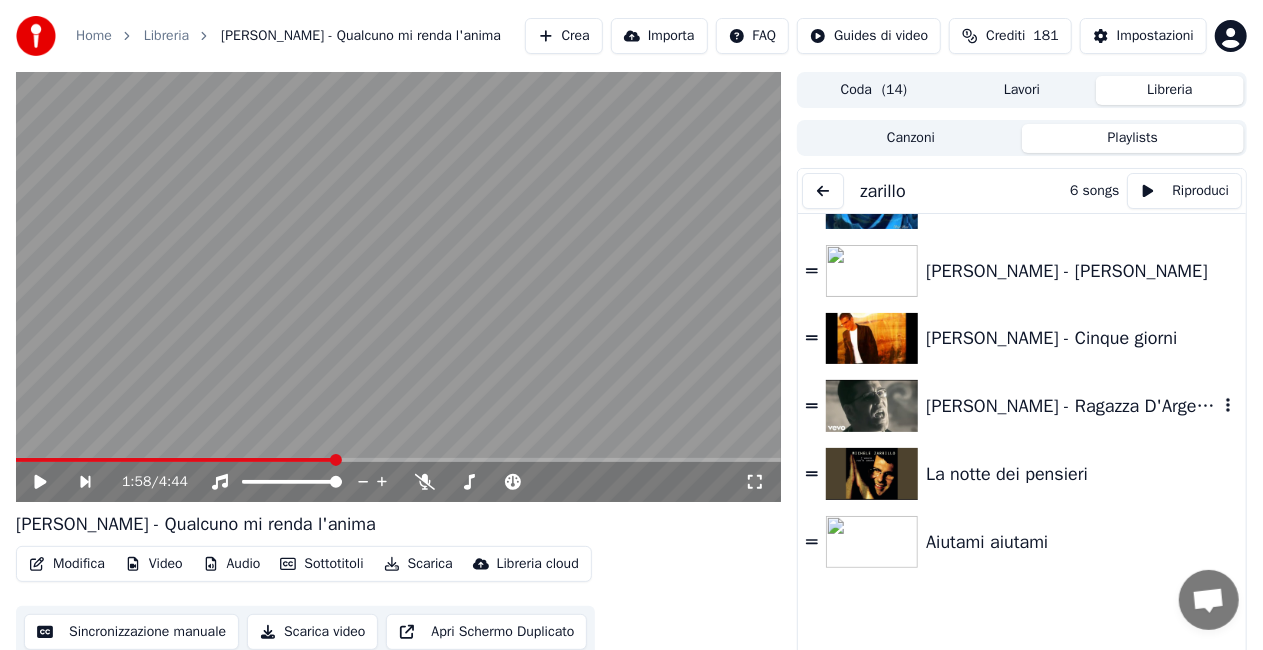 click on "[PERSON_NAME] - Ragazza D'Argento" at bounding box center (1072, 406) 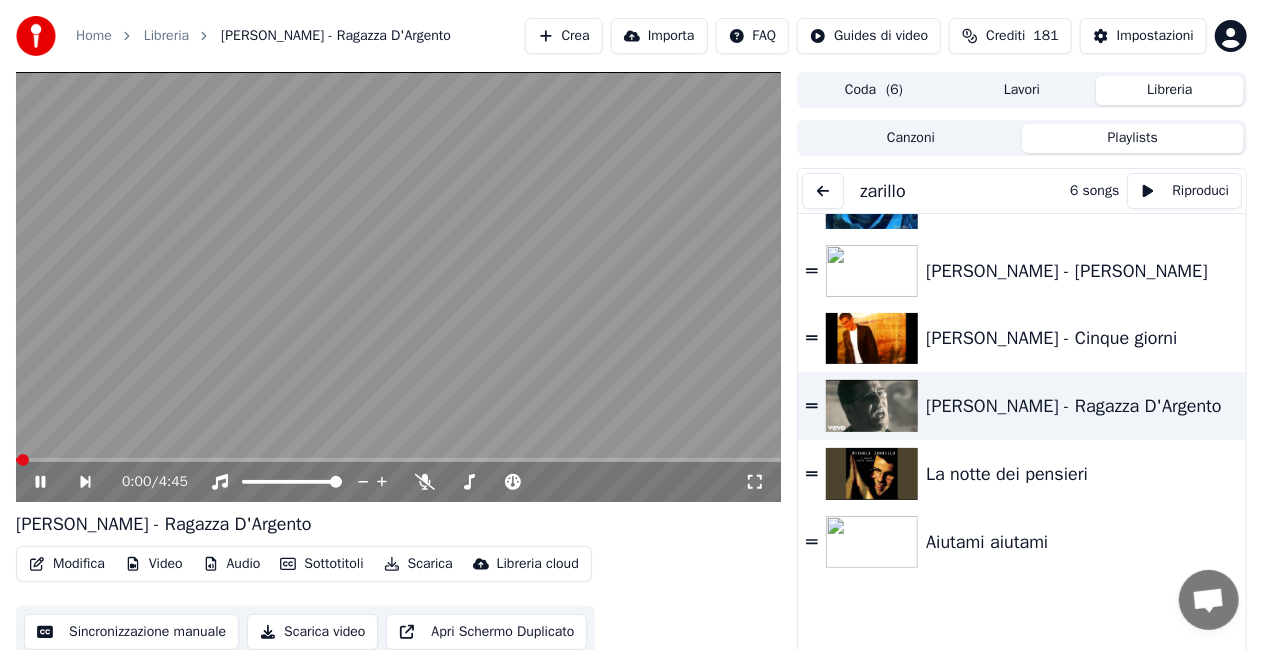 click 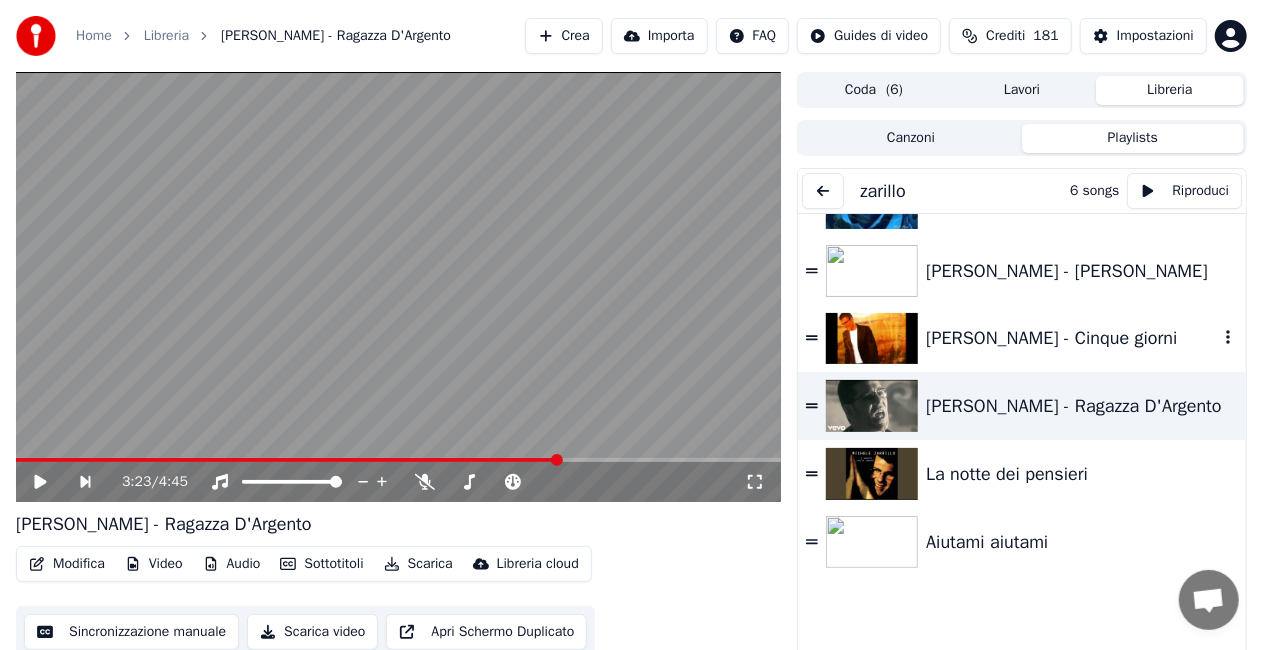 scroll, scrollTop: 0, scrollLeft: 0, axis: both 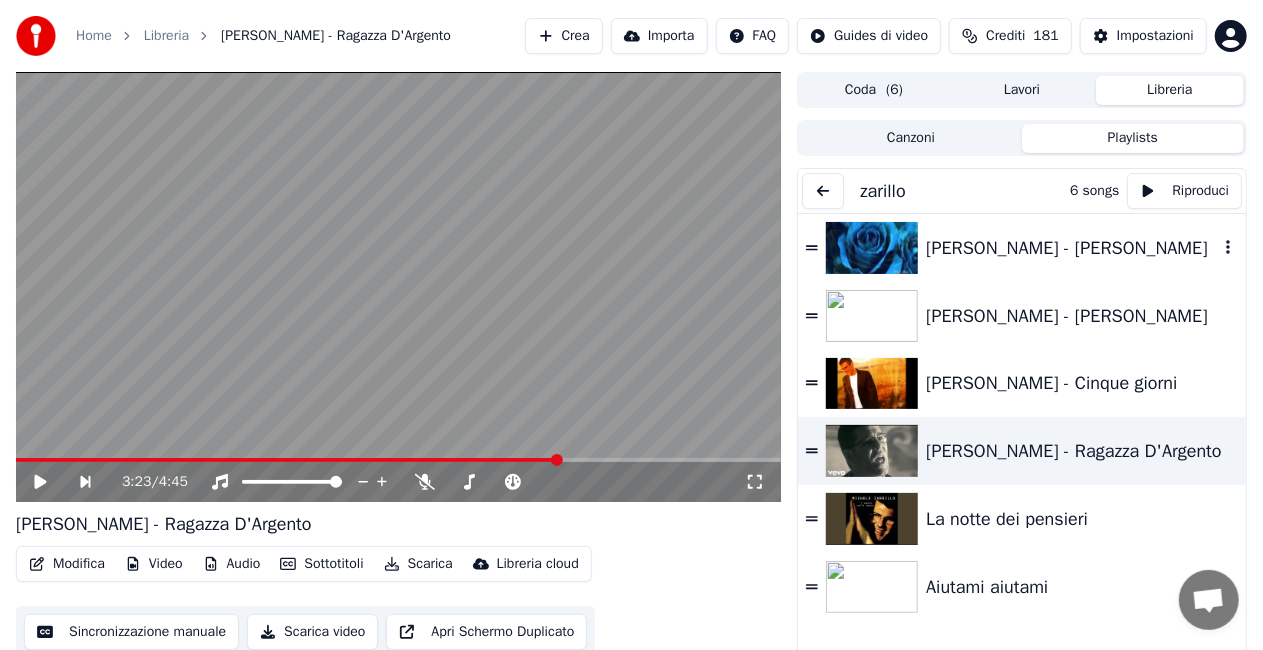 click on "[PERSON_NAME] - [PERSON_NAME]" at bounding box center [1072, 248] 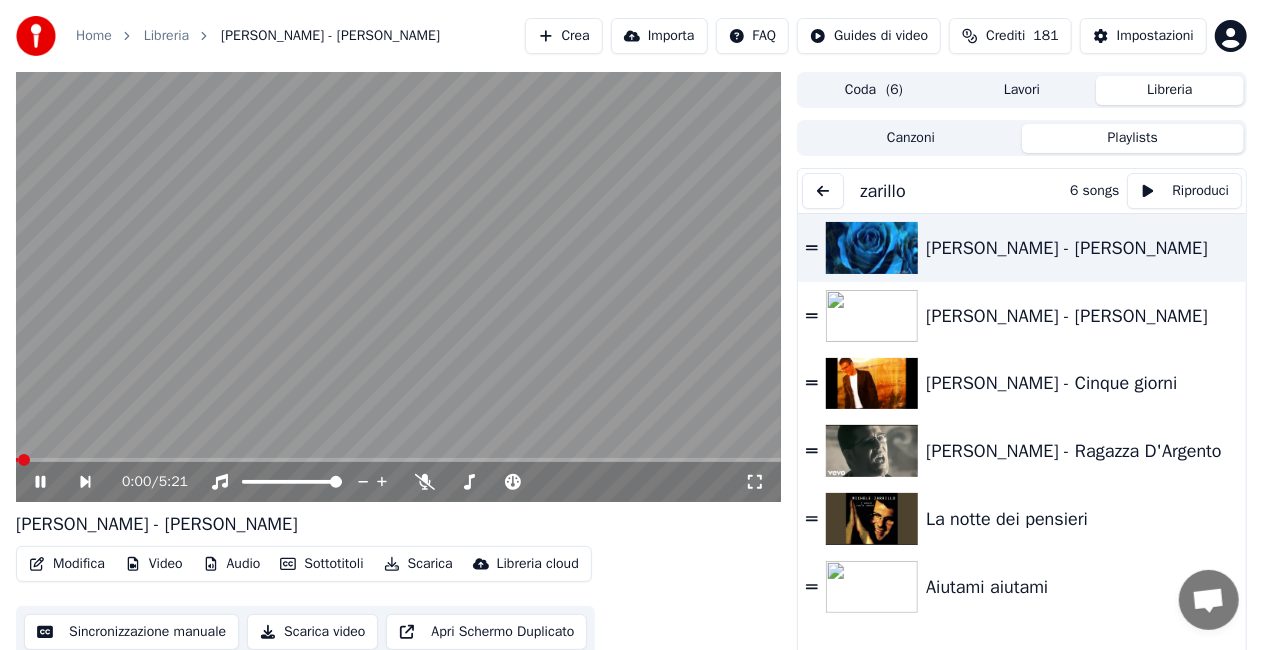 click 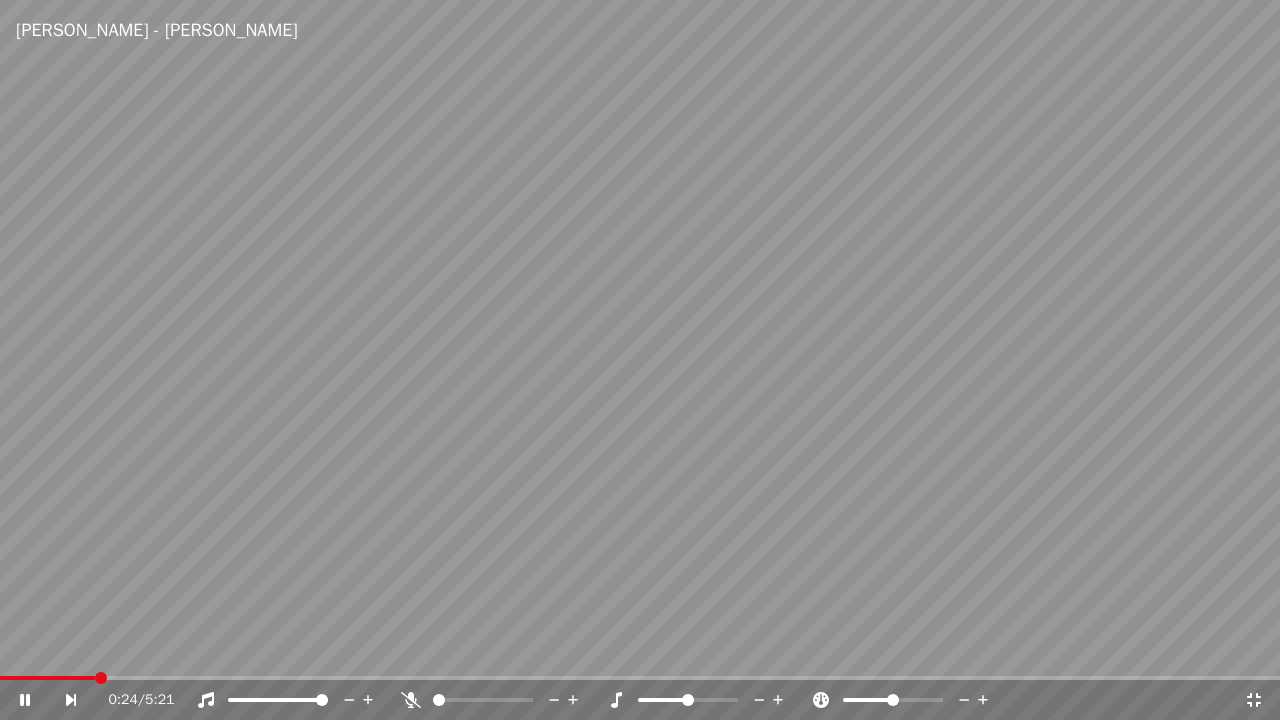 click at bounding box center [640, 678] 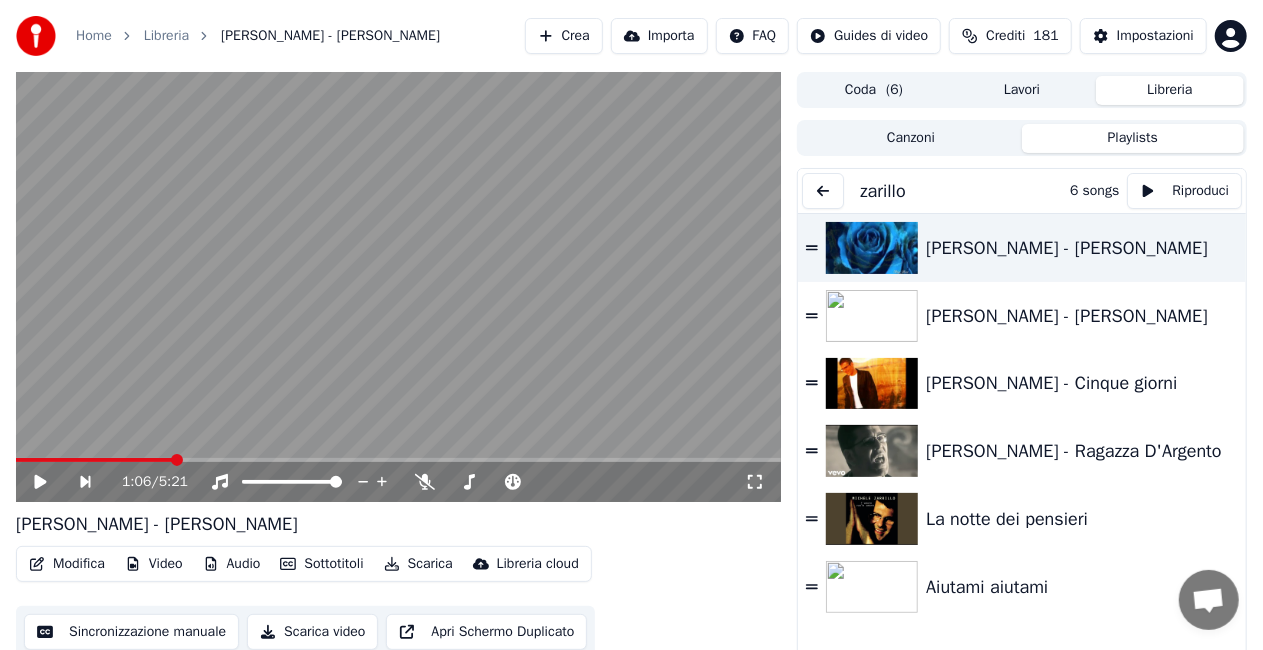 click 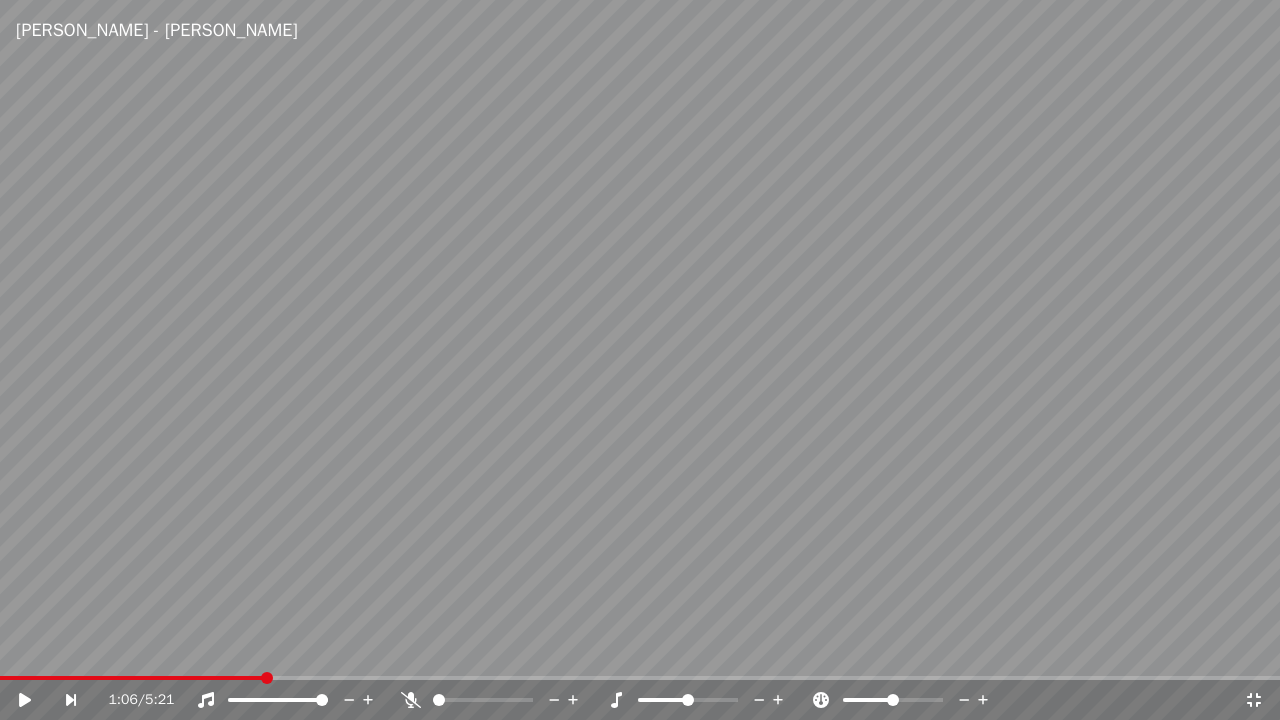 click at bounding box center [640, 360] 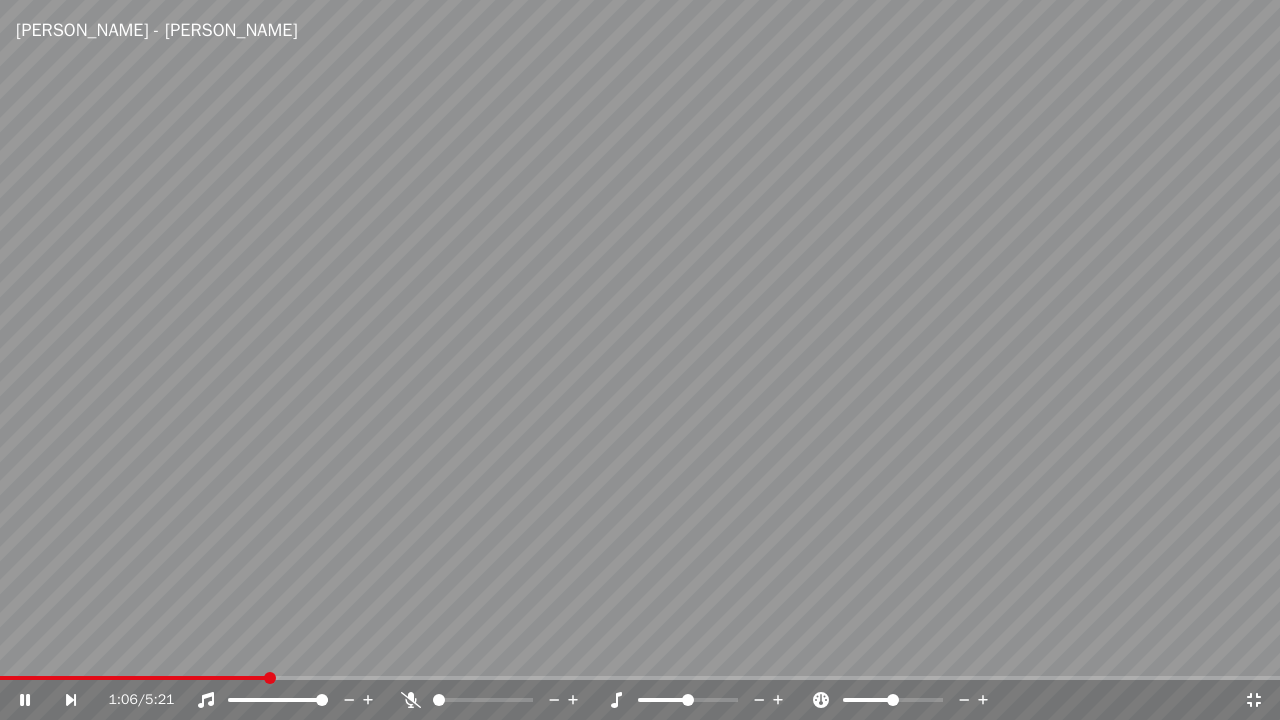 click at bounding box center (640, 360) 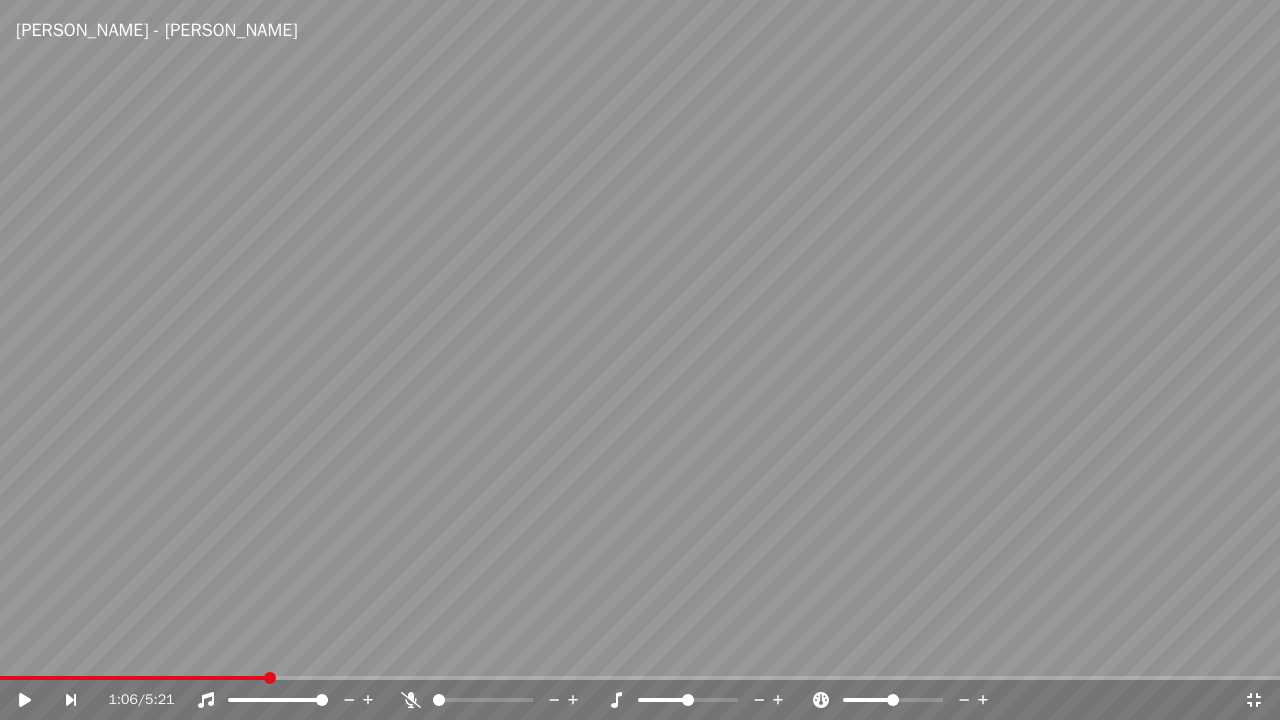 click at bounding box center (640, 360) 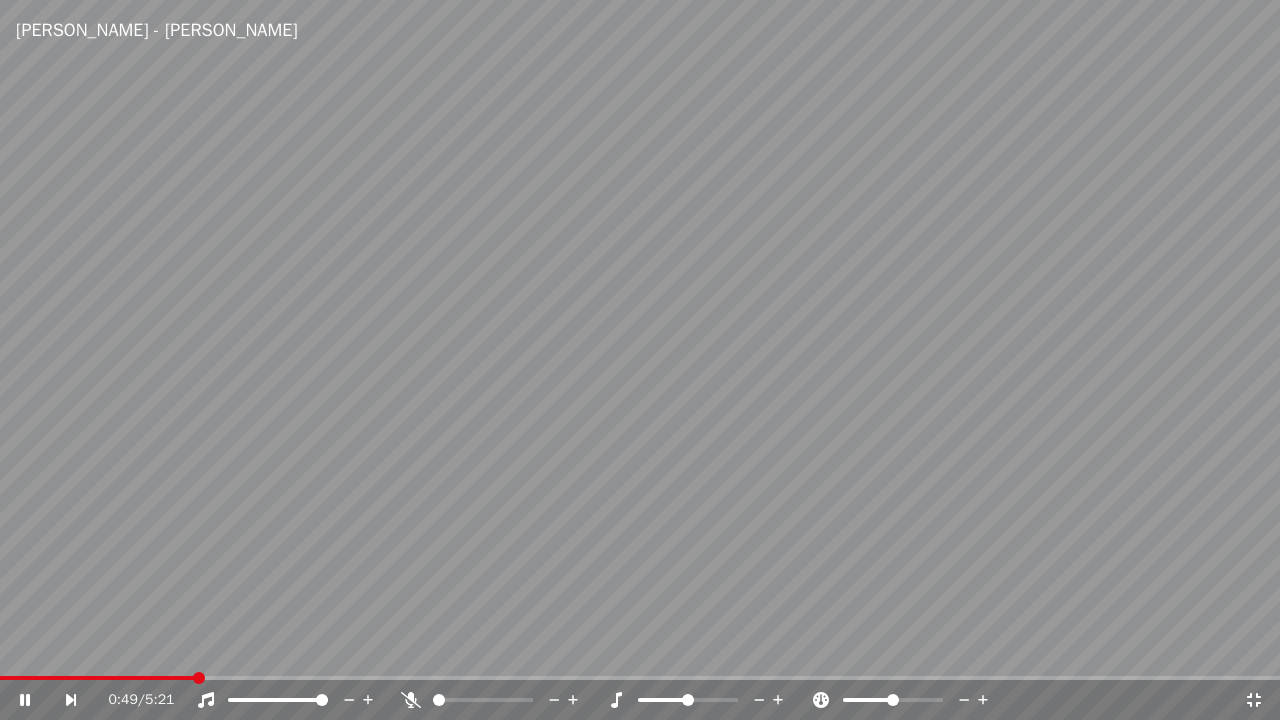 click at bounding box center [97, 678] 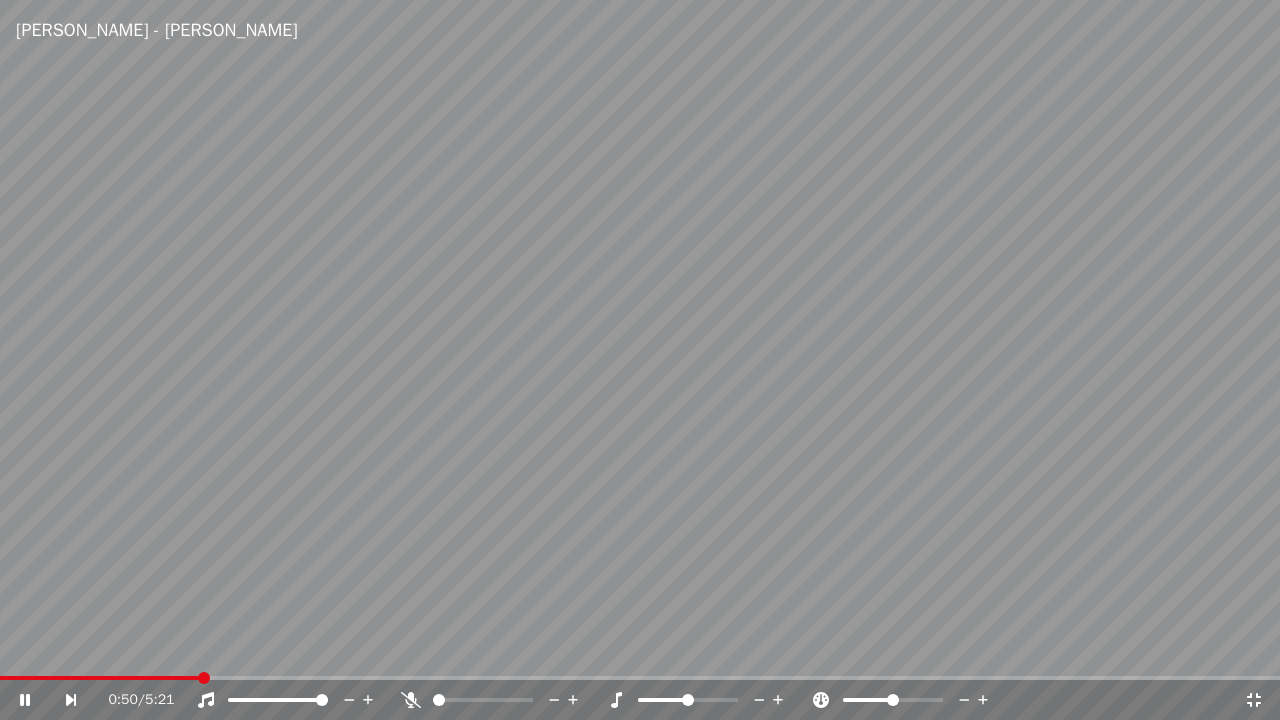 click 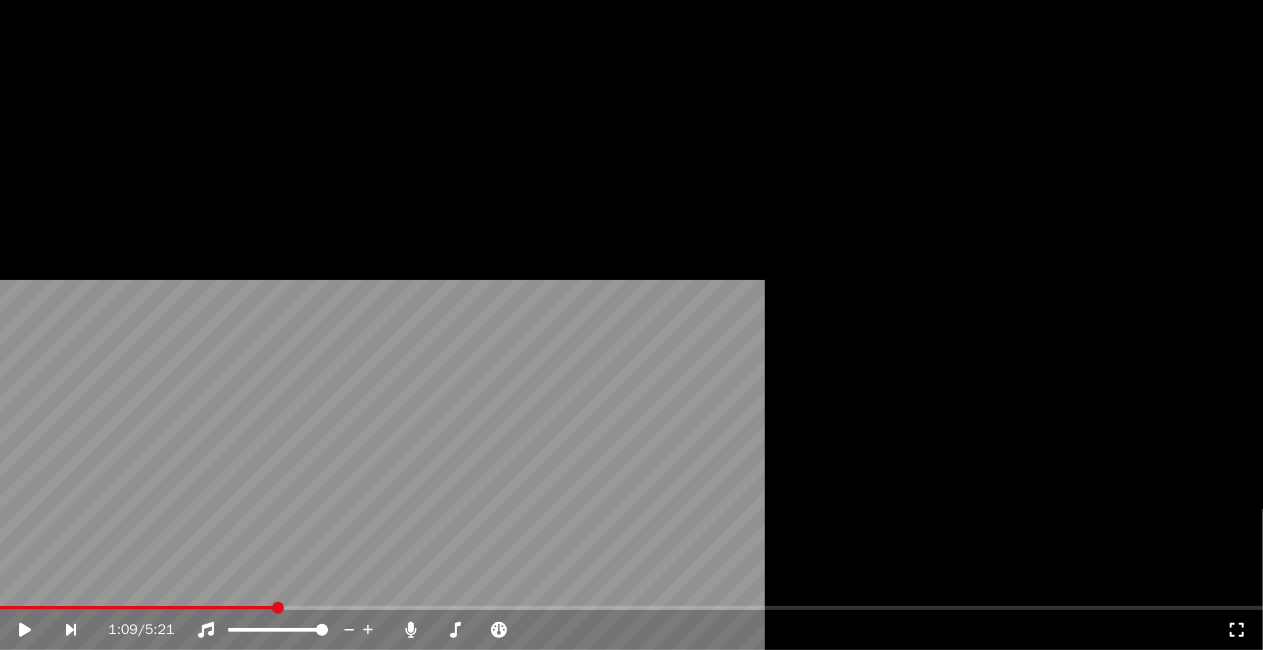 scroll, scrollTop: 48, scrollLeft: 0, axis: vertical 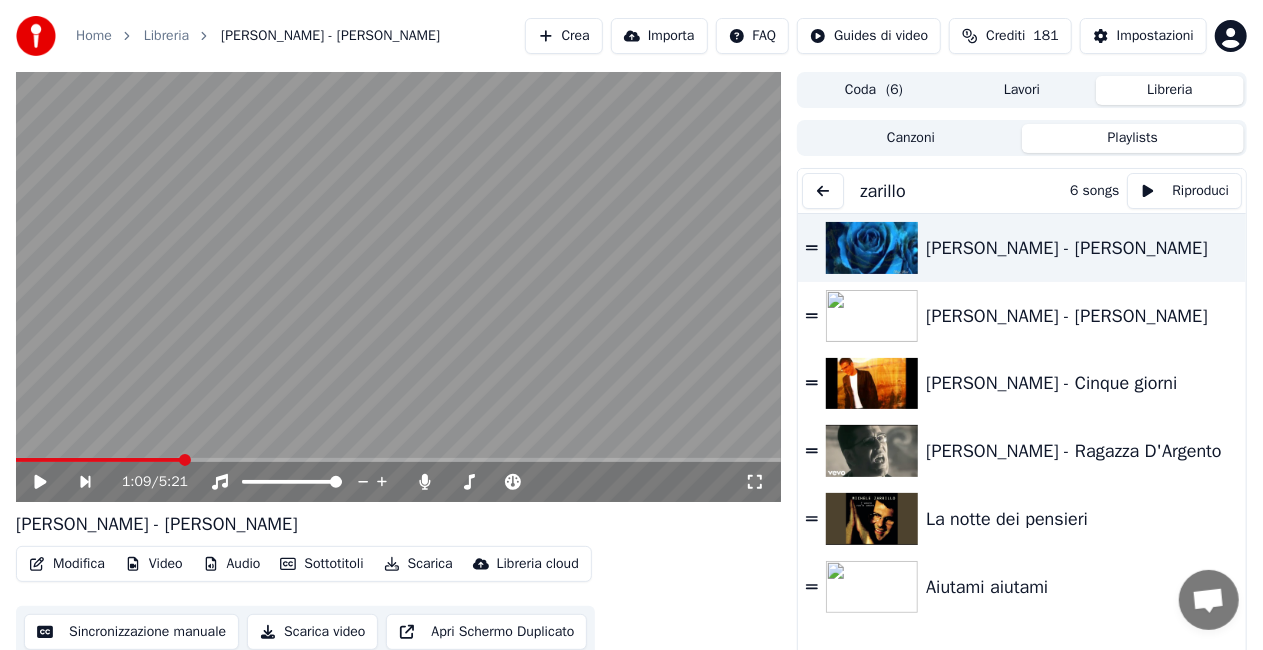 click at bounding box center [823, 191] 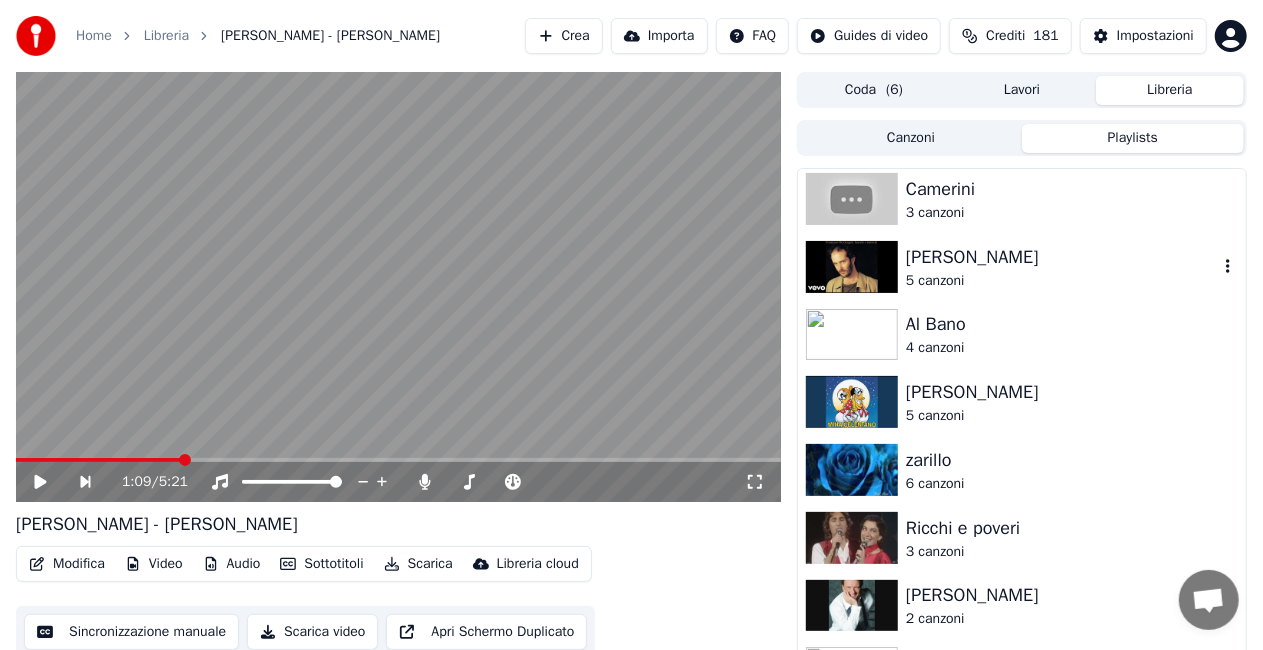 scroll, scrollTop: 1100, scrollLeft: 0, axis: vertical 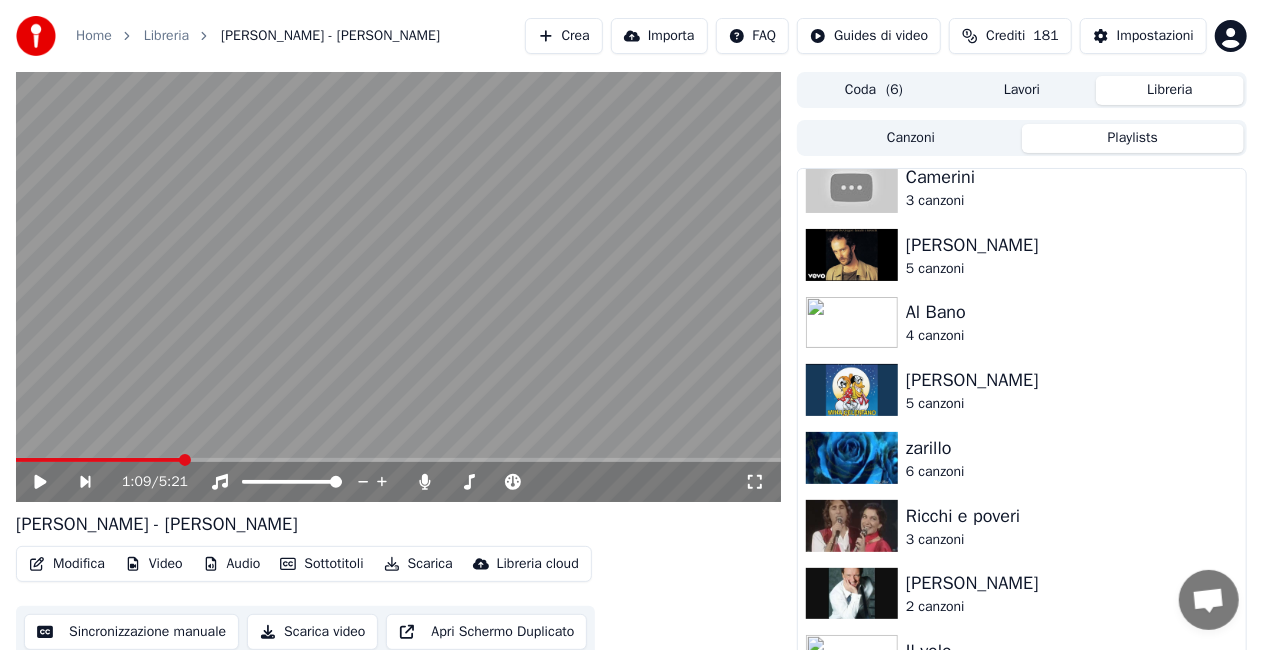 click on "Canzoni" at bounding box center (911, 138) 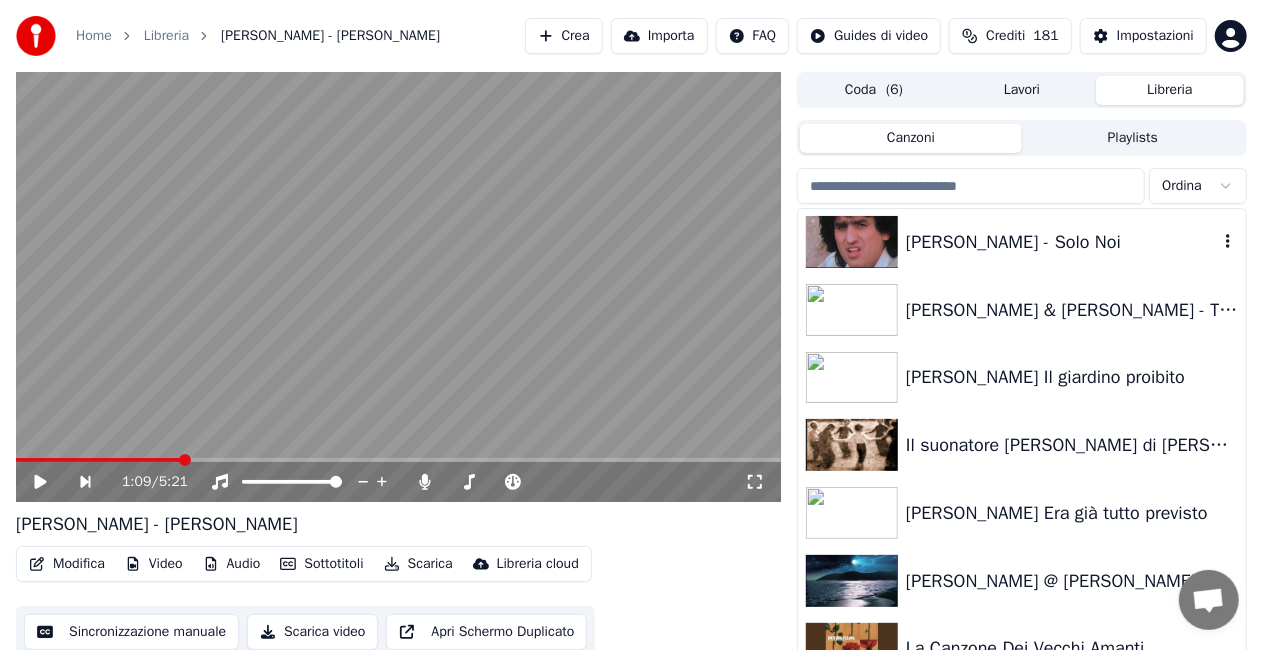 scroll, scrollTop: 900, scrollLeft: 0, axis: vertical 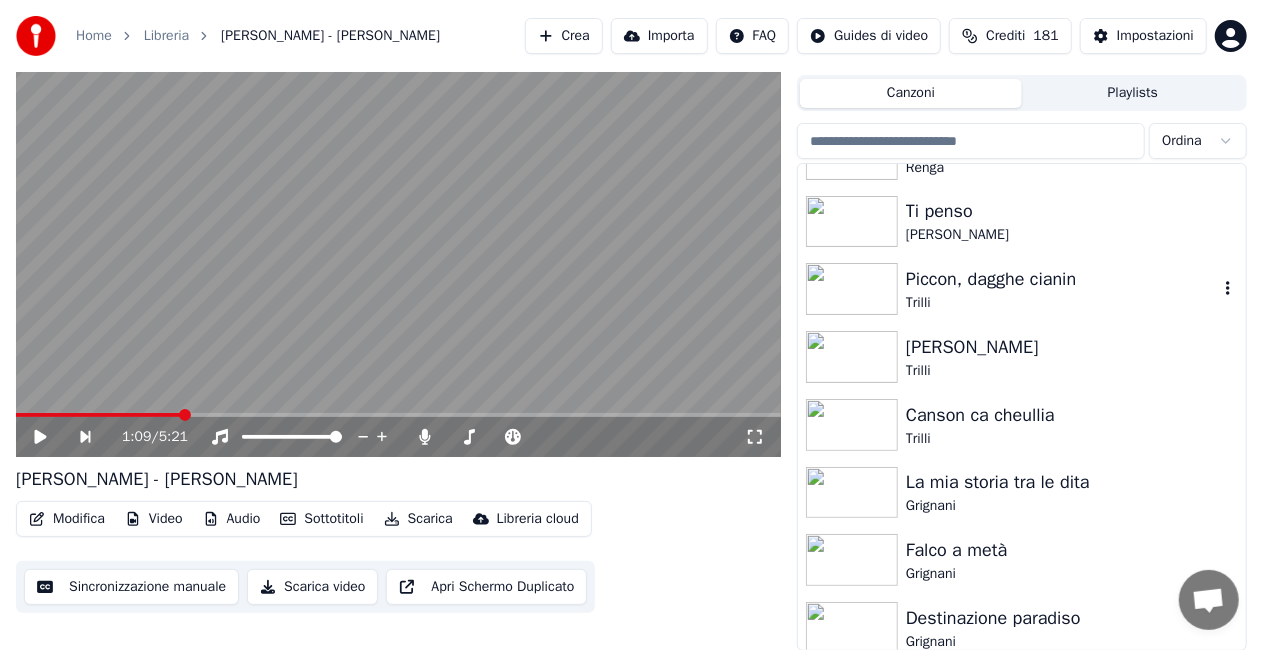 click on "Piccon, dagghe cianin" at bounding box center (1062, 279) 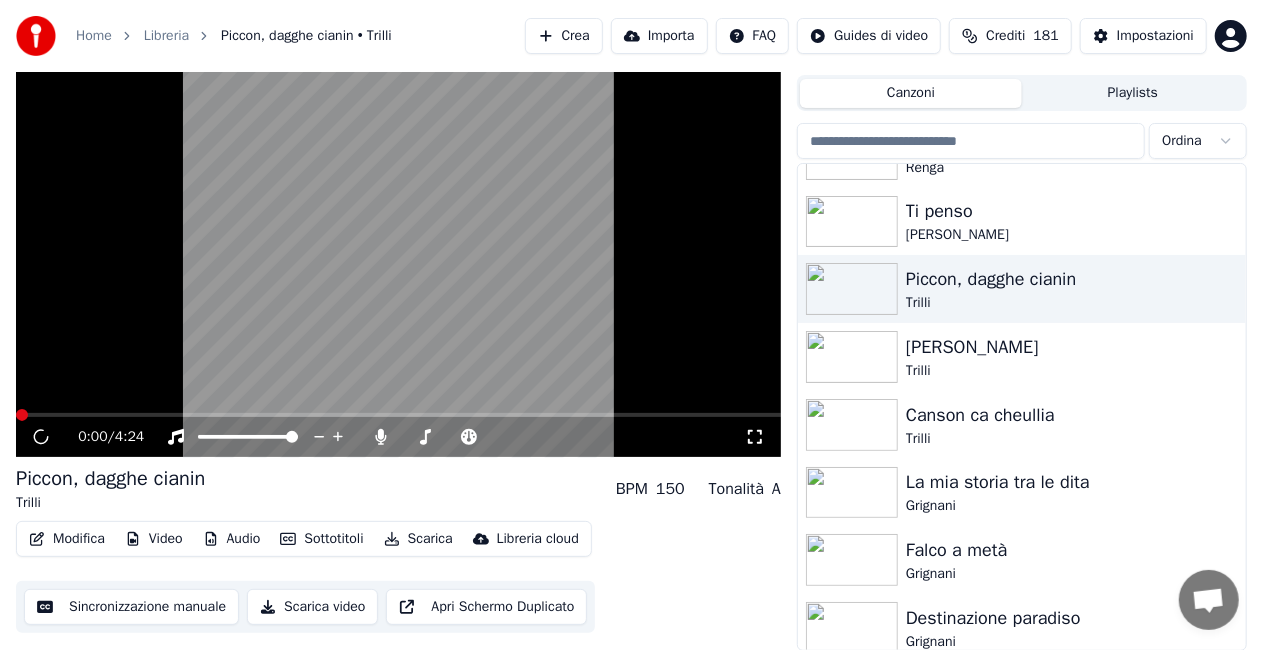click 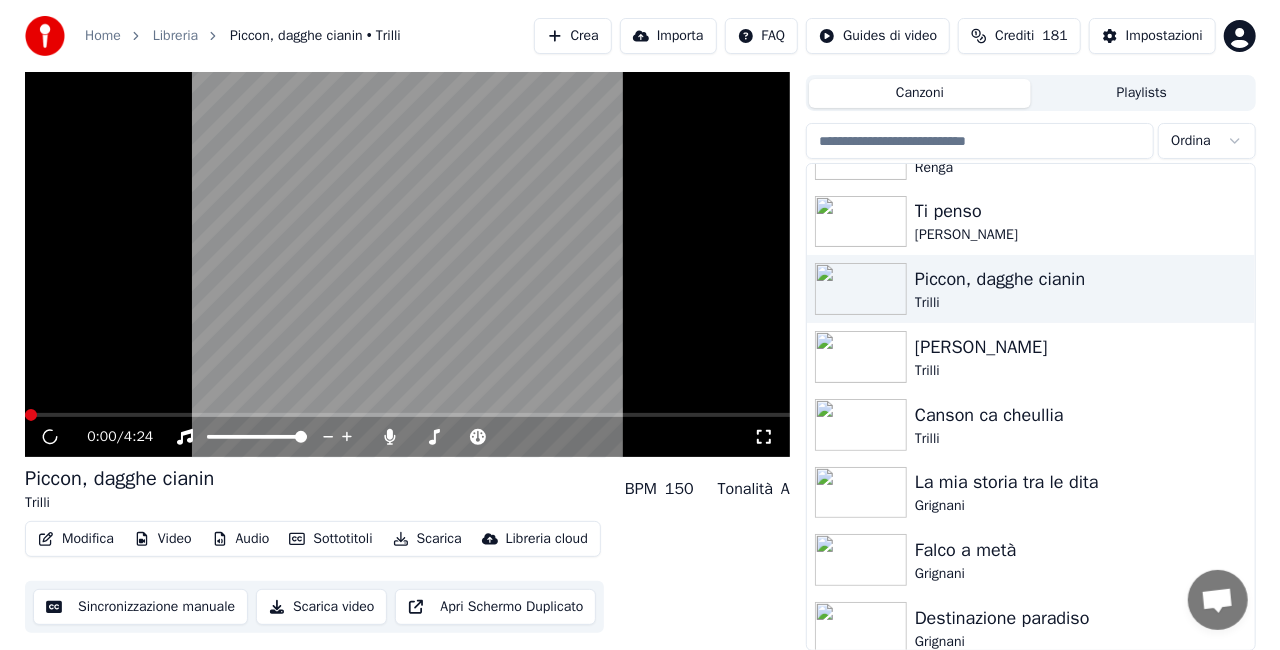 scroll, scrollTop: 28, scrollLeft: 0, axis: vertical 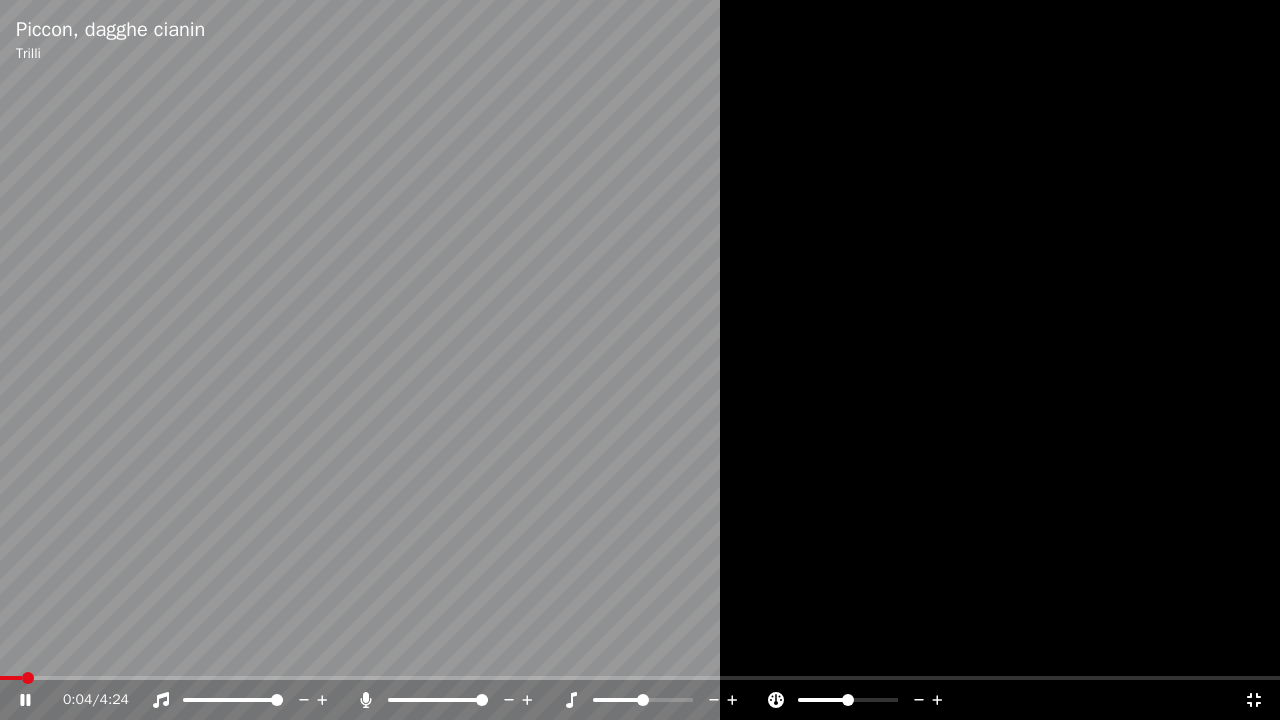 click 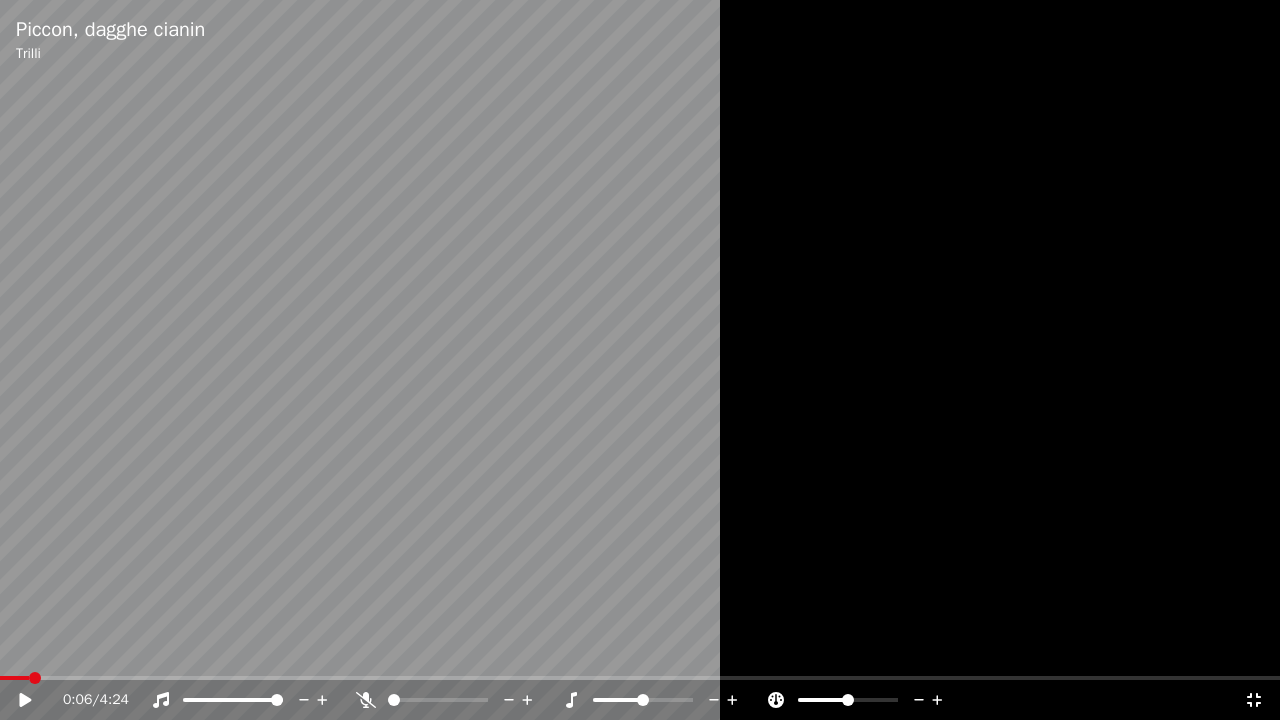 click at bounding box center (14, 678) 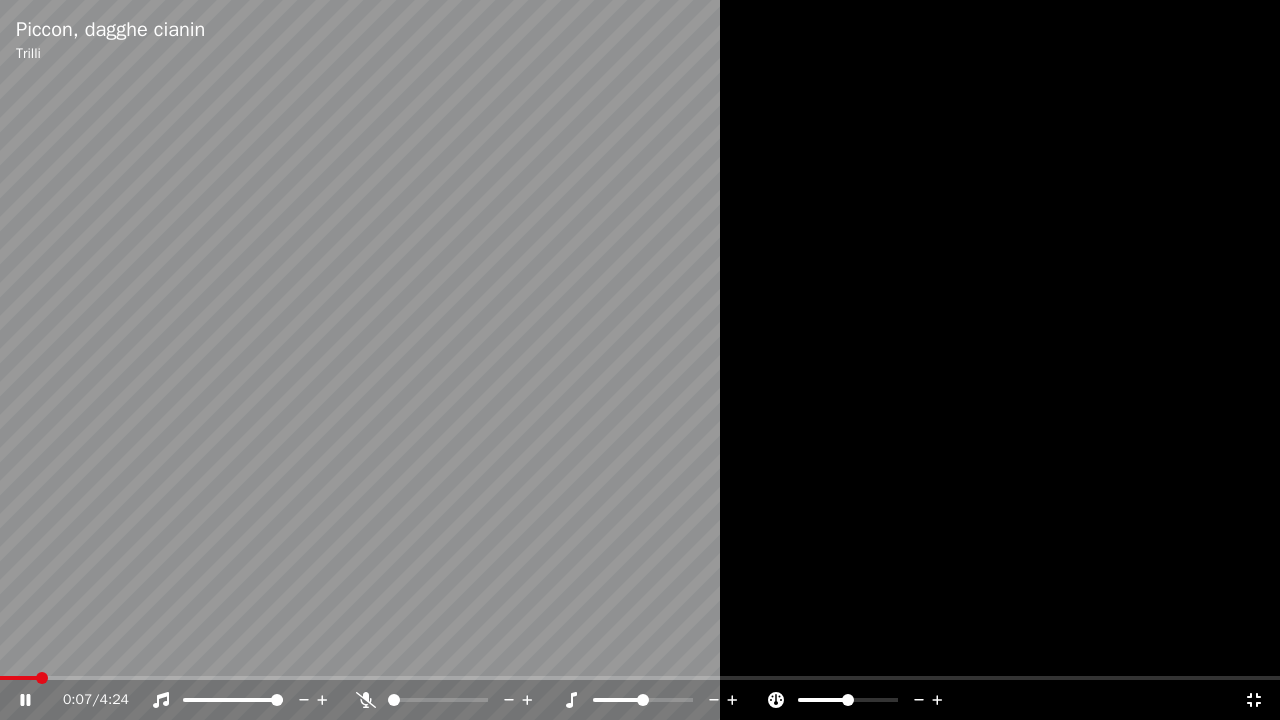 click 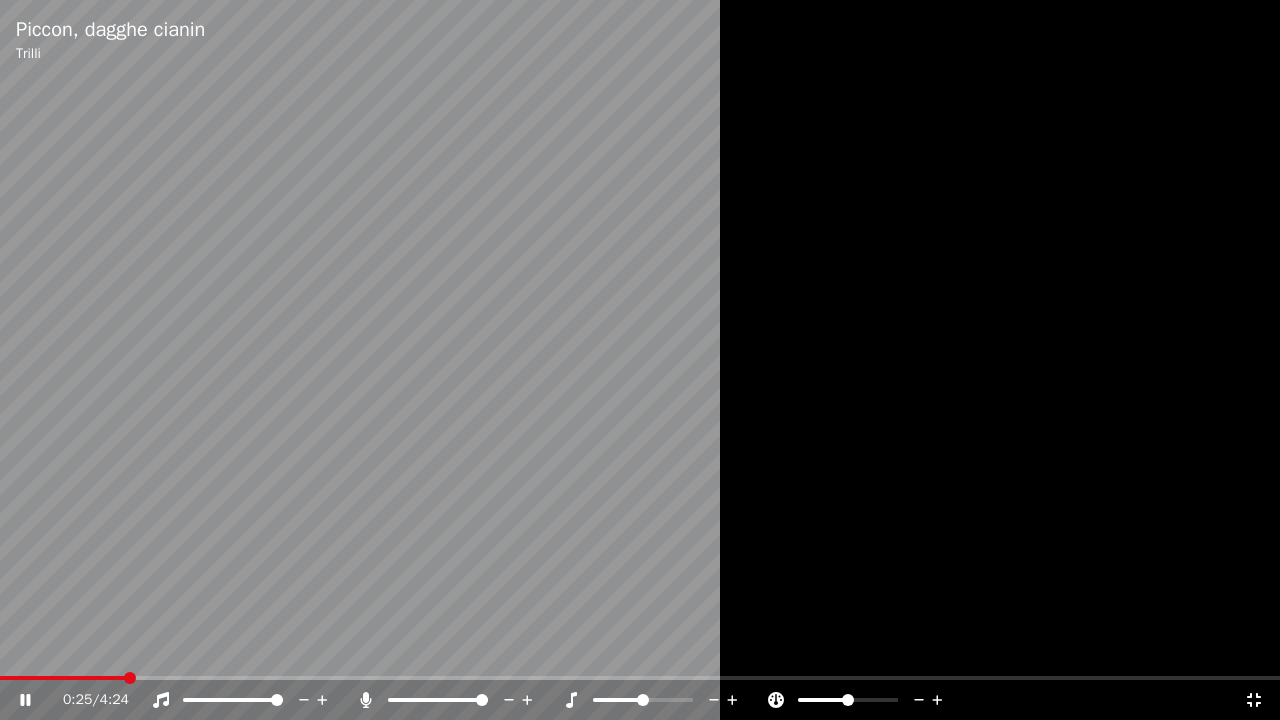 click 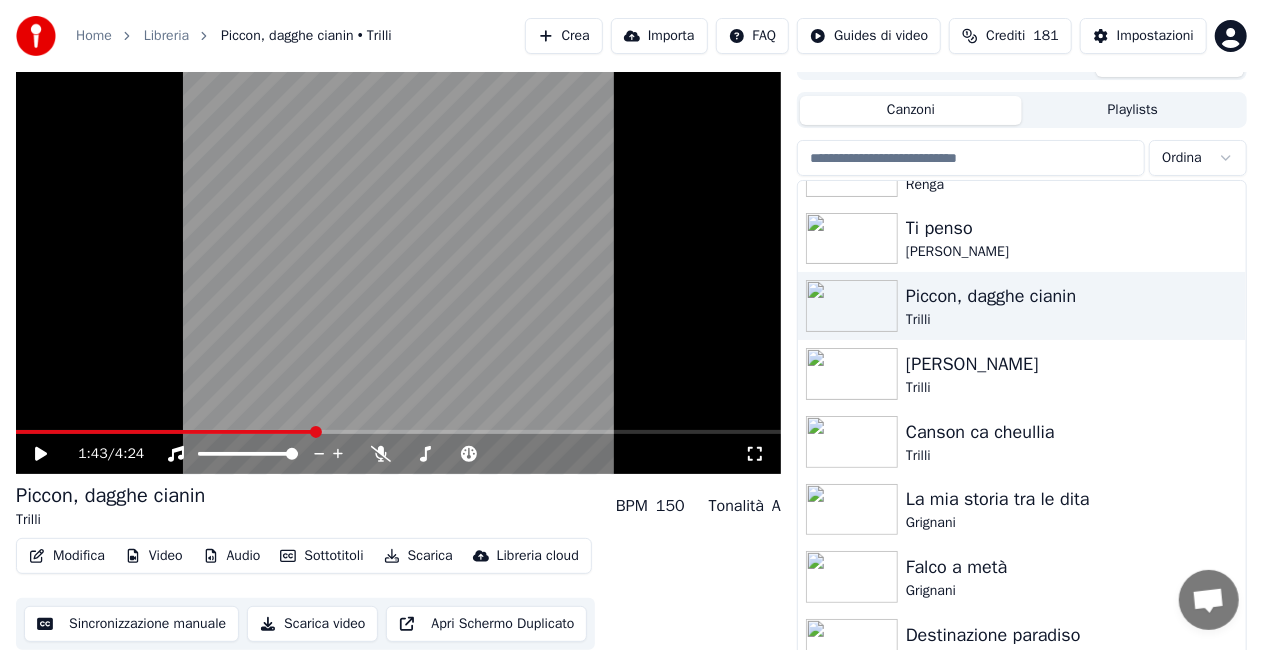 click on "Crea" at bounding box center [564, 36] 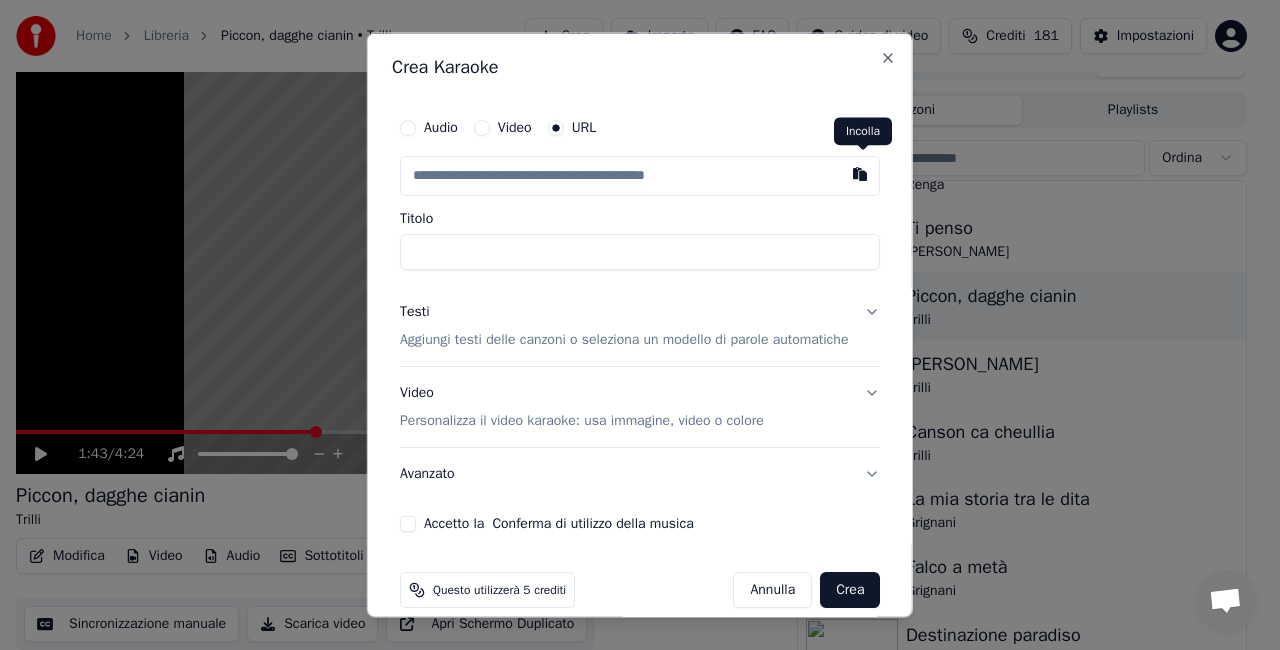 click at bounding box center [860, 174] 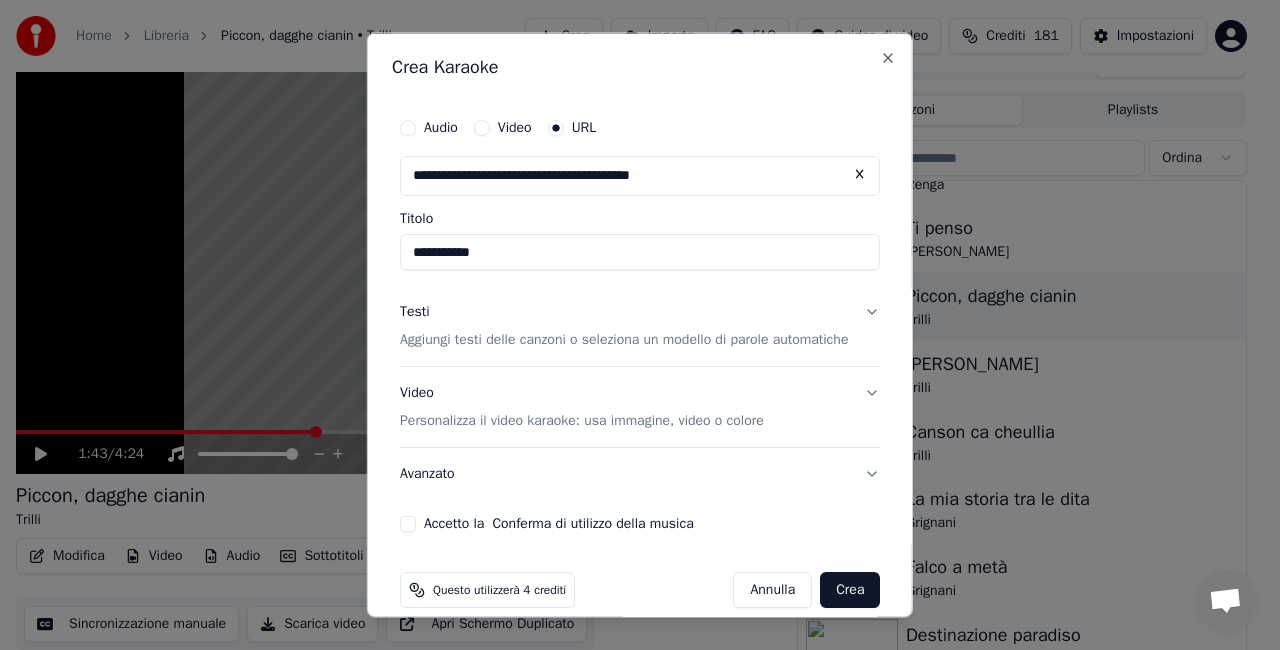 click on "**********" at bounding box center (640, 252) 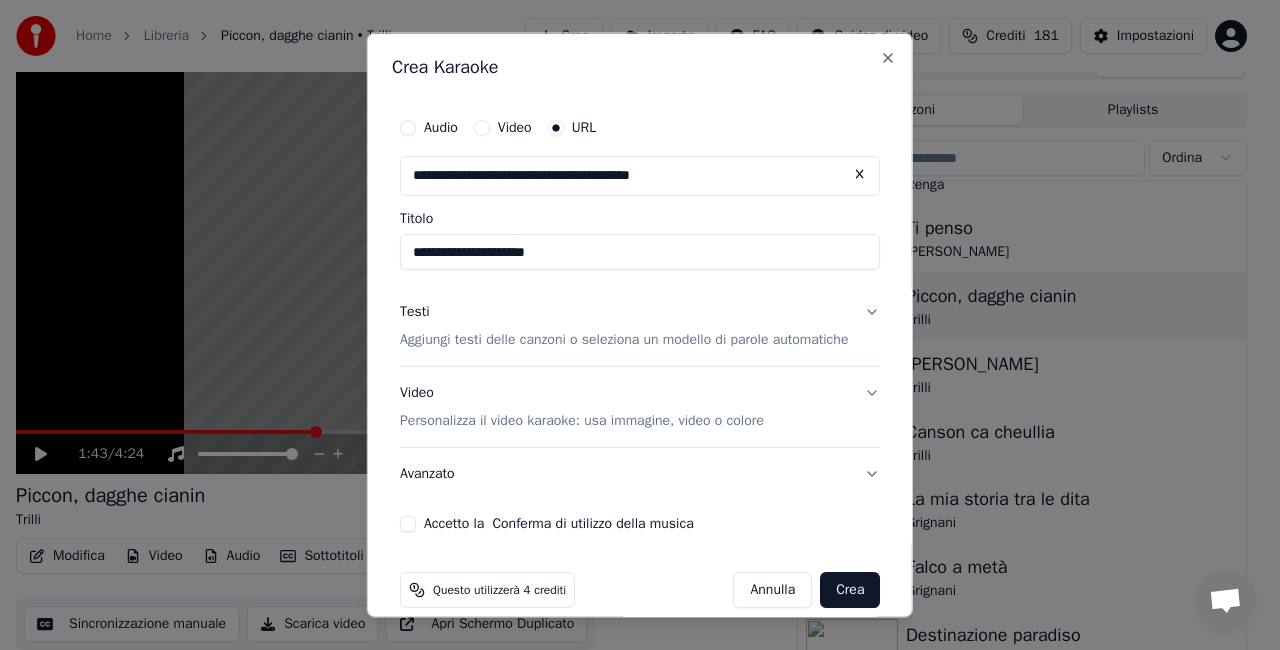 click on "**********" at bounding box center (640, 252) 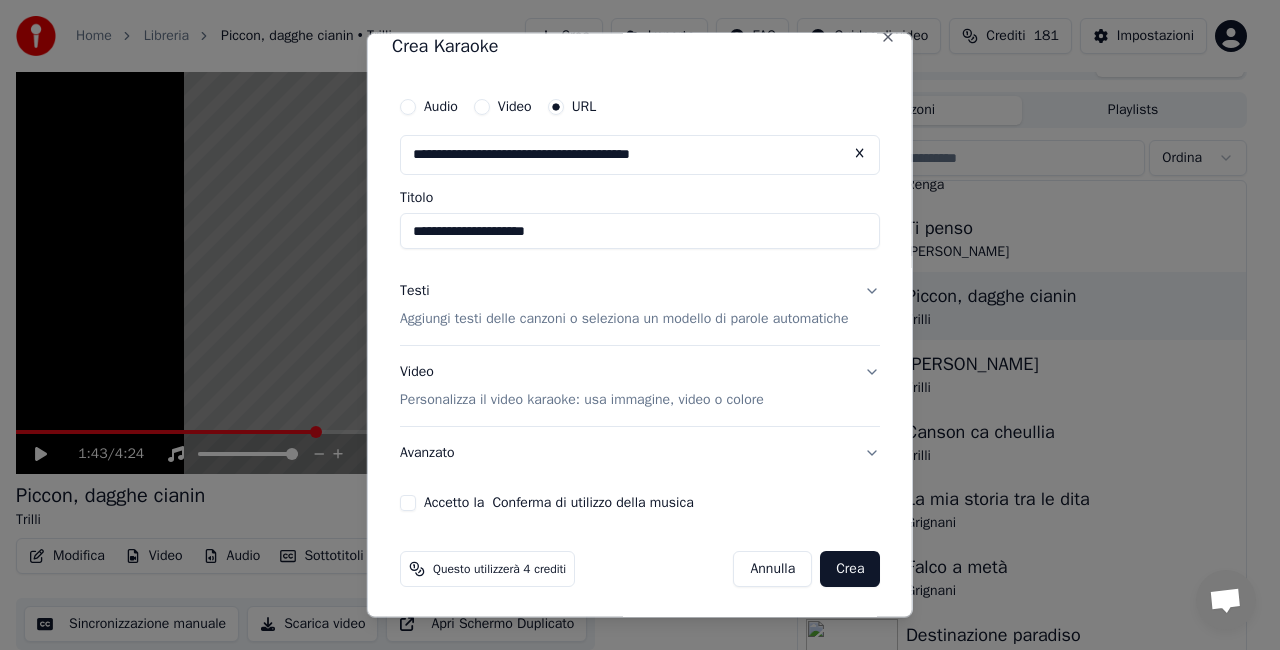 type on "**********" 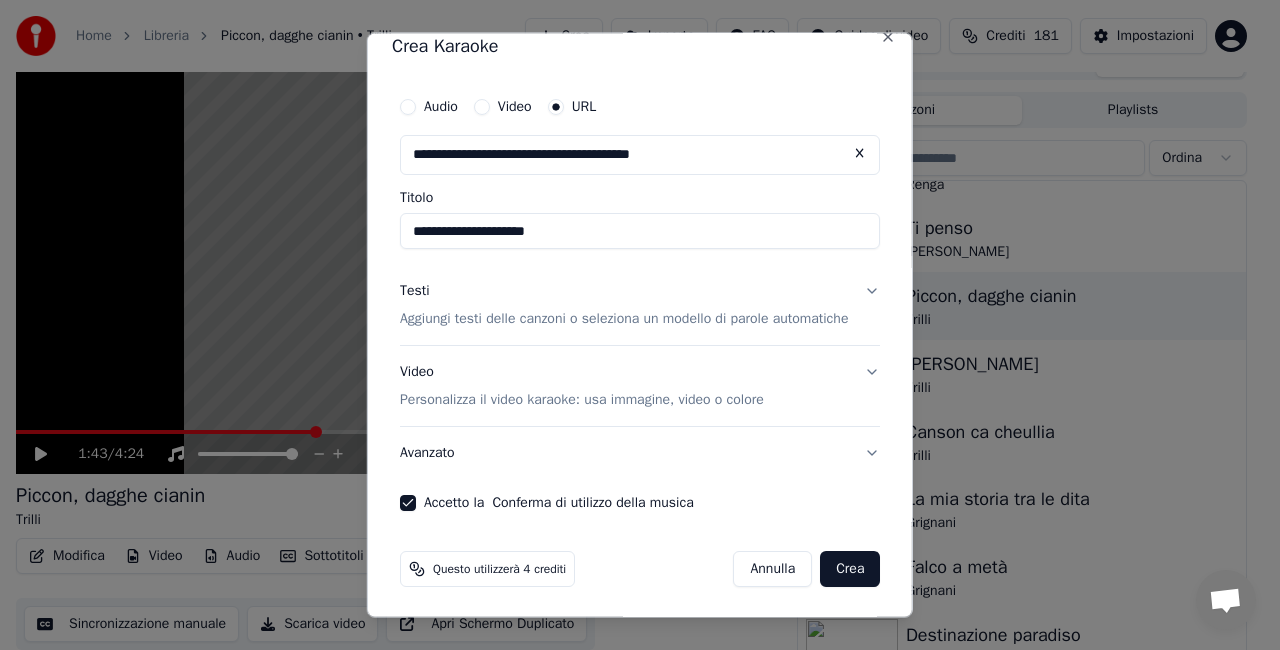 click on "Crea" at bounding box center [850, 568] 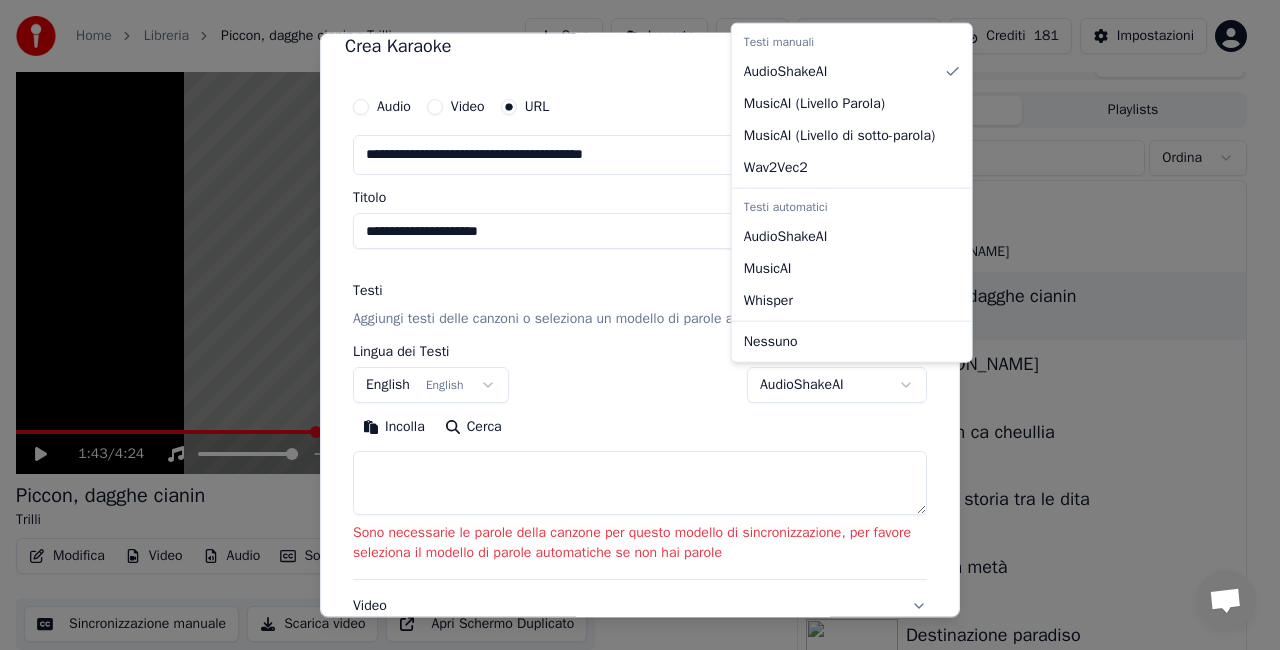 click on "**********" at bounding box center [631, 297] 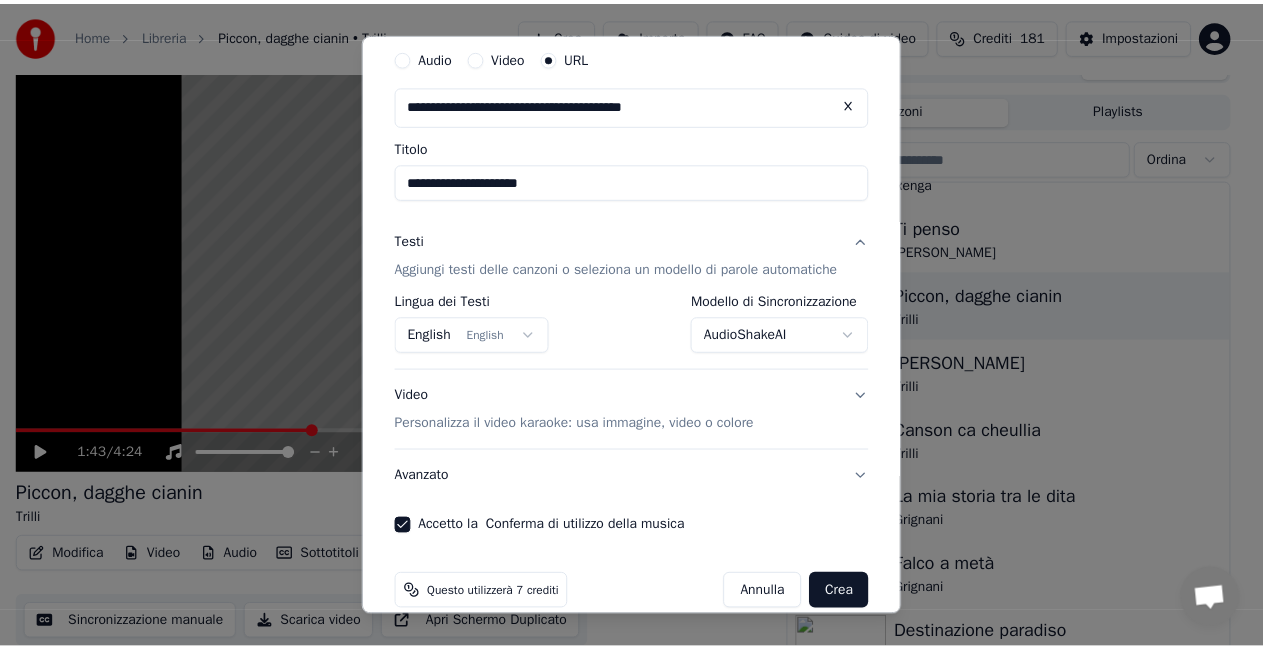 scroll, scrollTop: 95, scrollLeft: 0, axis: vertical 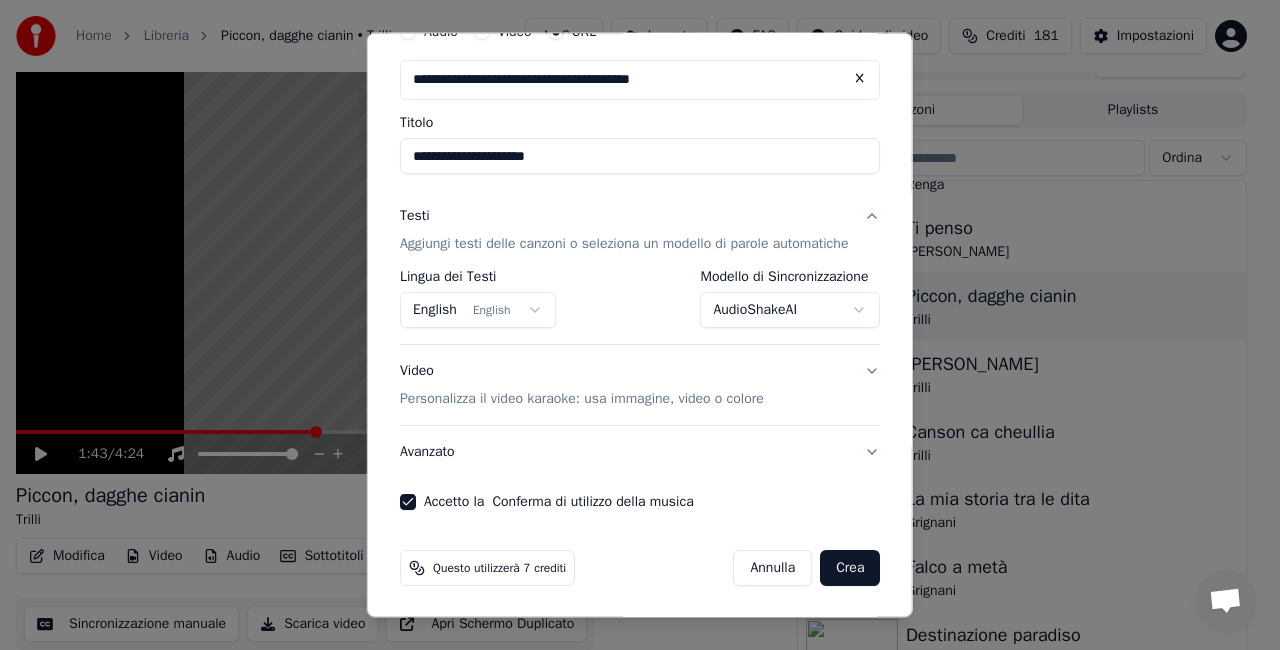 click on "Crea" at bounding box center (850, 568) 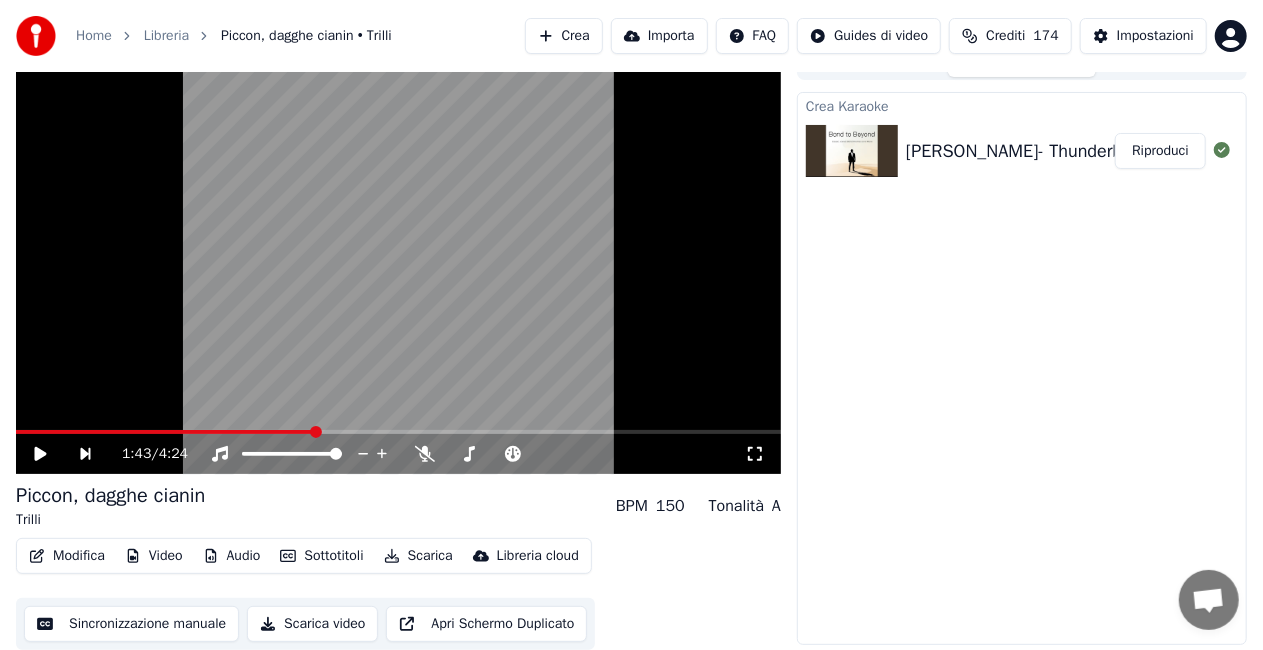 click on "Riproduci" at bounding box center [1160, 151] 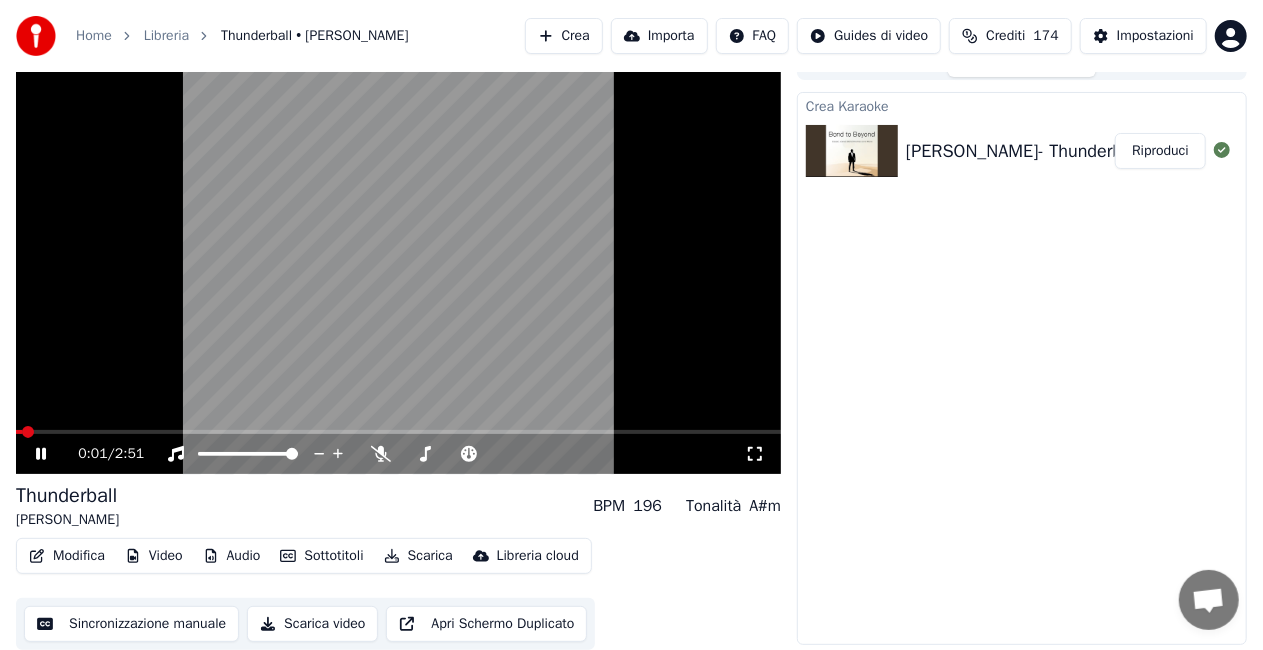 click 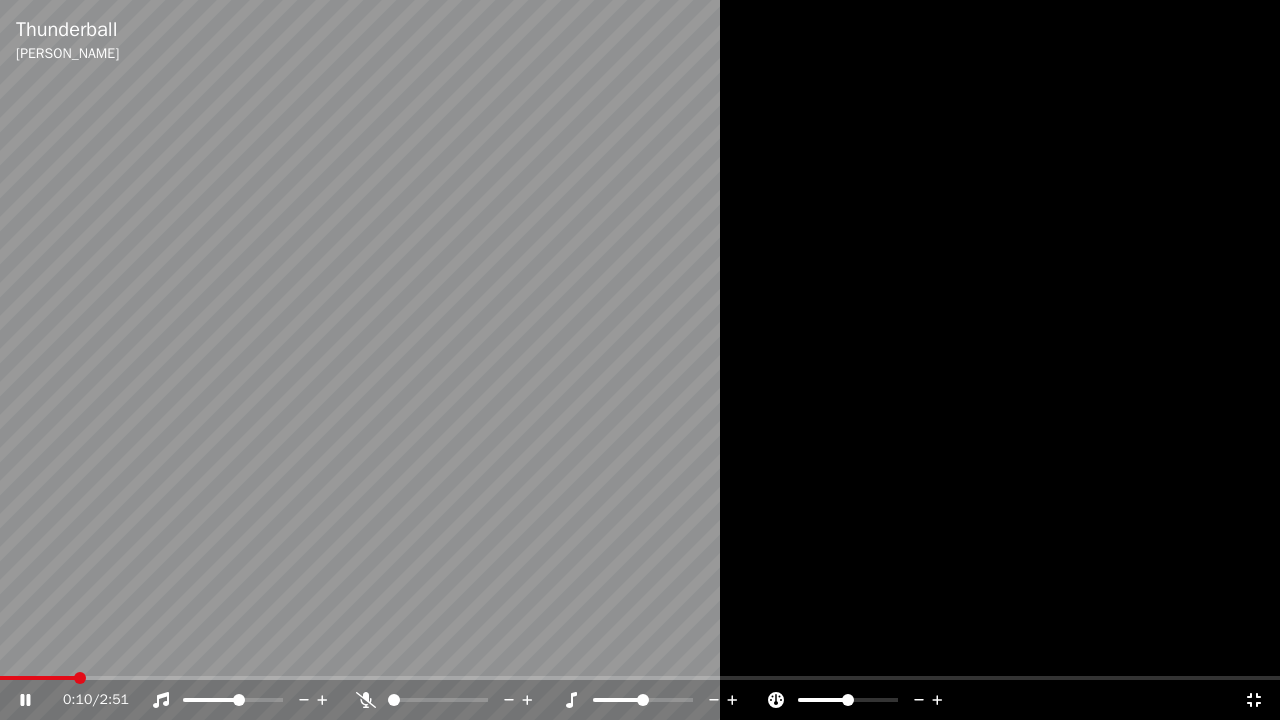 click 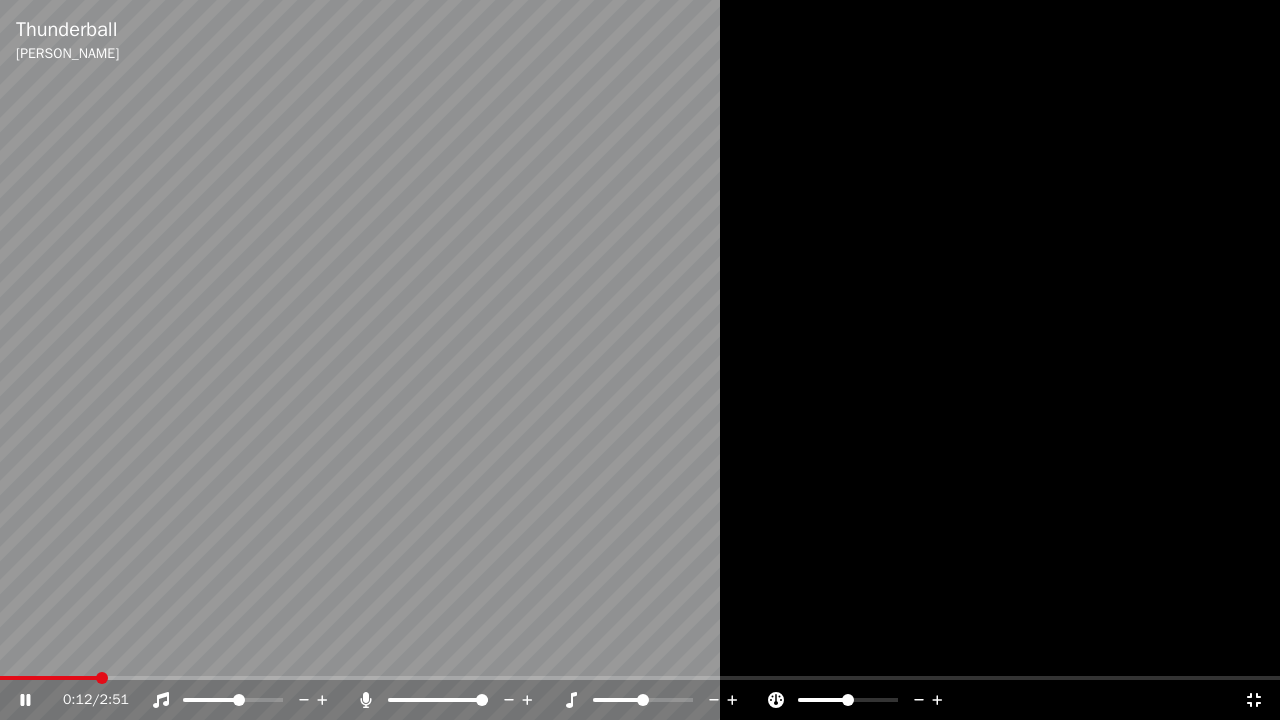 click at bounding box center (640, 360) 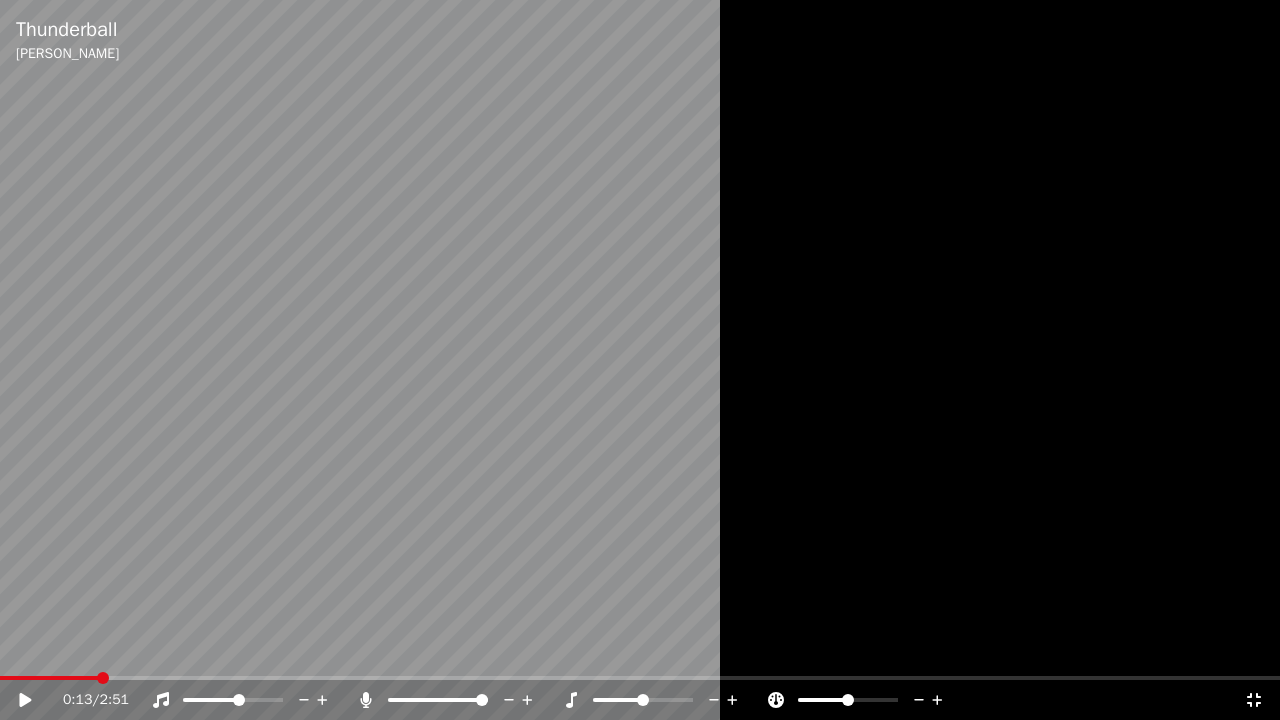 click on "0:13  /  2:51" at bounding box center (640, 700) 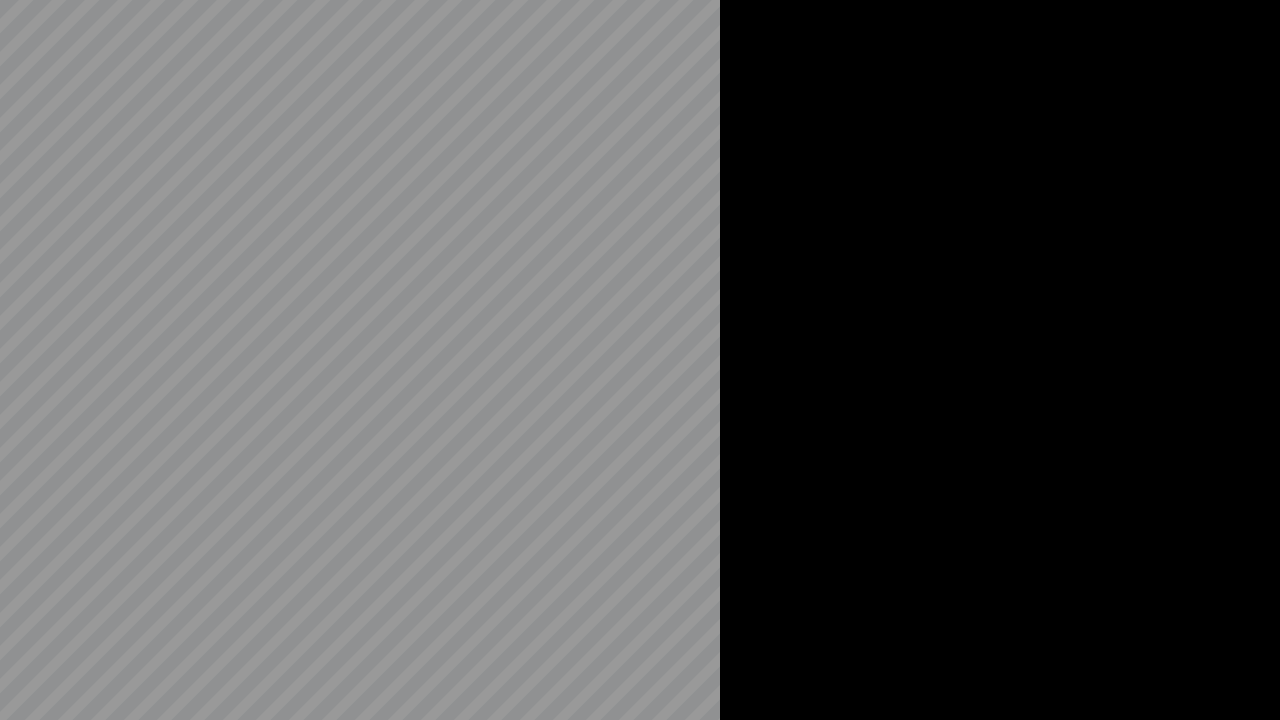 click at bounding box center (640, 360) 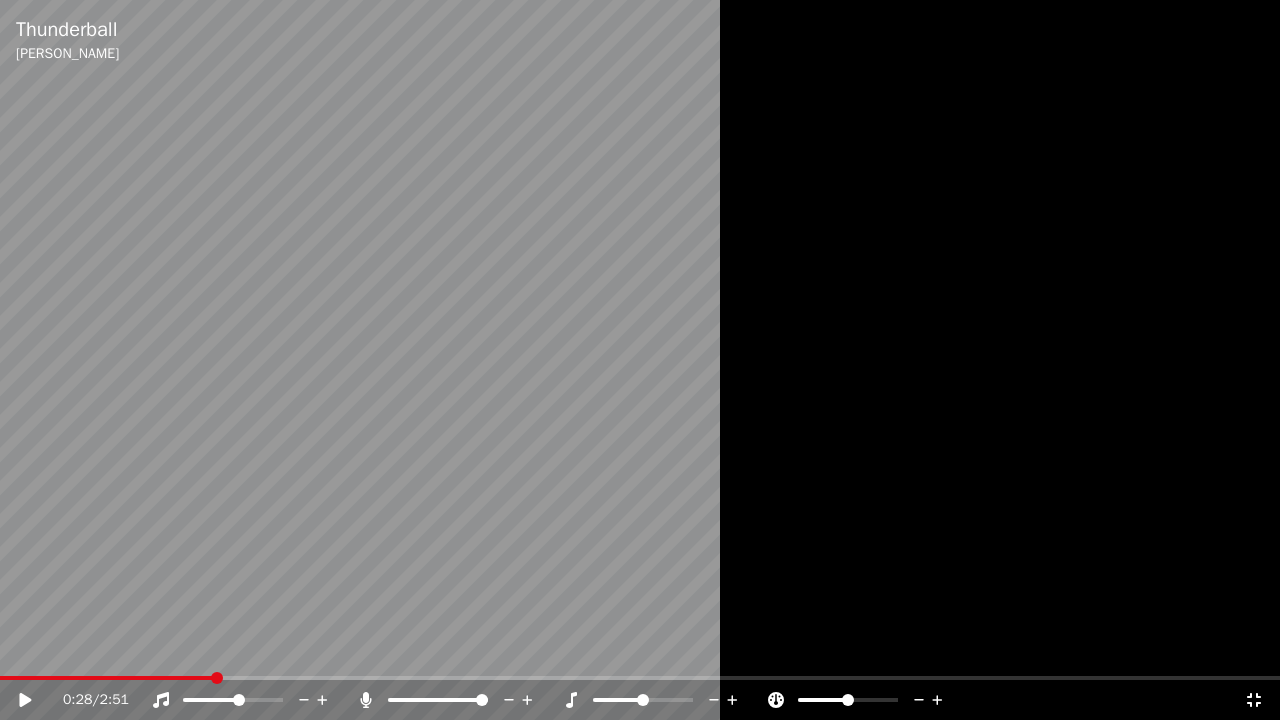 click at bounding box center [106, 678] 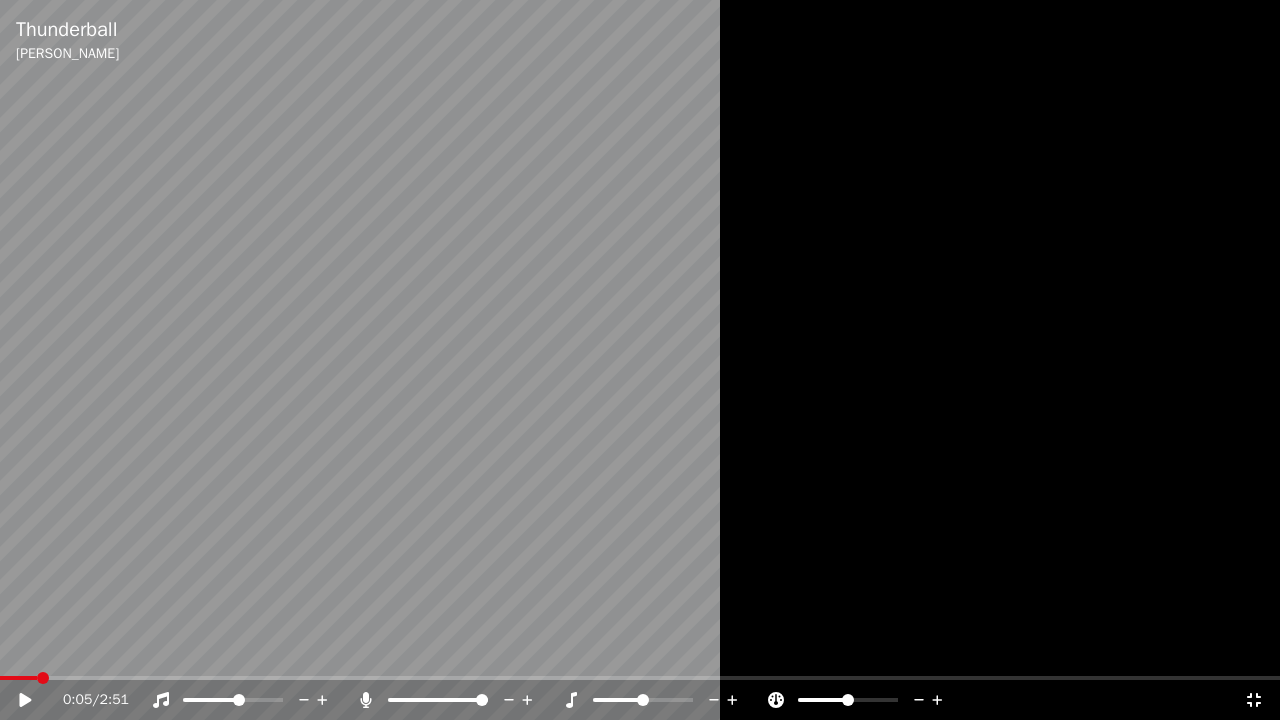 click 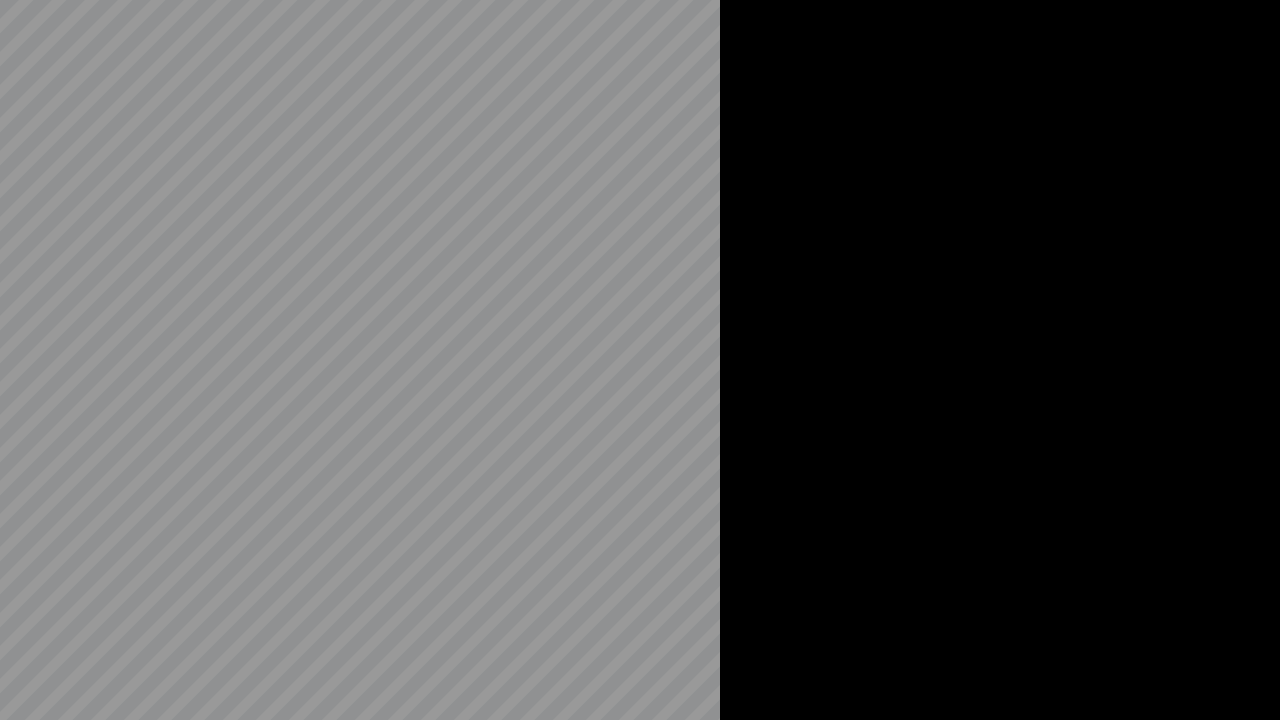 click at bounding box center (640, 360) 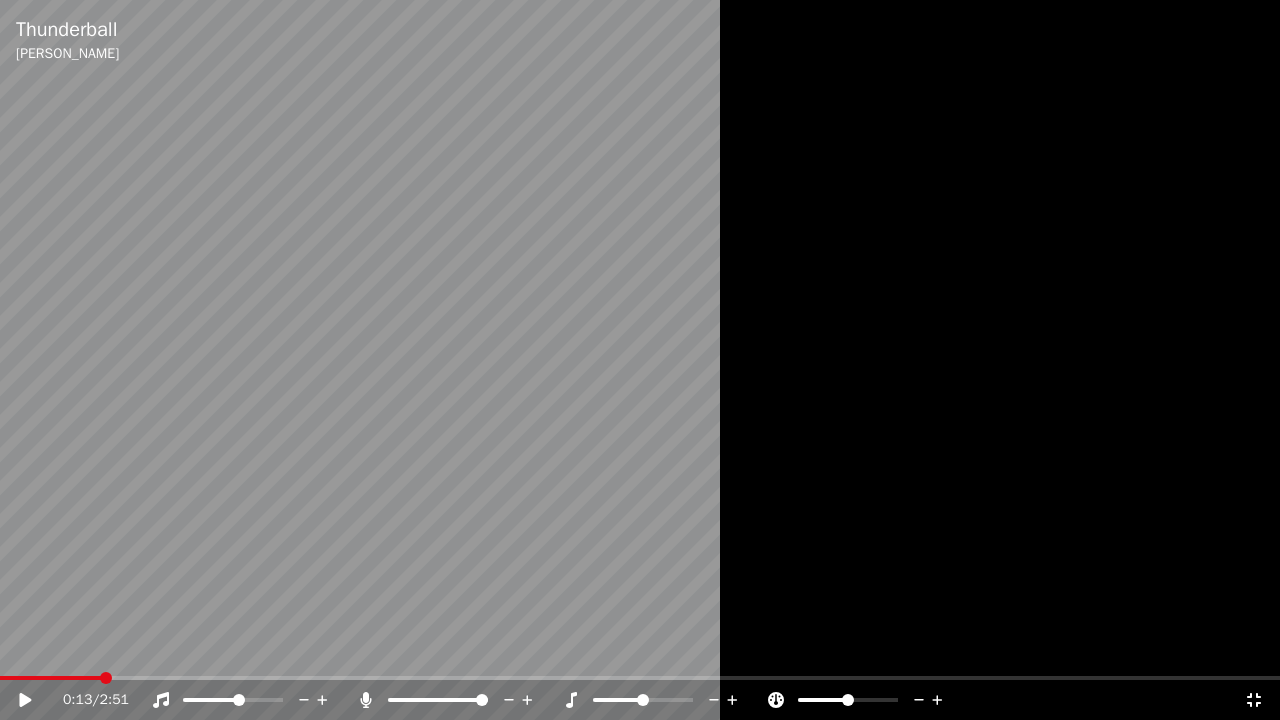 click at bounding box center [640, 360] 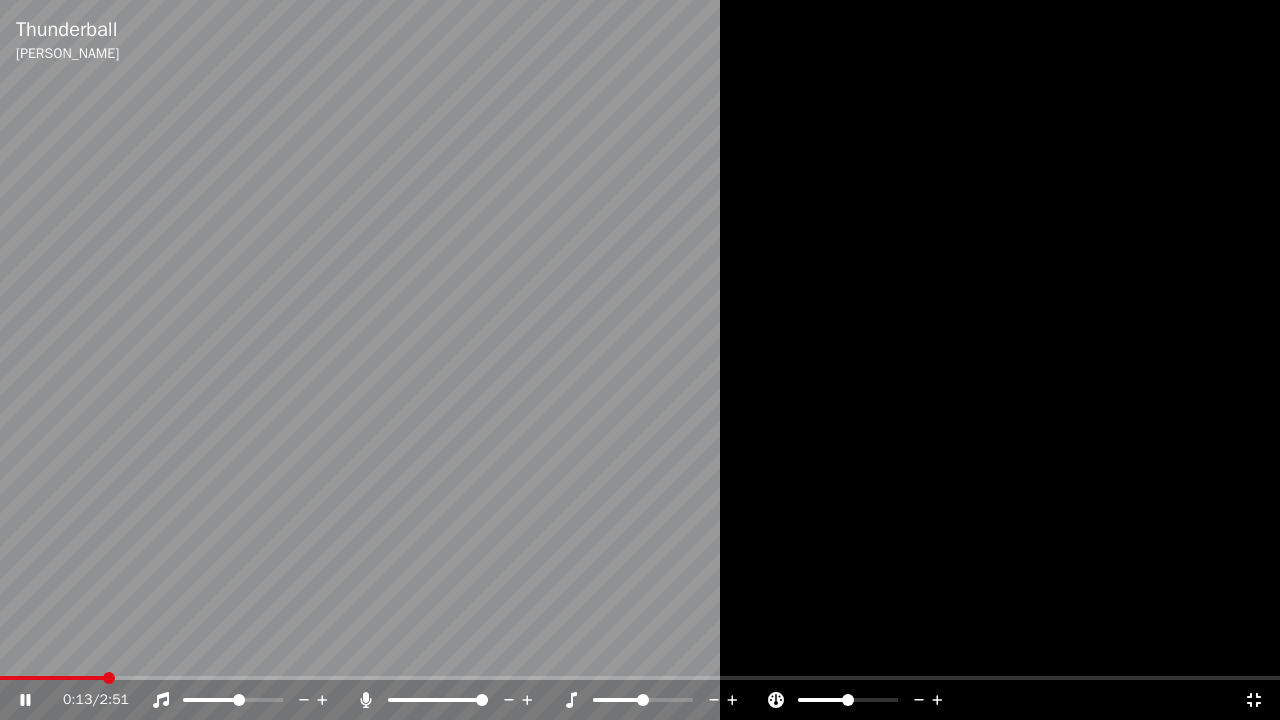 click at bounding box center [640, 360] 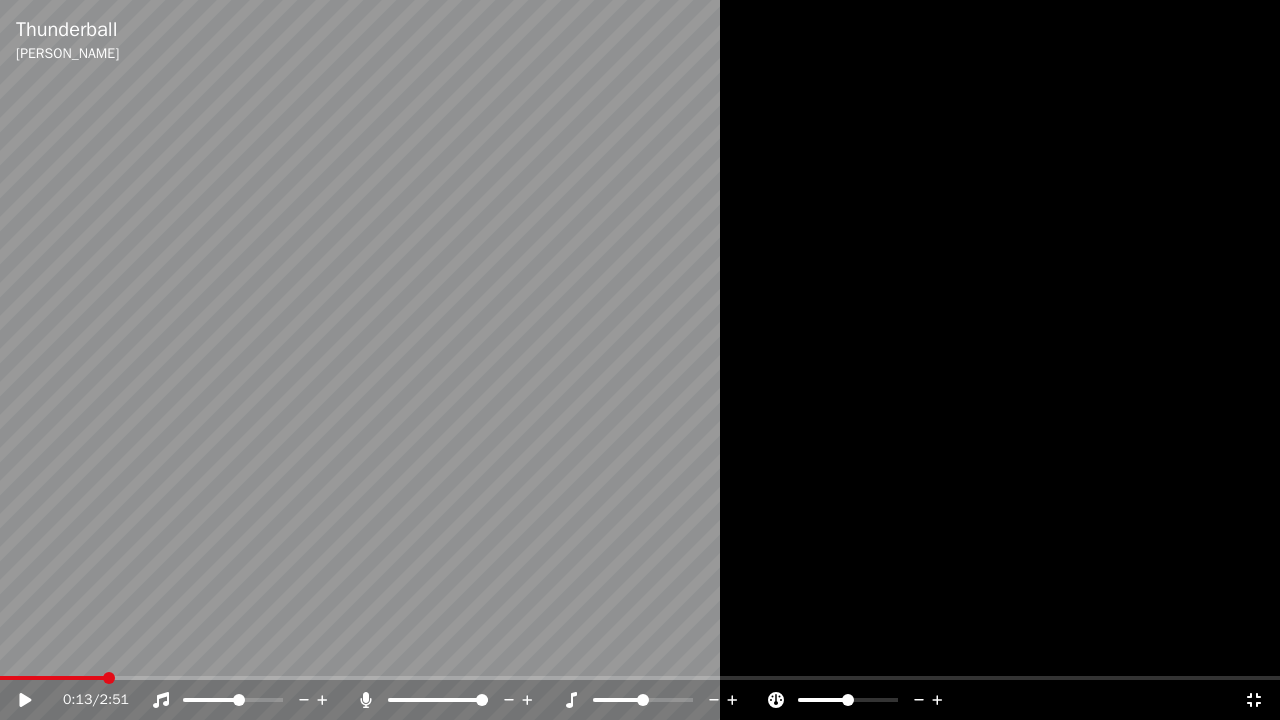 click at bounding box center (52, 678) 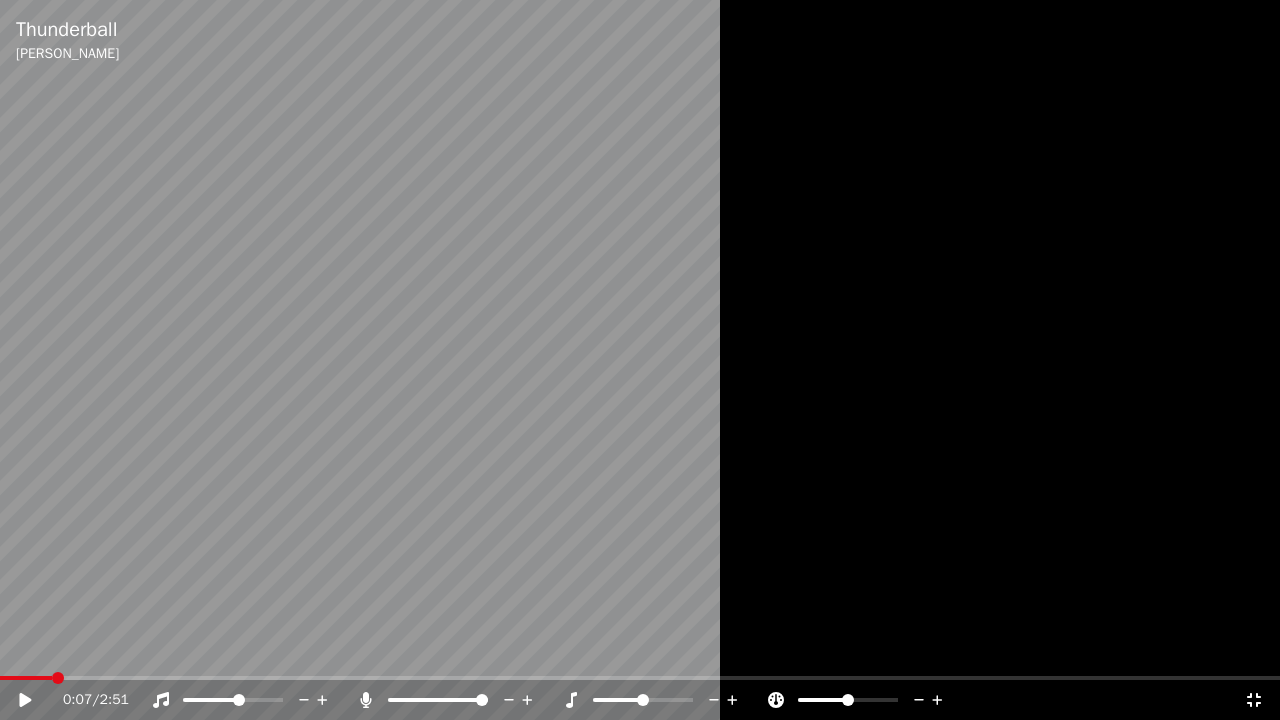click 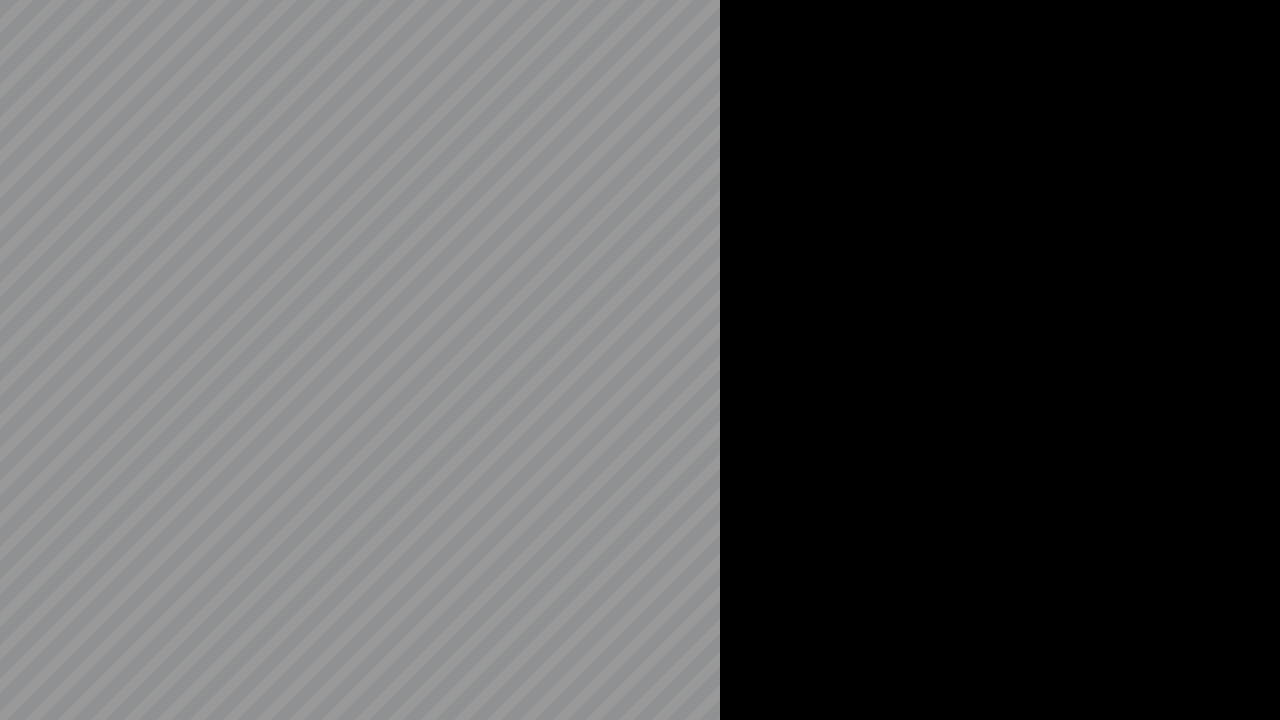 click at bounding box center [640, 360] 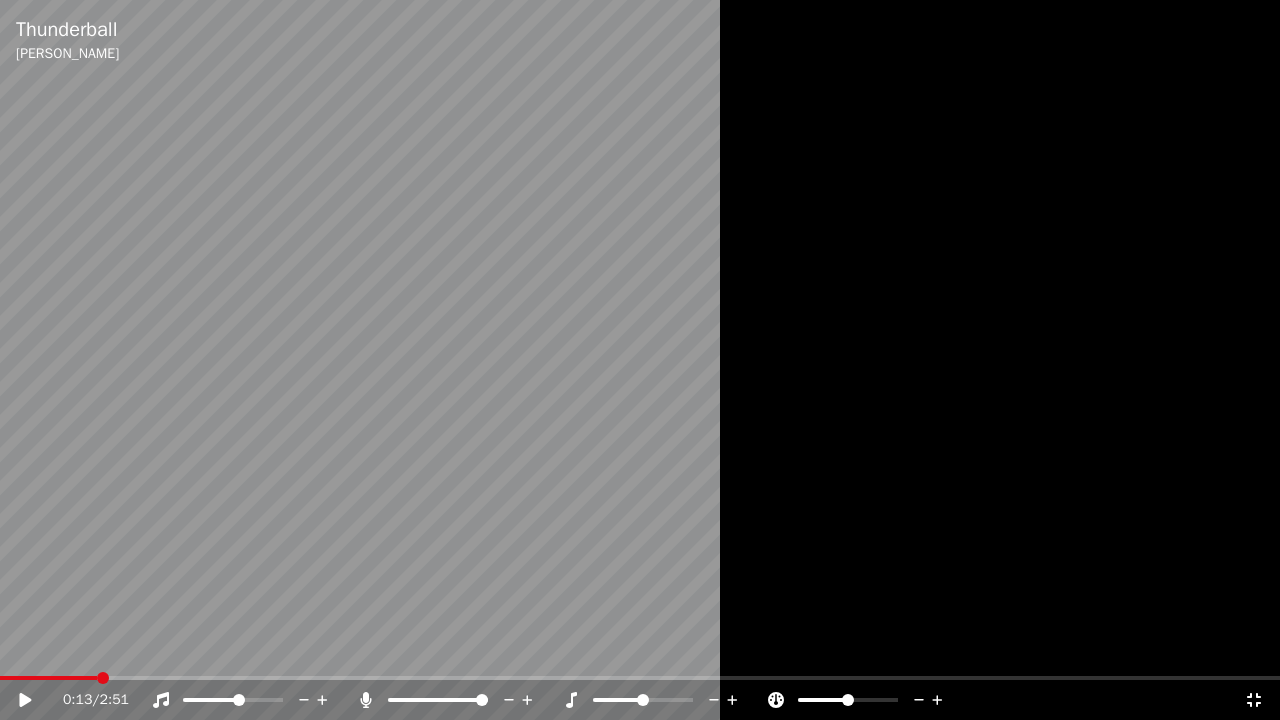 click 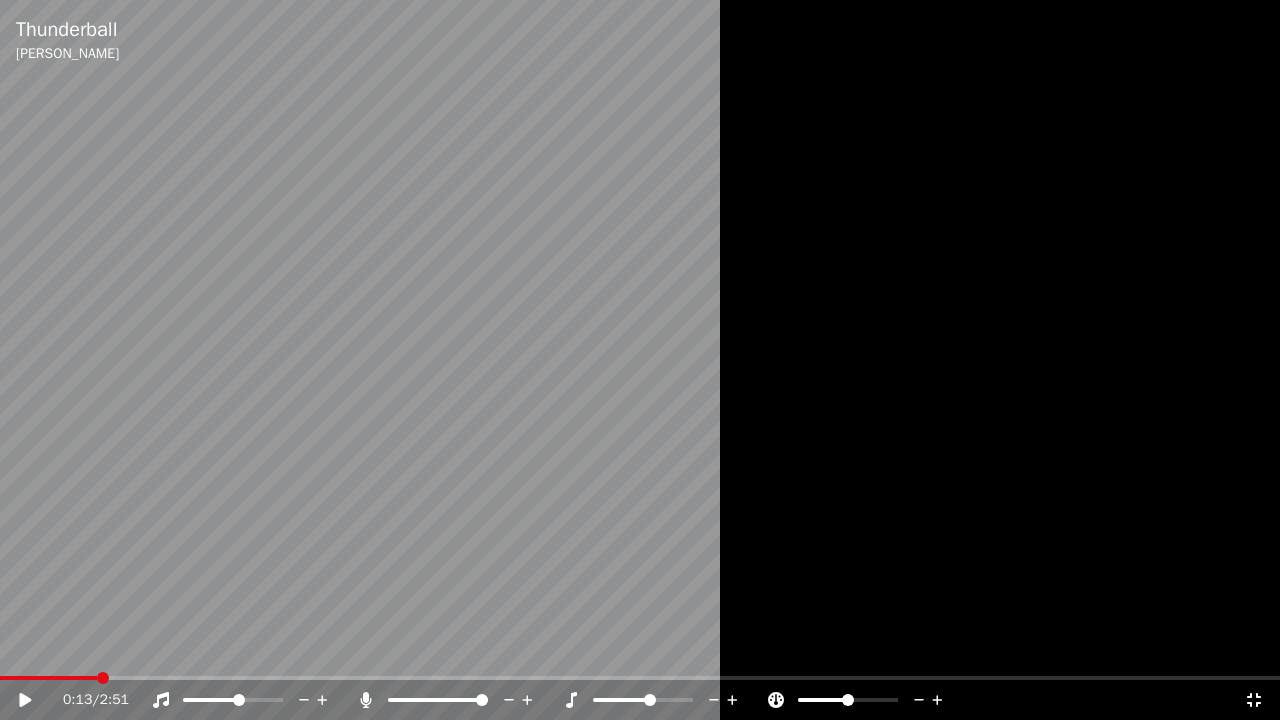 click 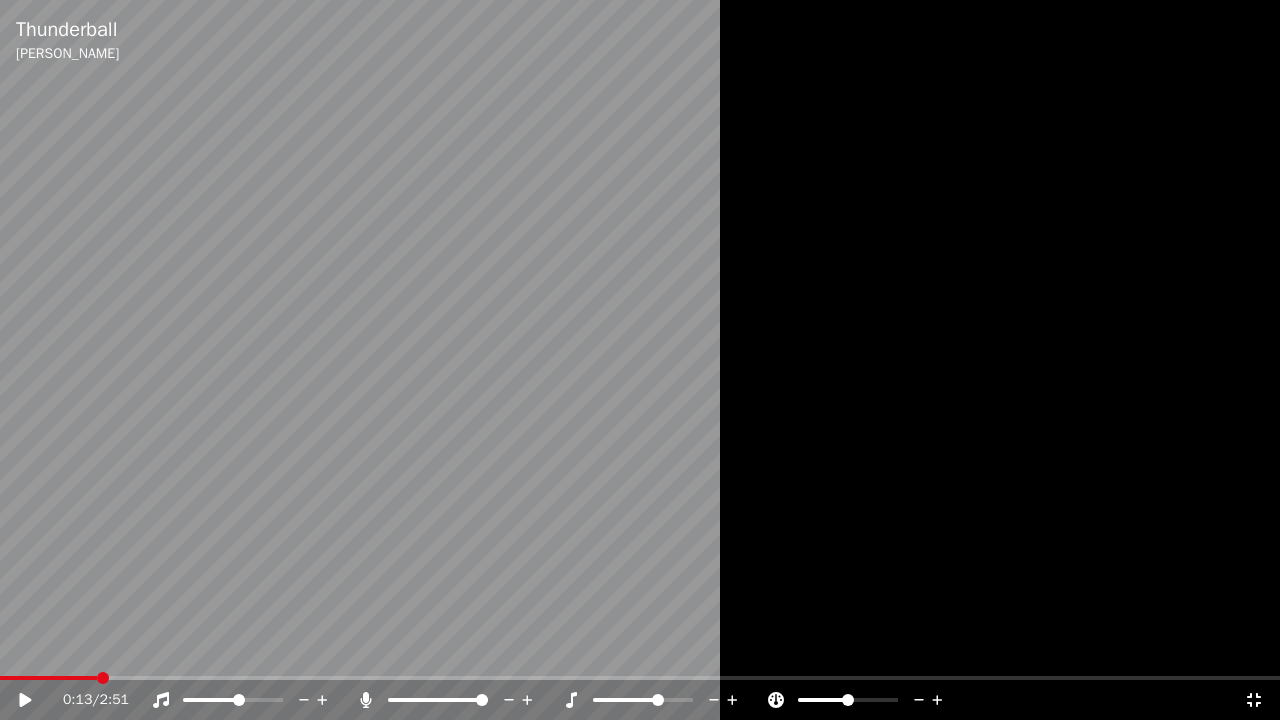 click 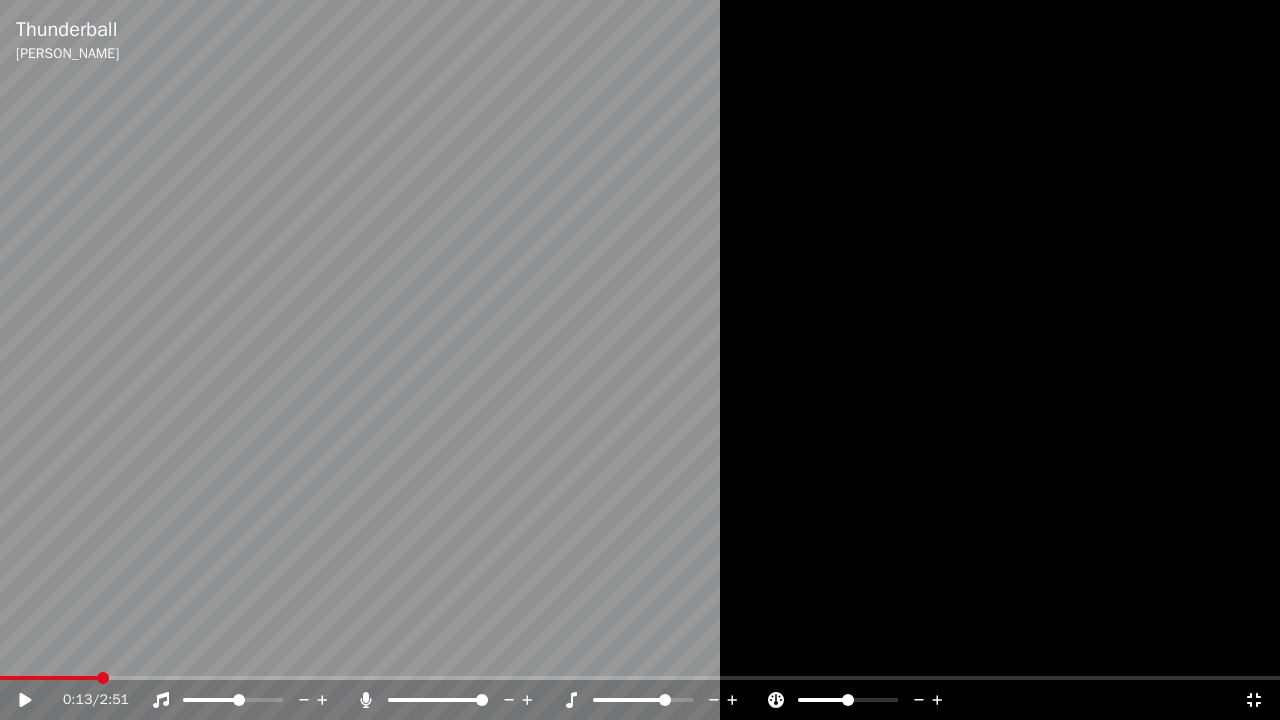 click 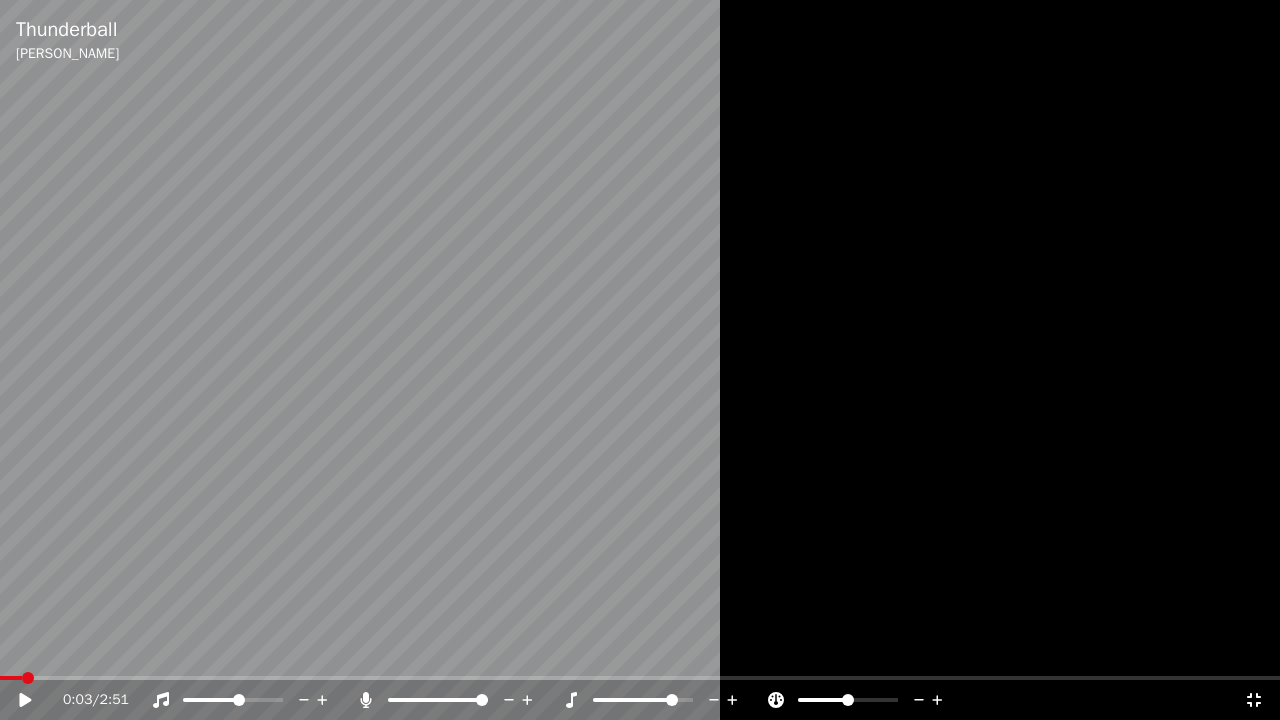 click at bounding box center (11, 678) 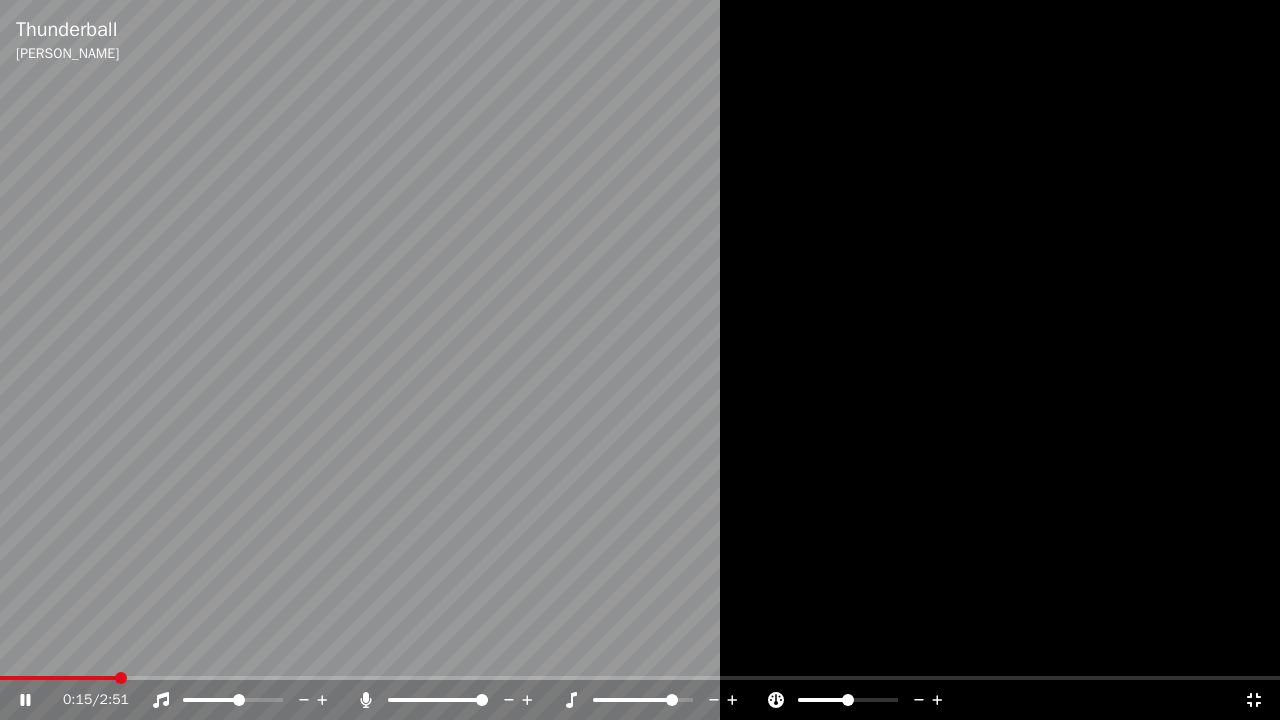 click 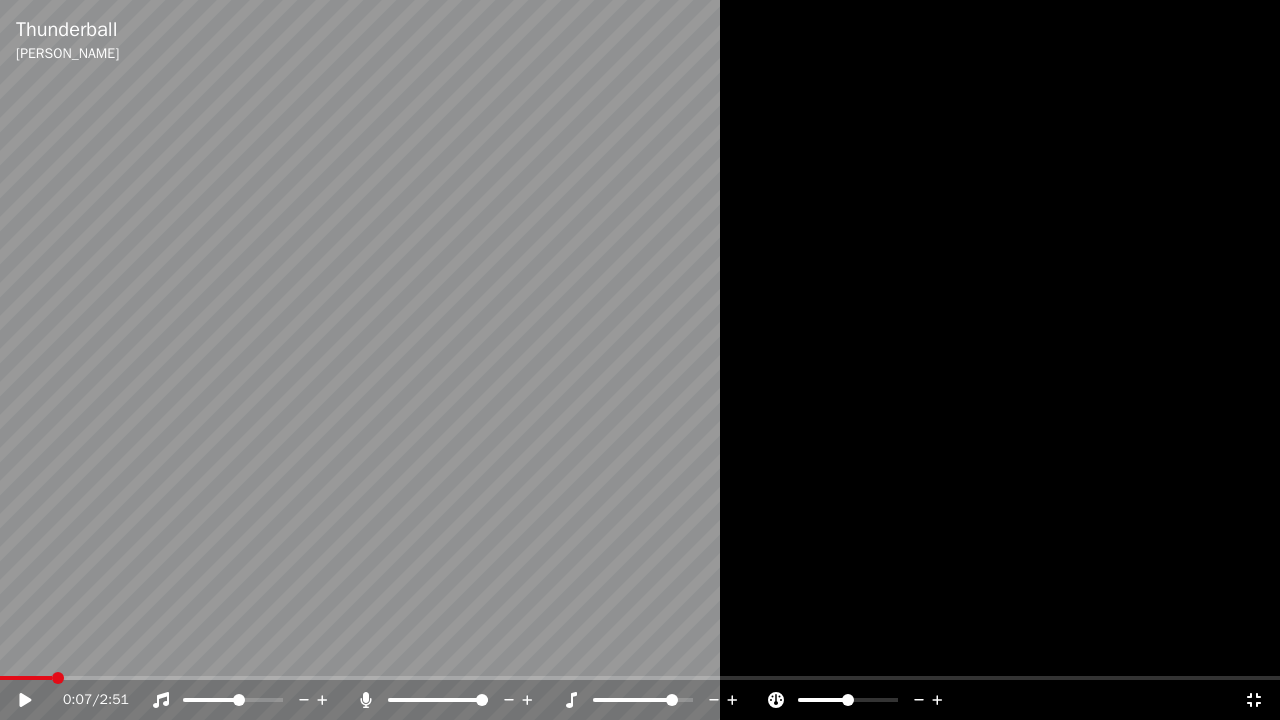 click at bounding box center [26, 678] 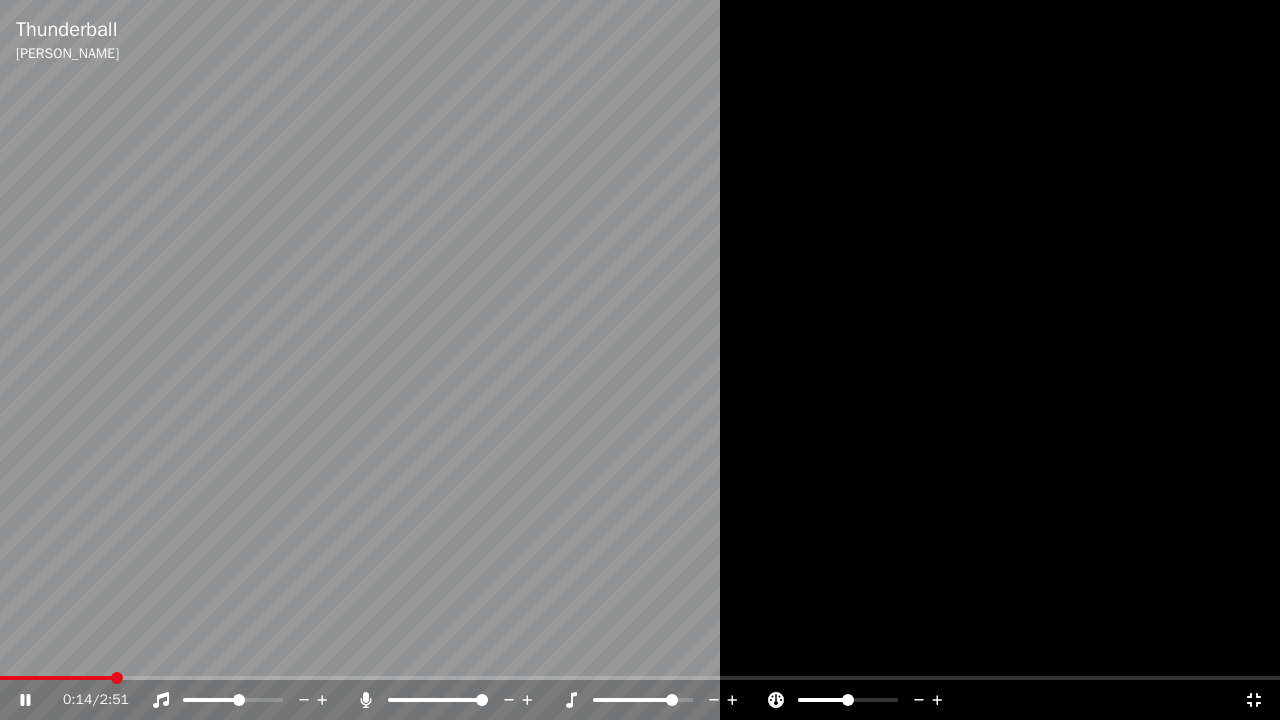 click 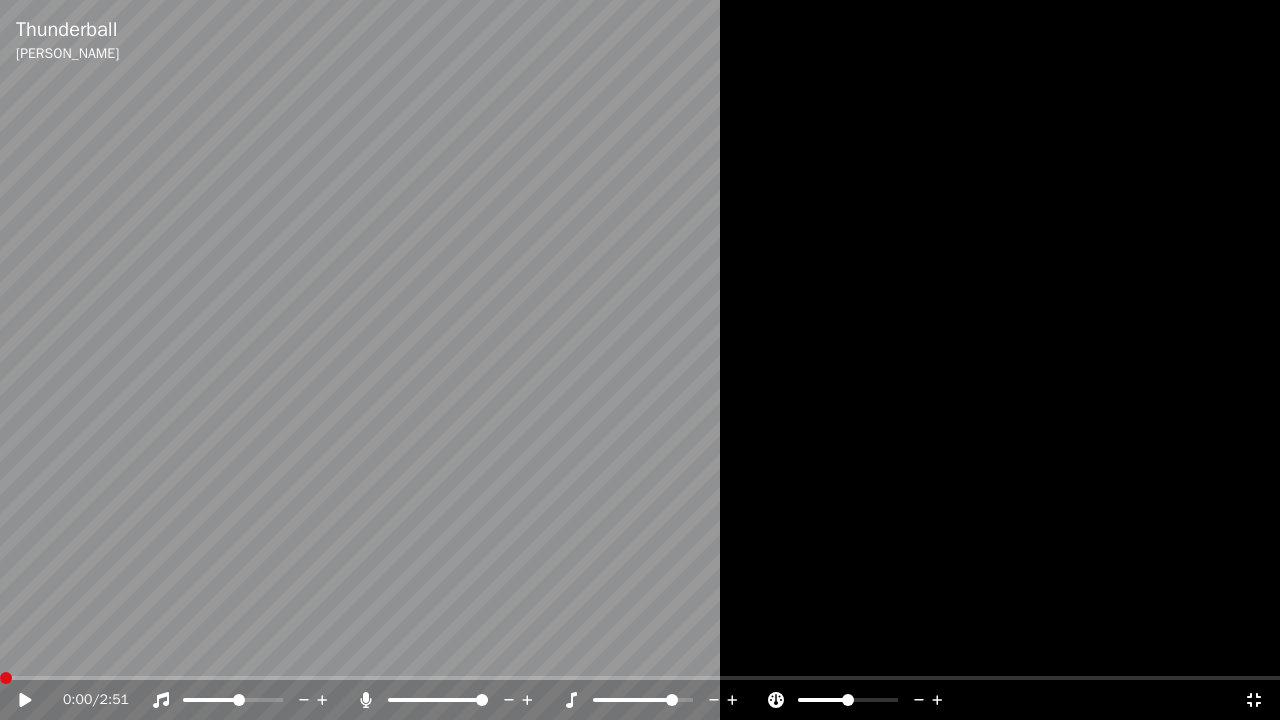 click at bounding box center [0, 678] 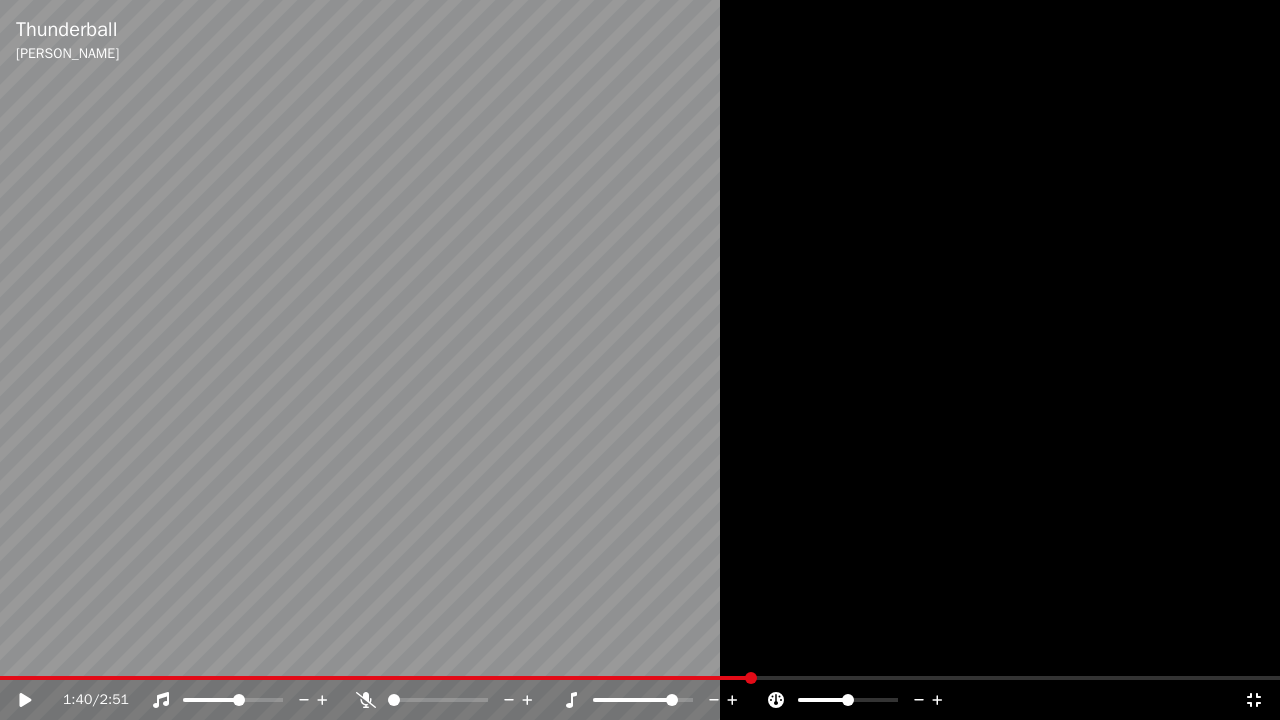 click 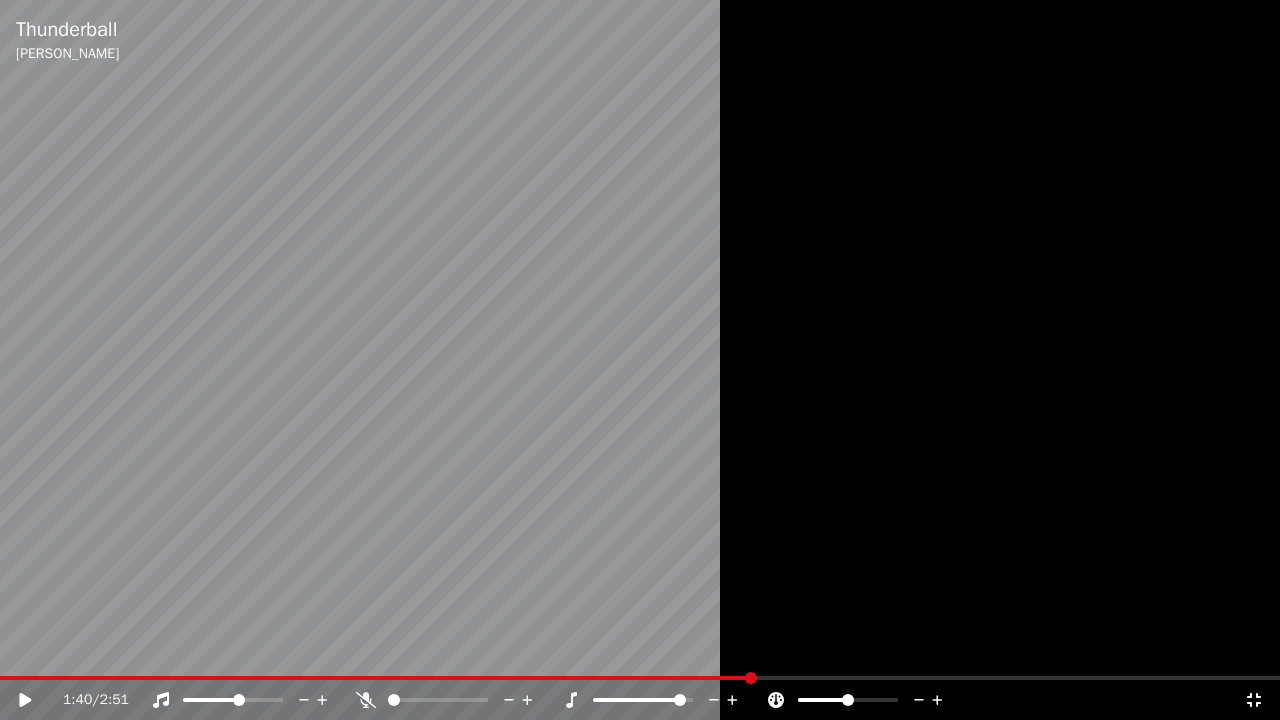 click 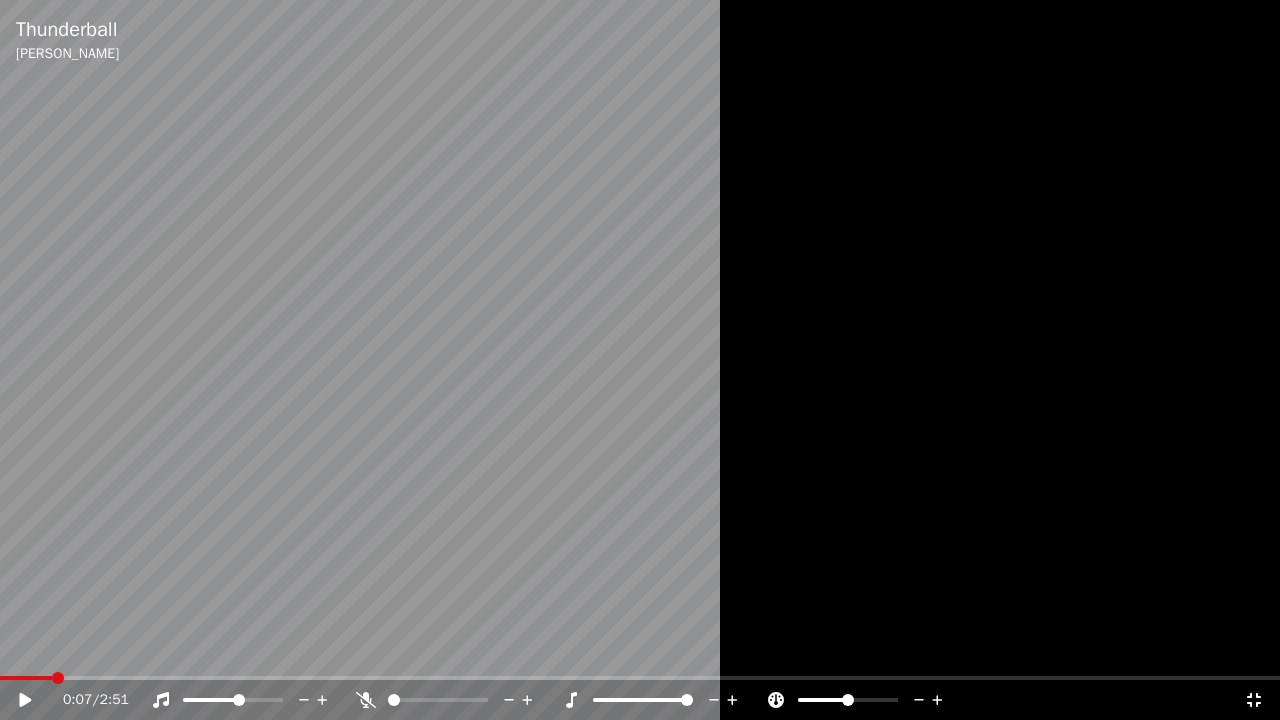 click at bounding box center [26, 678] 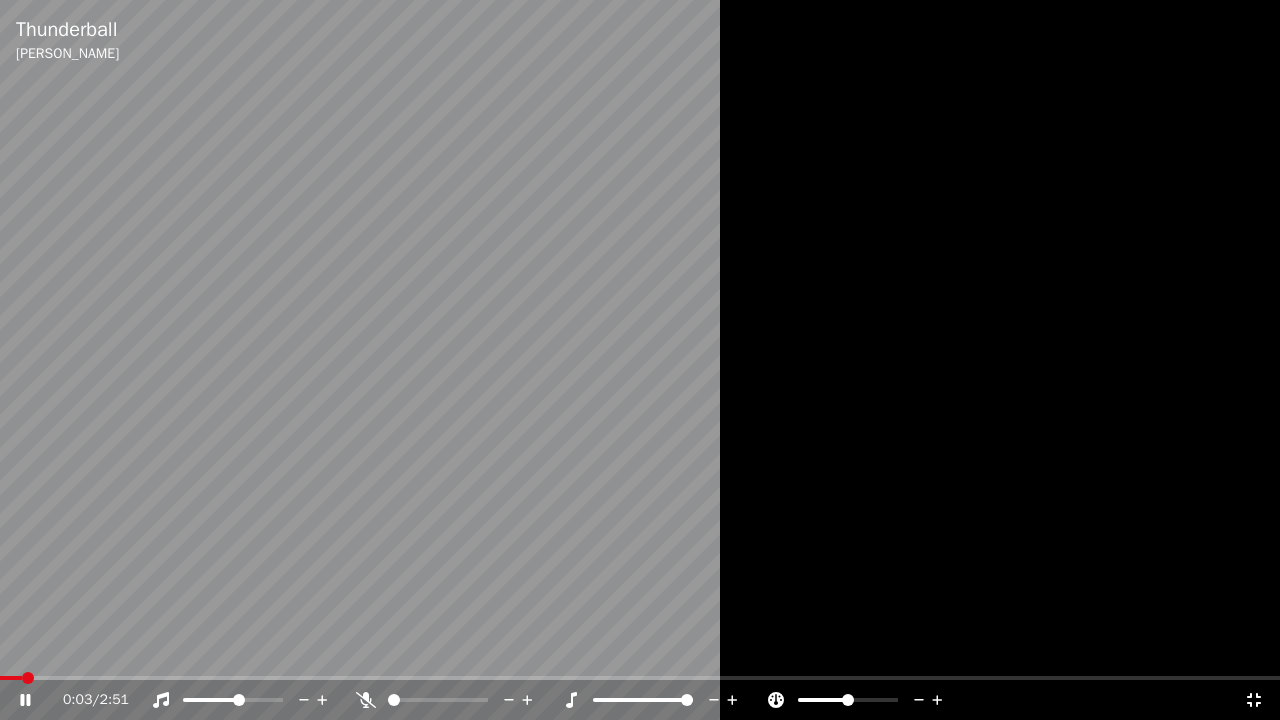click at bounding box center [11, 678] 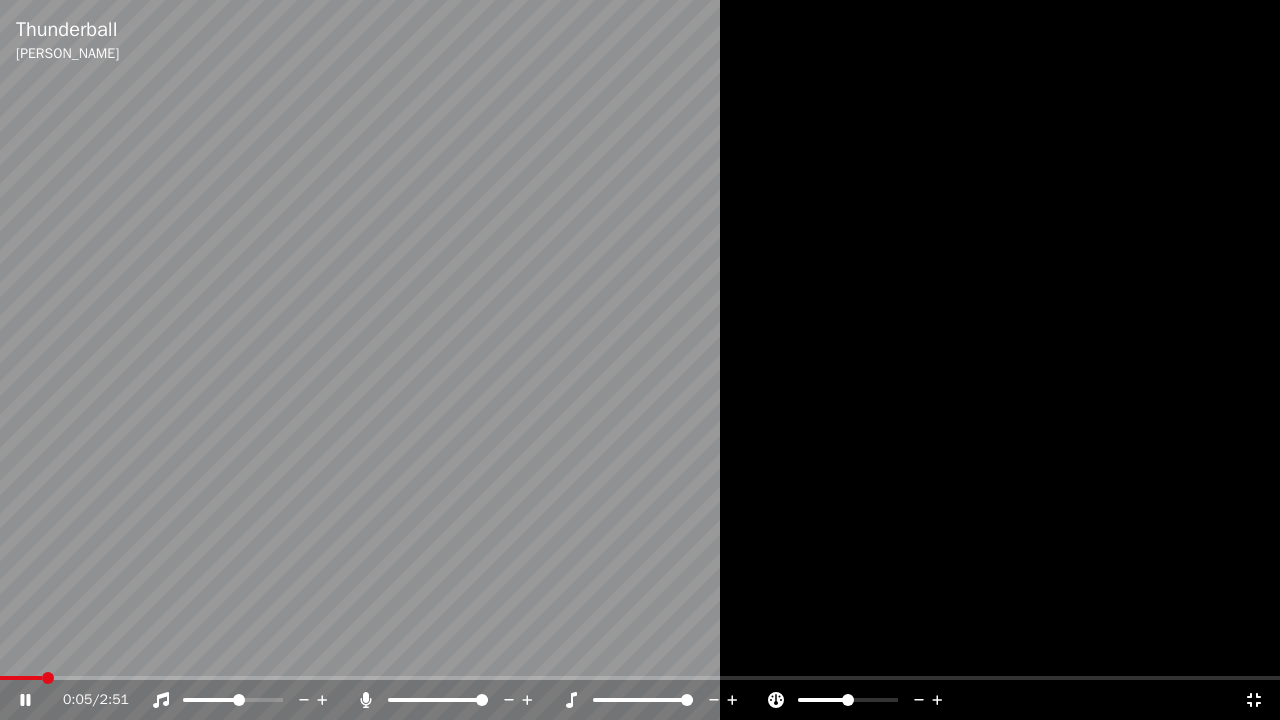 click at bounding box center (482, 700) 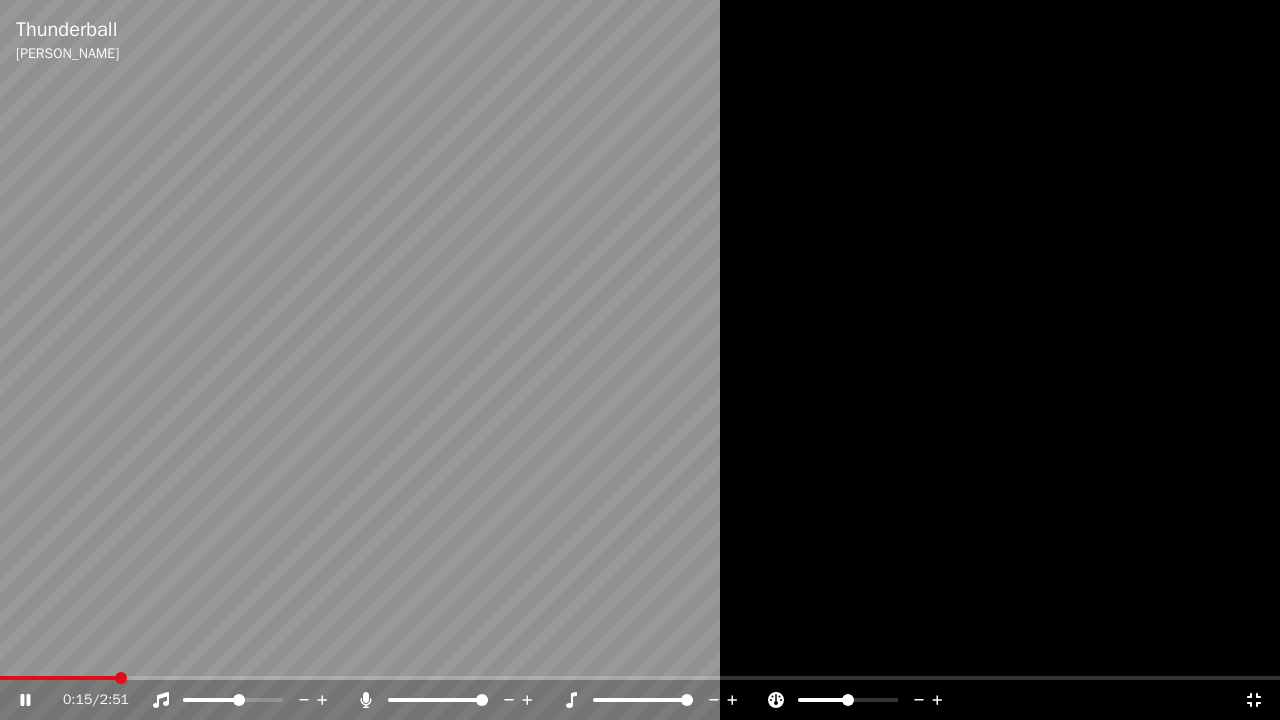 click 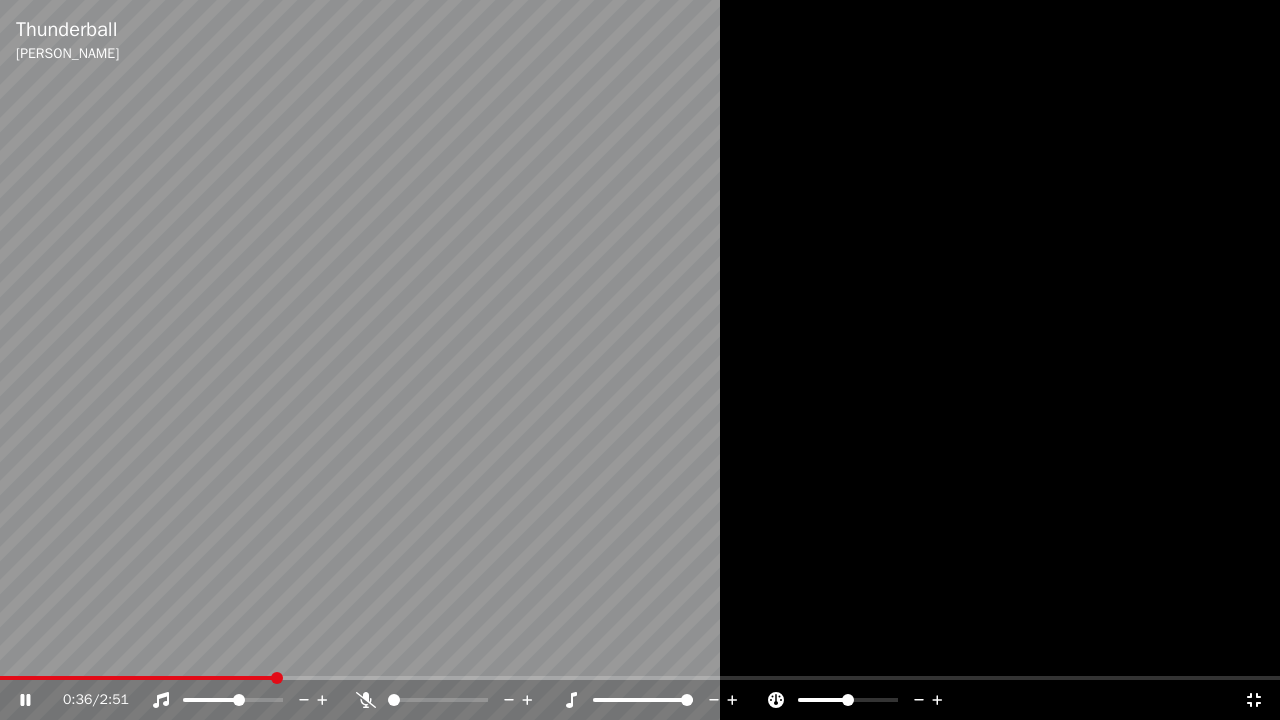 click on "0:36  /  2:51" at bounding box center (640, 700) 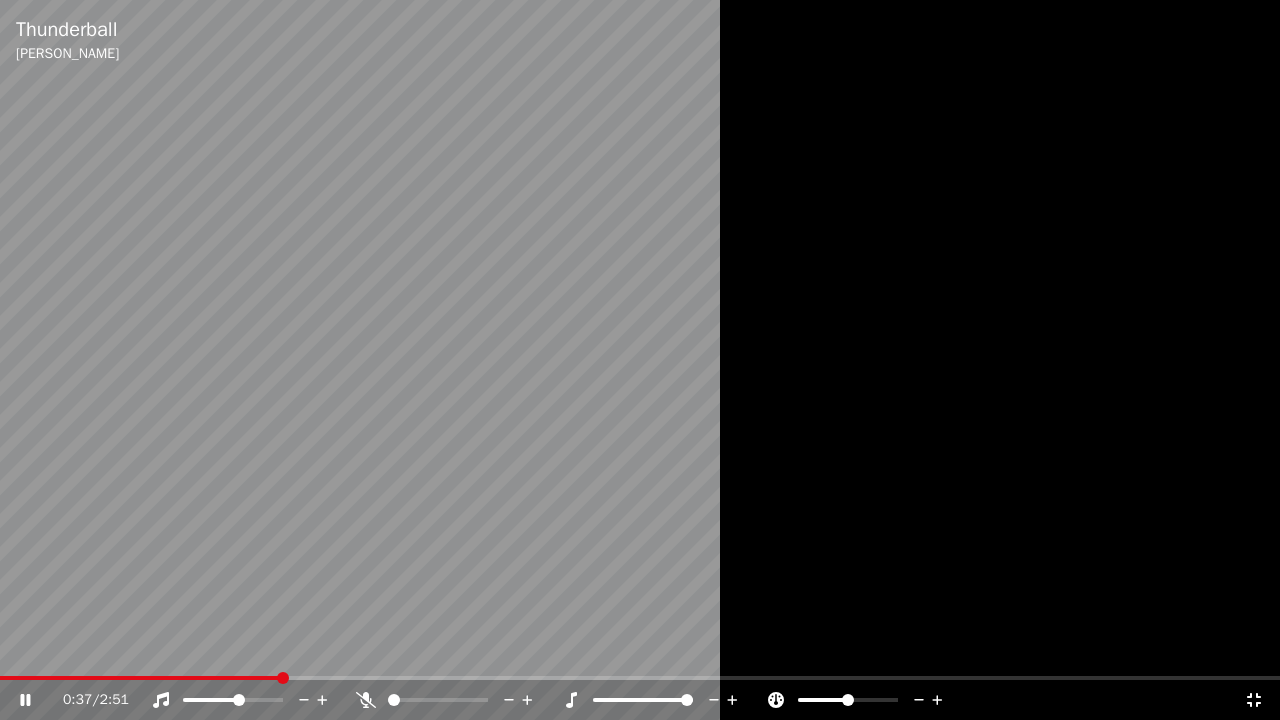 click 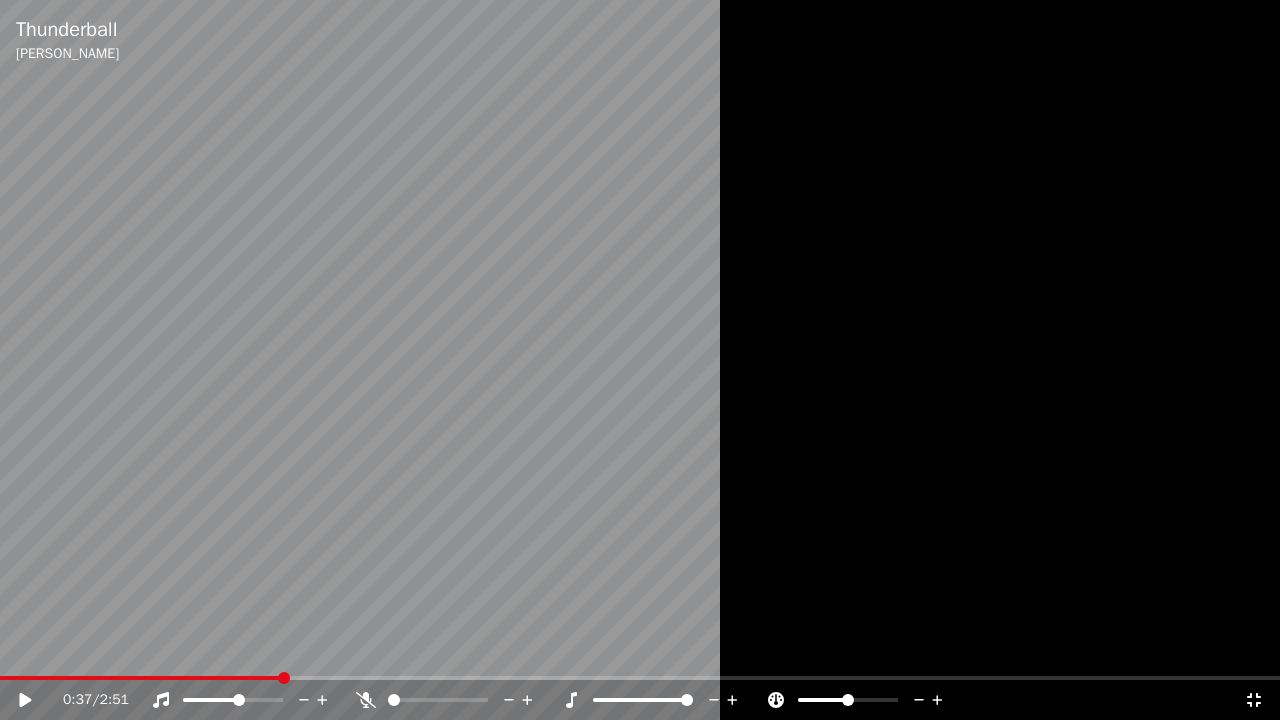 click 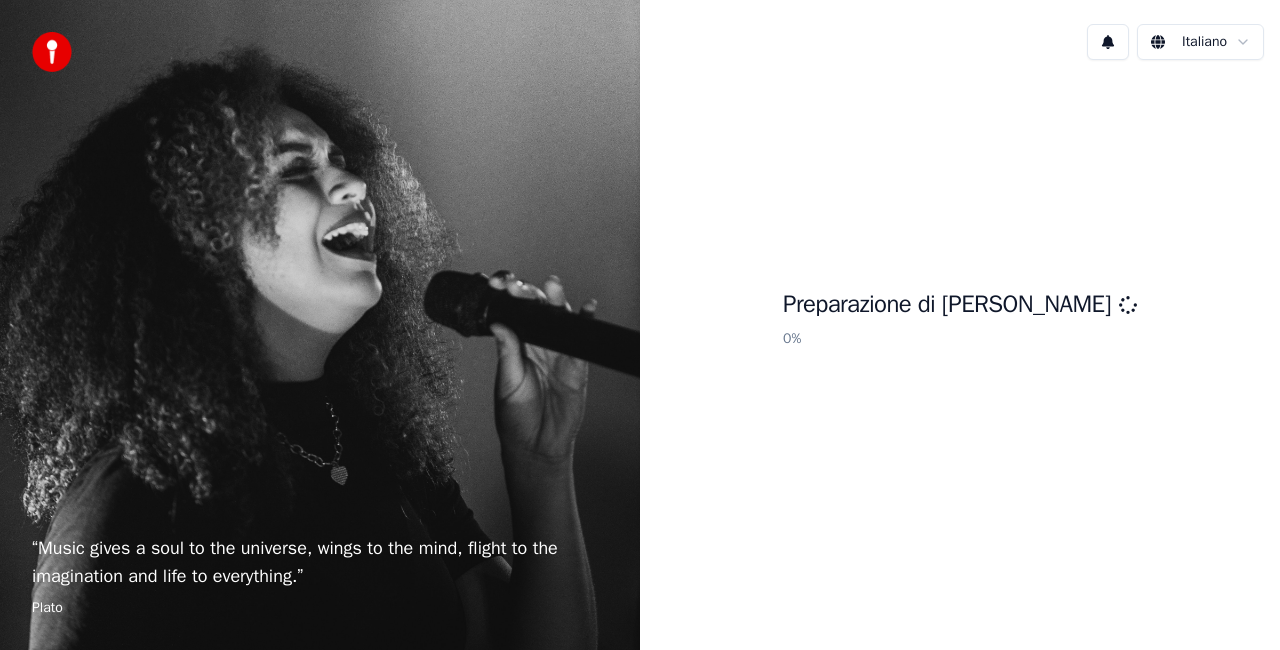 scroll, scrollTop: 0, scrollLeft: 0, axis: both 